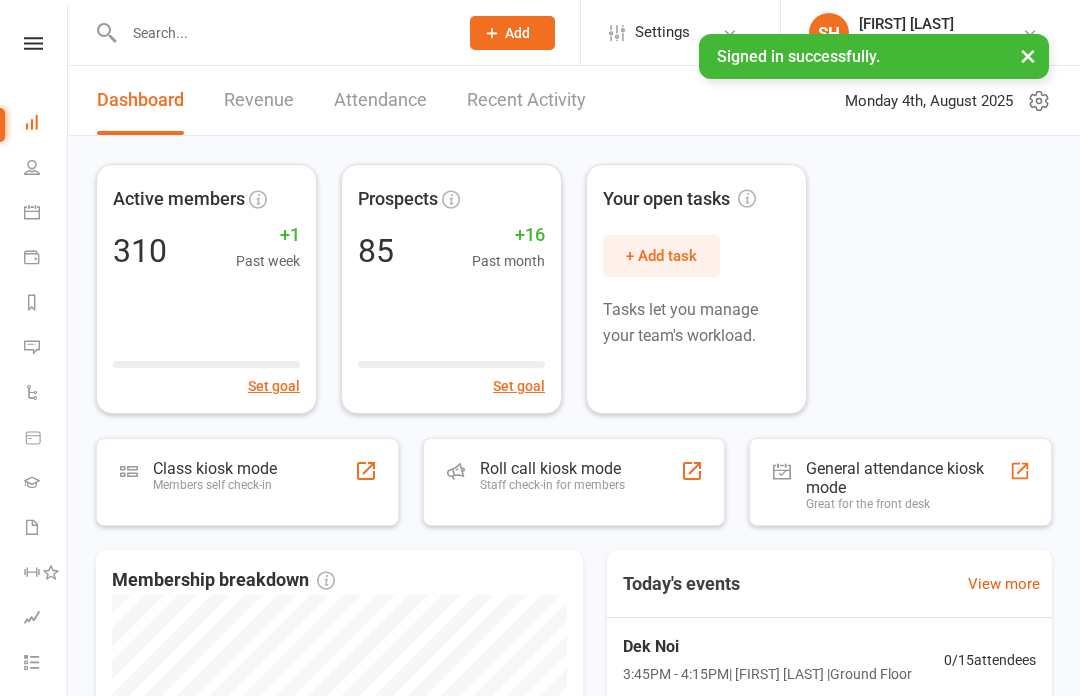 scroll, scrollTop: 0, scrollLeft: 0, axis: both 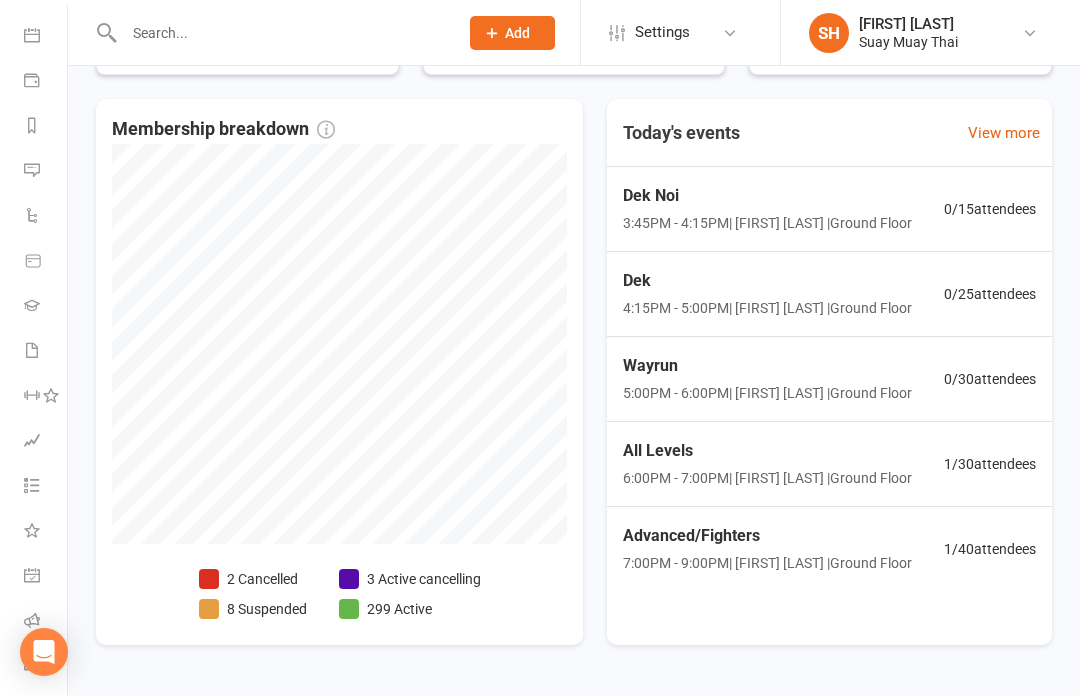 click on "Class check-in" at bounding box center (33, 667) 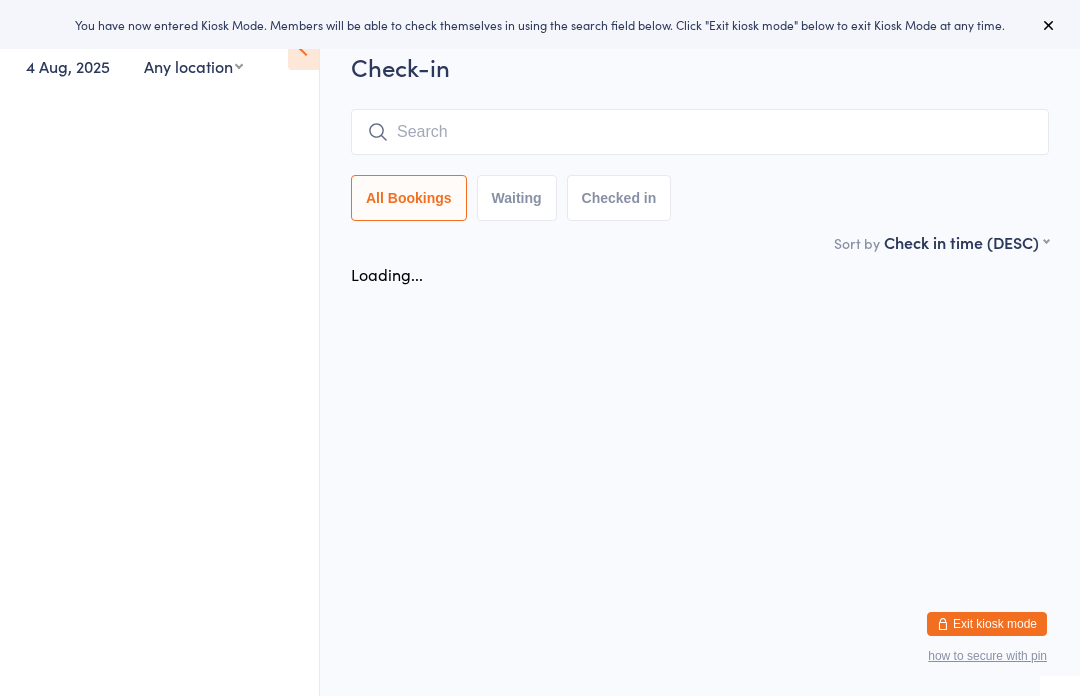 scroll, scrollTop: 0, scrollLeft: 0, axis: both 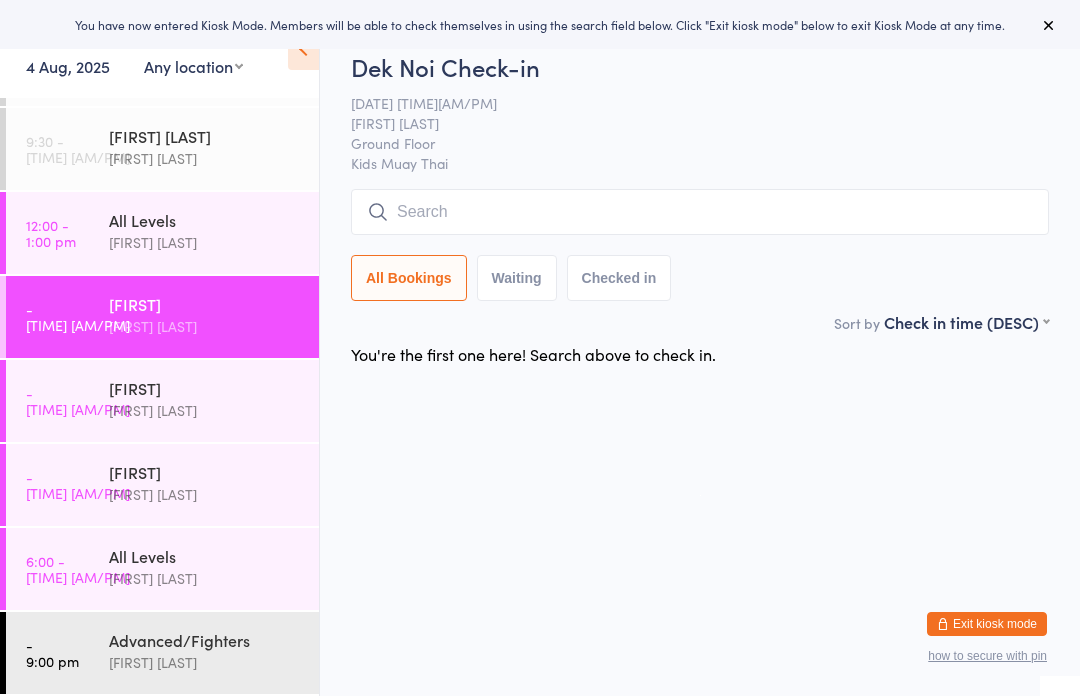 click on "7:00 - 9:00 pm" at bounding box center (52, 653) 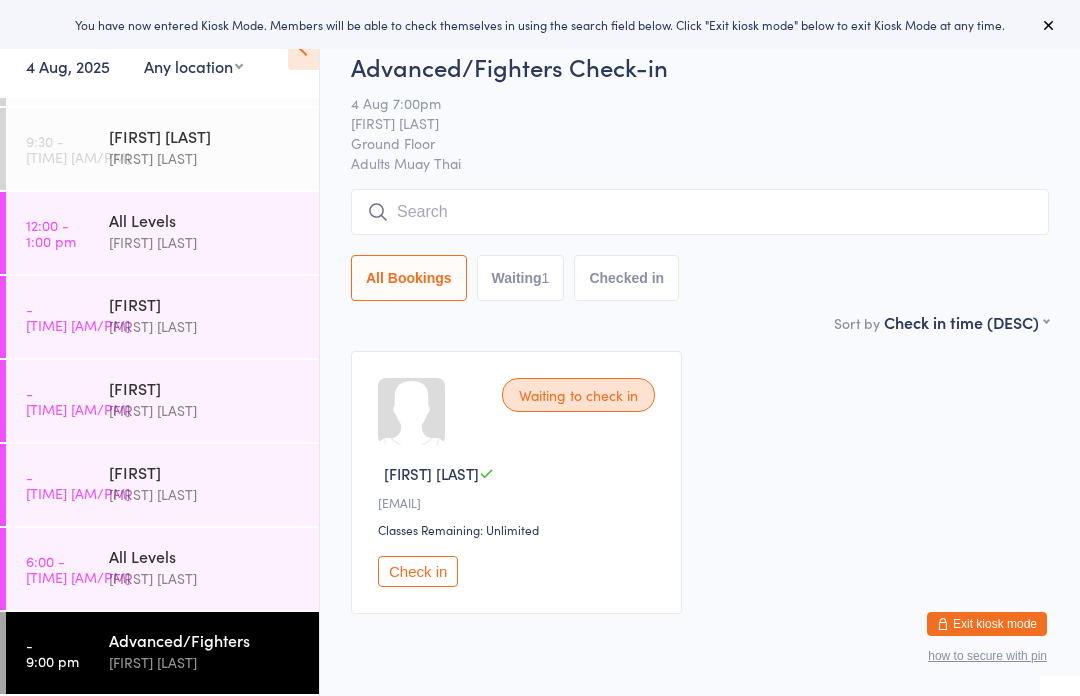 click on "[TIME] - [TIME] [AM/PM]" at bounding box center [78, 569] 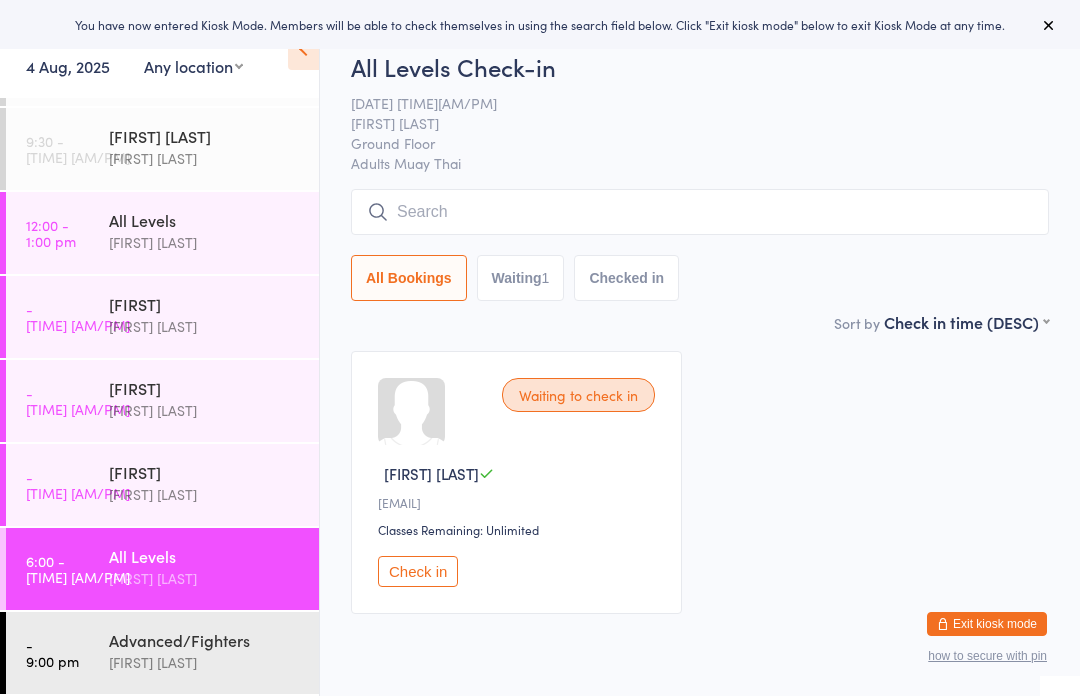 click on "7:00 - 9:00 pm" at bounding box center [52, 653] 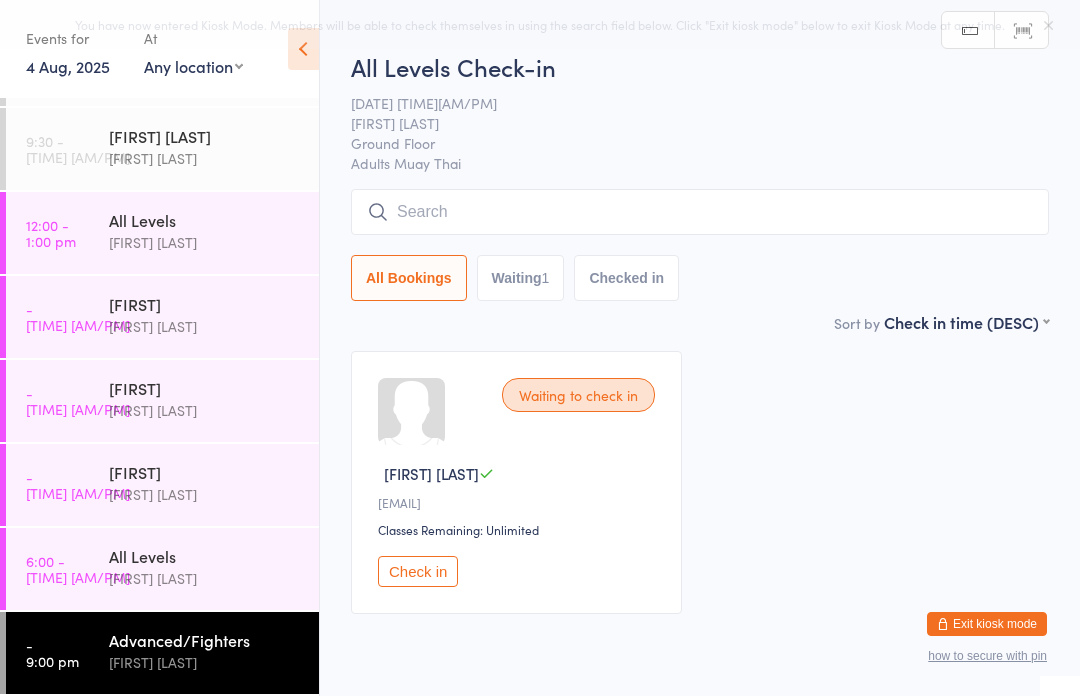 click at bounding box center [700, 212] 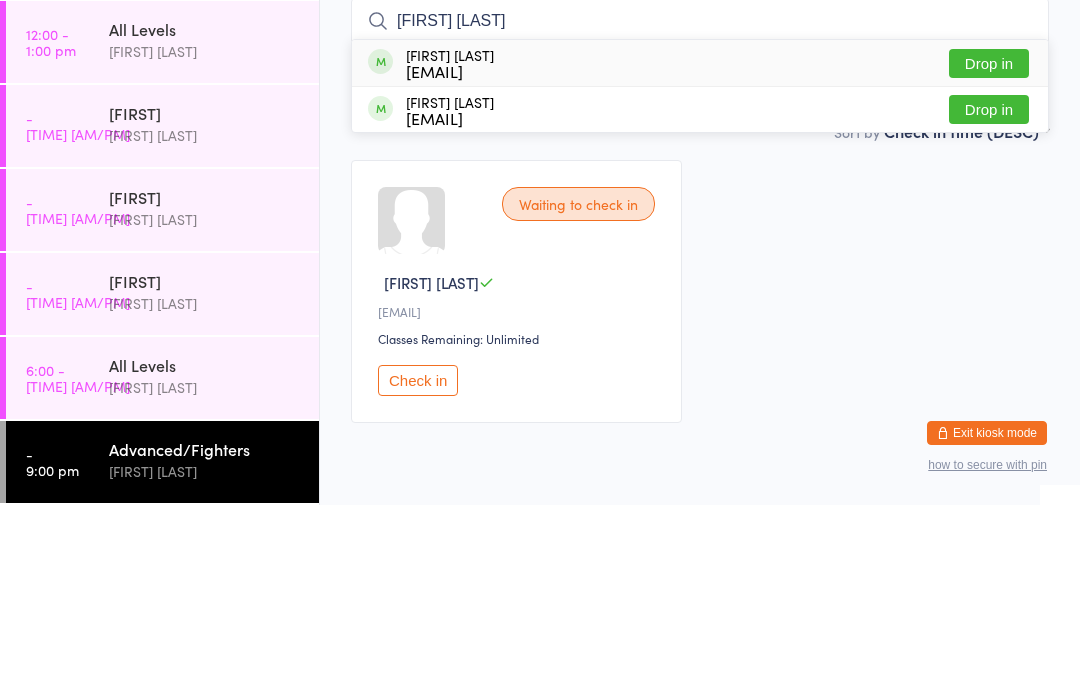 type on "[FIRST] [LAST]" 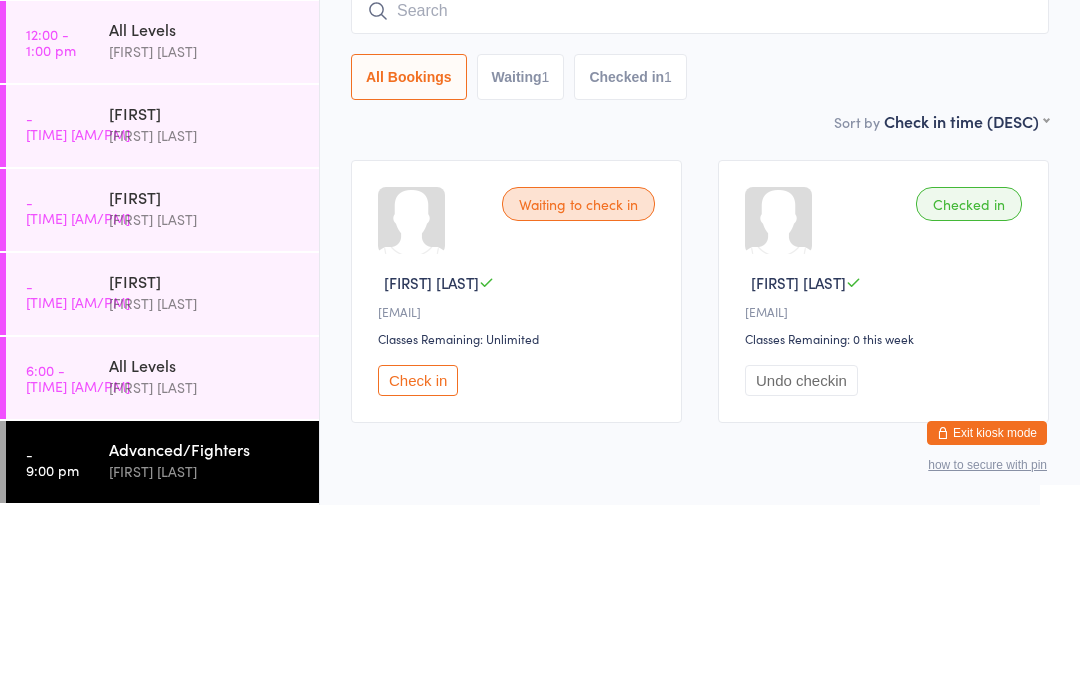 click on "[FIRST] [LAST] [FIRST] [LAST] [TIME] [TIME] [RANK] [RANK]" at bounding box center (966, 309) 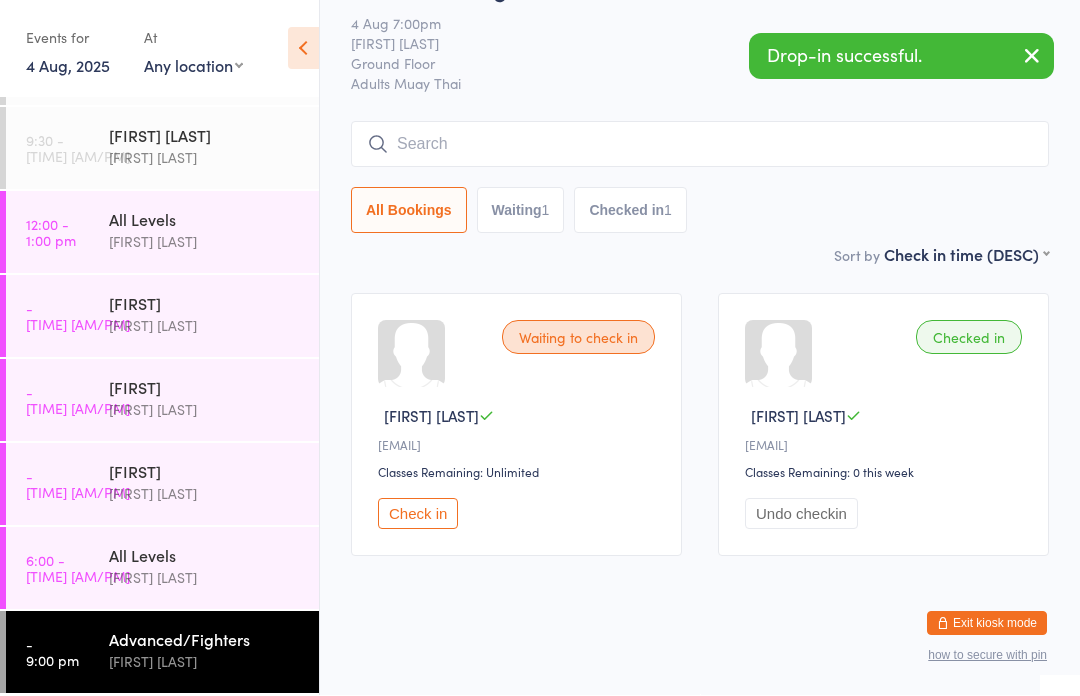 click on "Undo checkin" at bounding box center [801, 514] 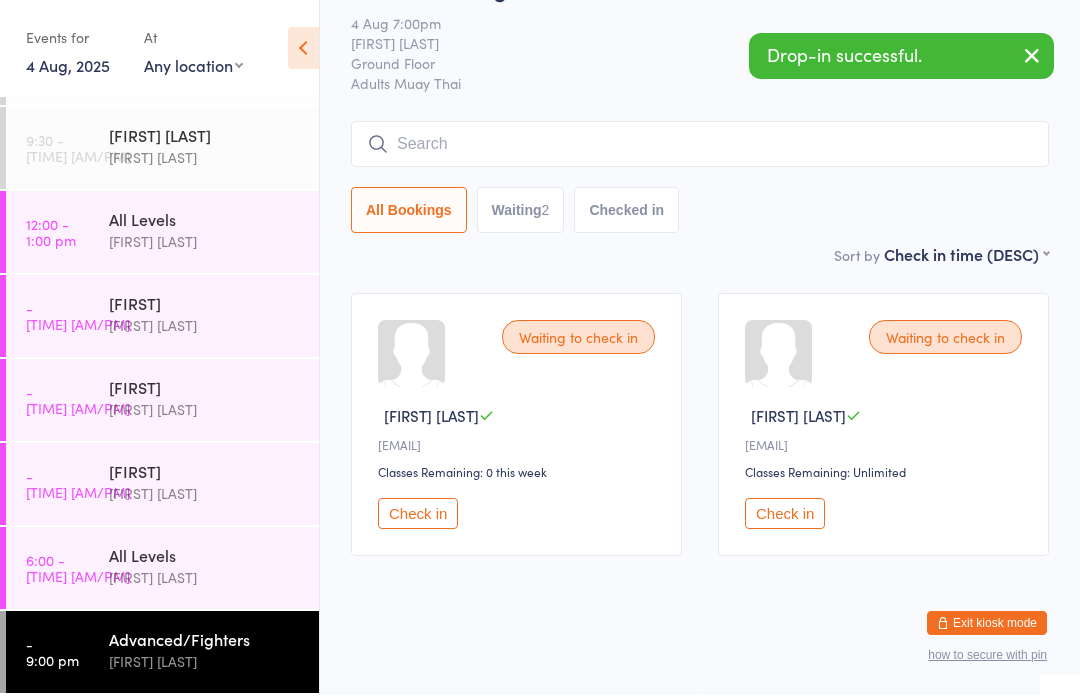 click at bounding box center [700, 145] 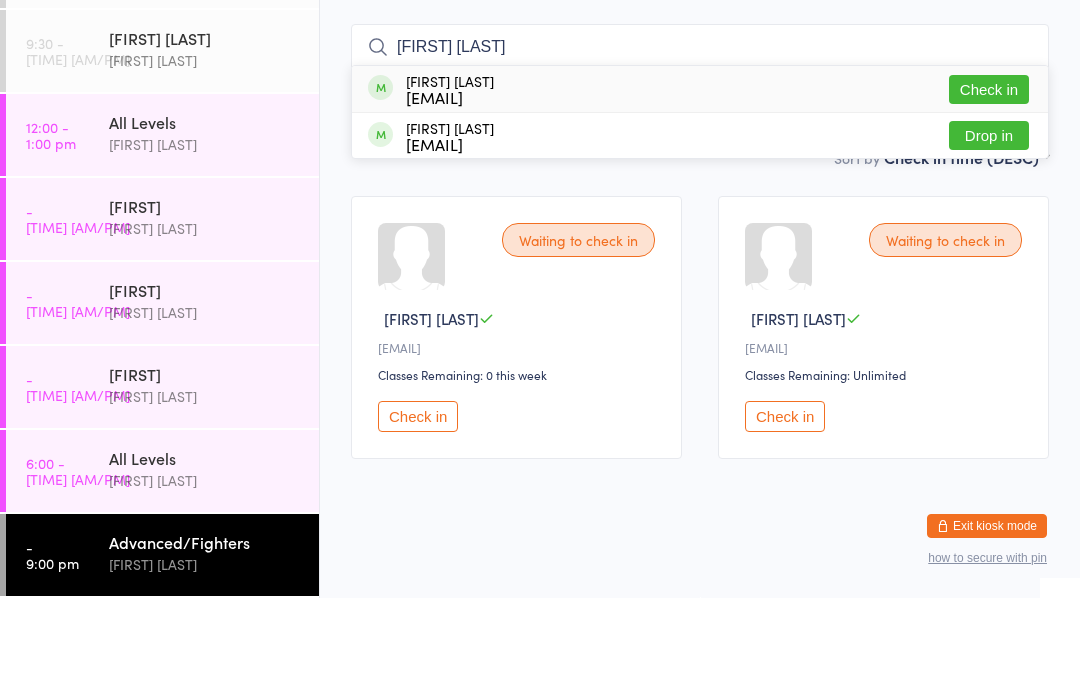 type on "[FIRST] [LAST]" 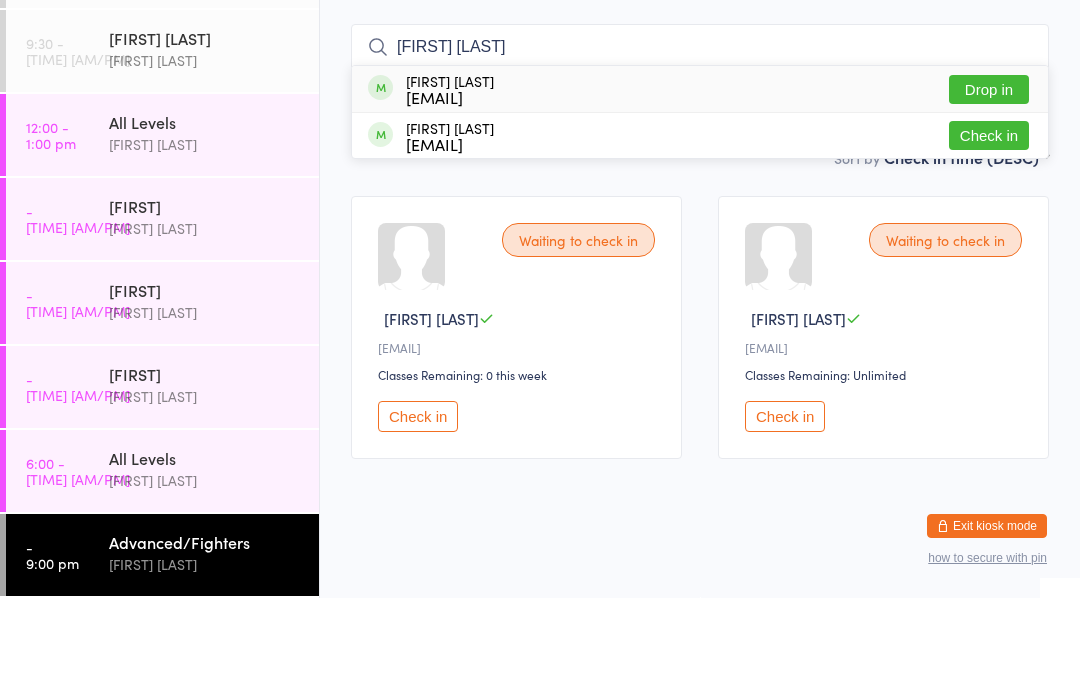 type 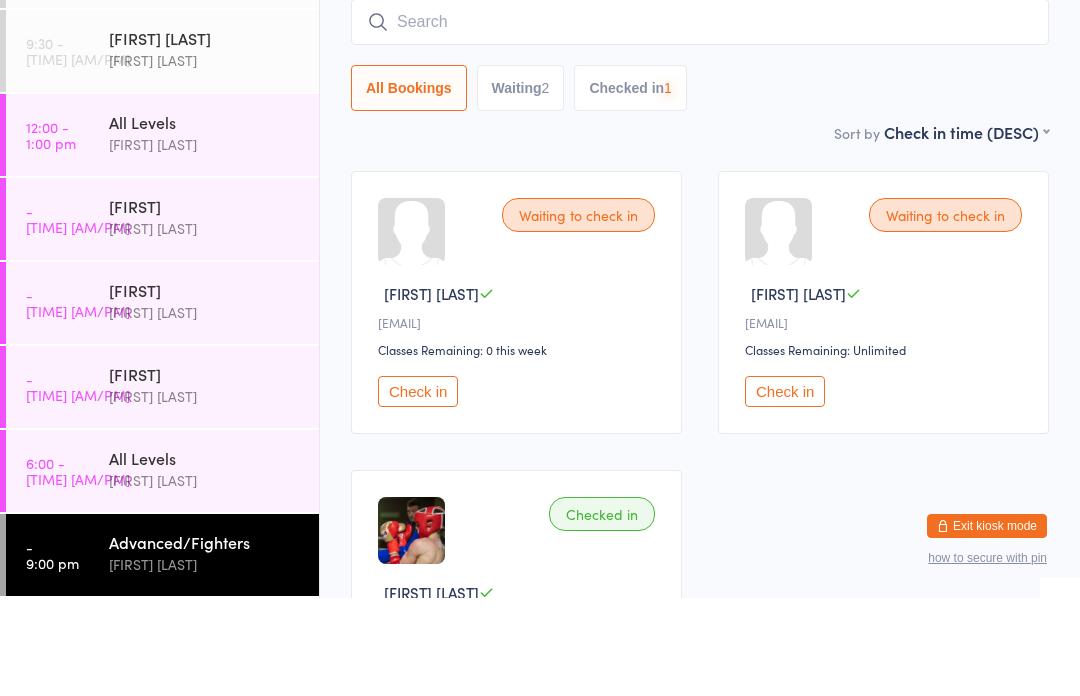 scroll, scrollTop: 180, scrollLeft: 0, axis: vertical 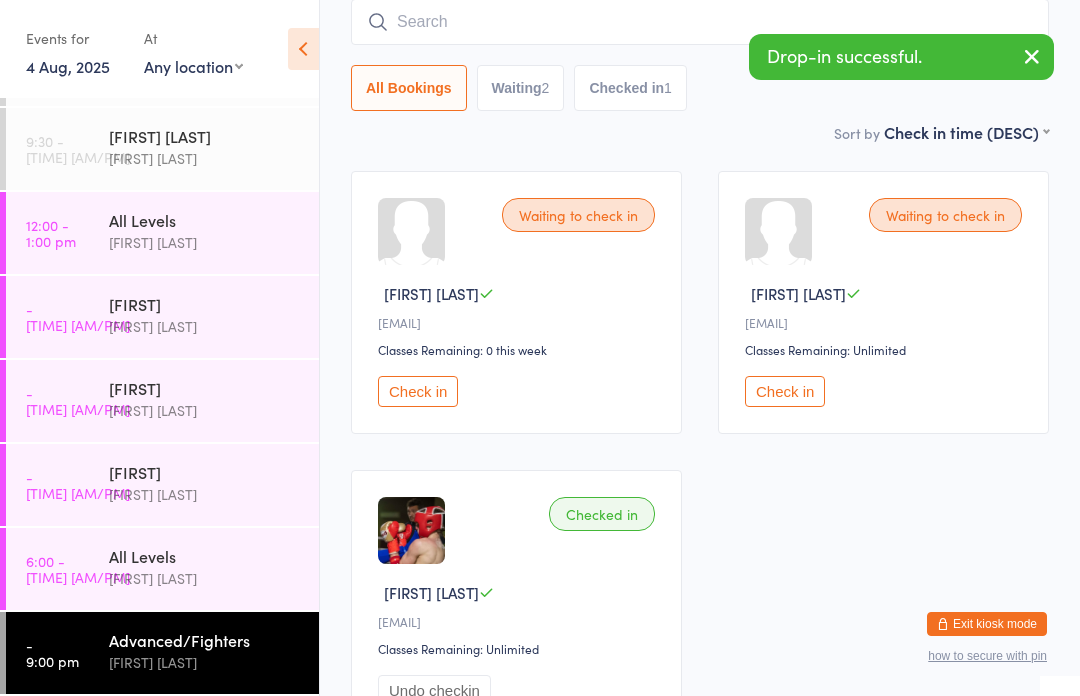 click on "Waiting to check in [FIRST] [LAST] [EMAIL] Classes Remaining: Unlimited Check in" at bounding box center [883, 302] 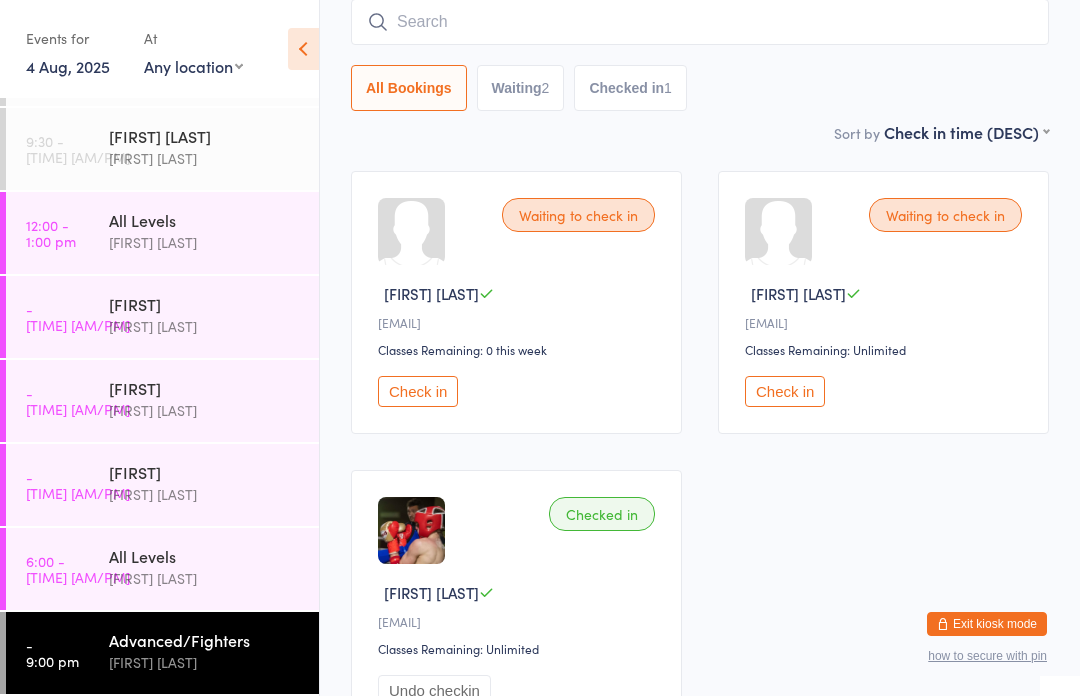 click on "[FIRST] [LAST]" at bounding box center (214, 651) 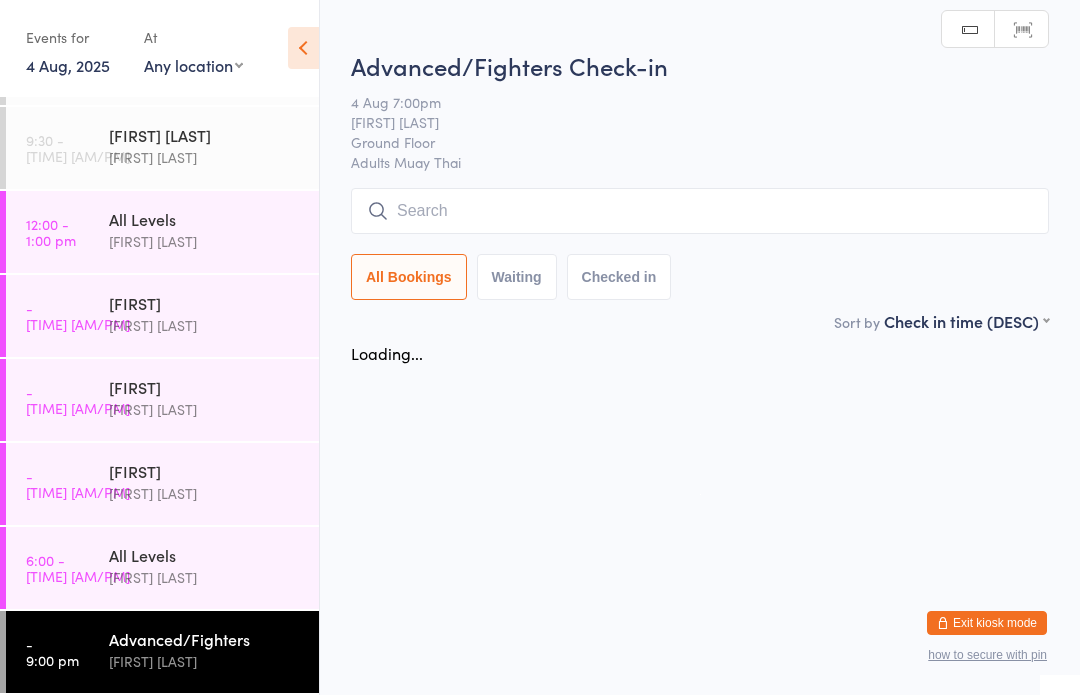 scroll, scrollTop: 1, scrollLeft: 0, axis: vertical 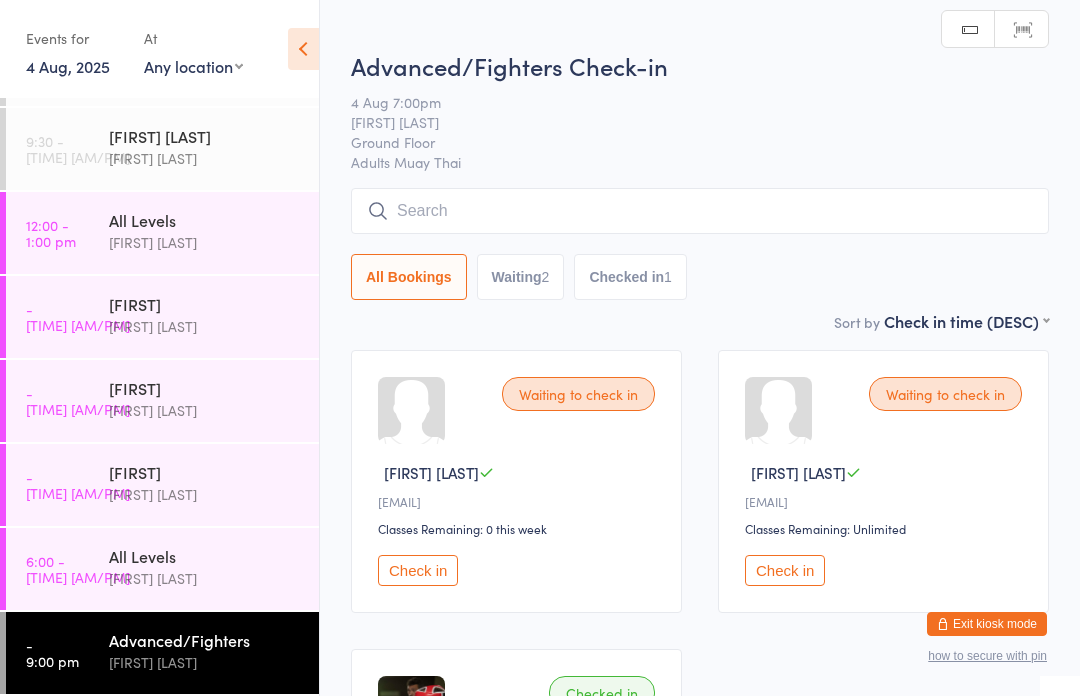 click on "[FIRST]" at bounding box center (205, 304) 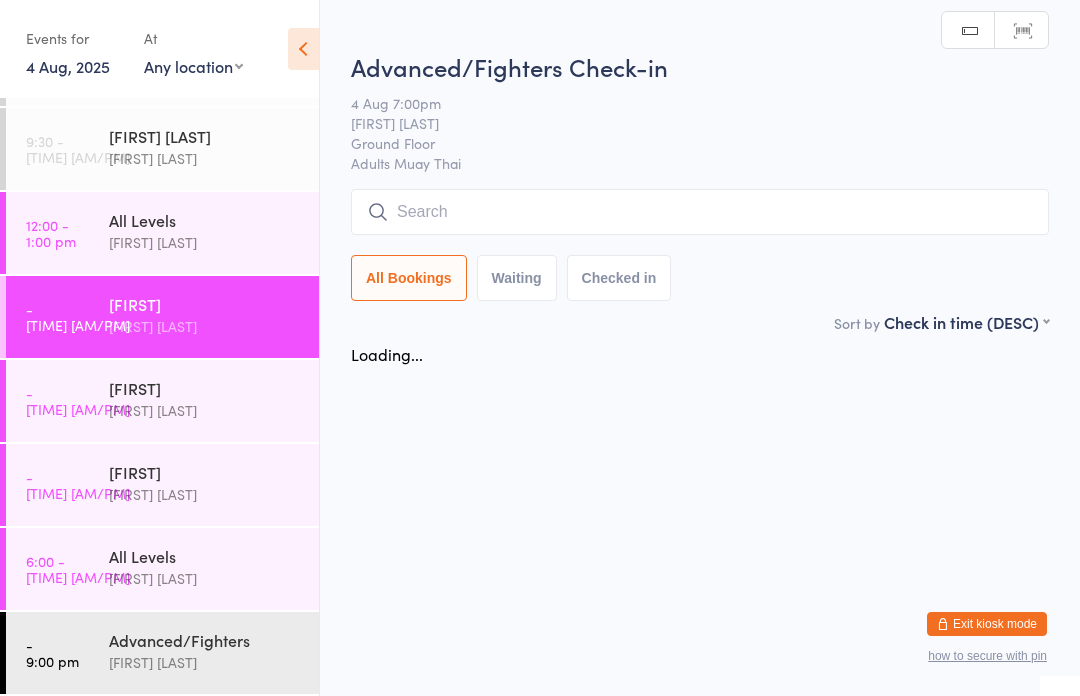 scroll, scrollTop: 0, scrollLeft: 0, axis: both 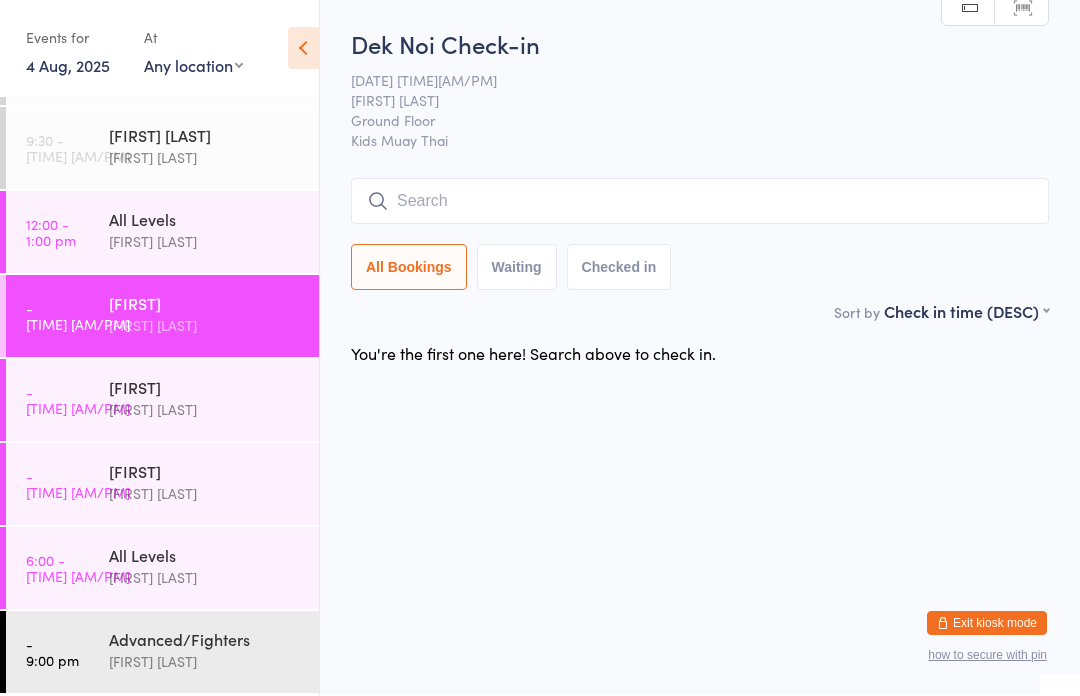 click on "[TIME] [TIME] [FIRST] [LAST]" at bounding box center (162, 317) 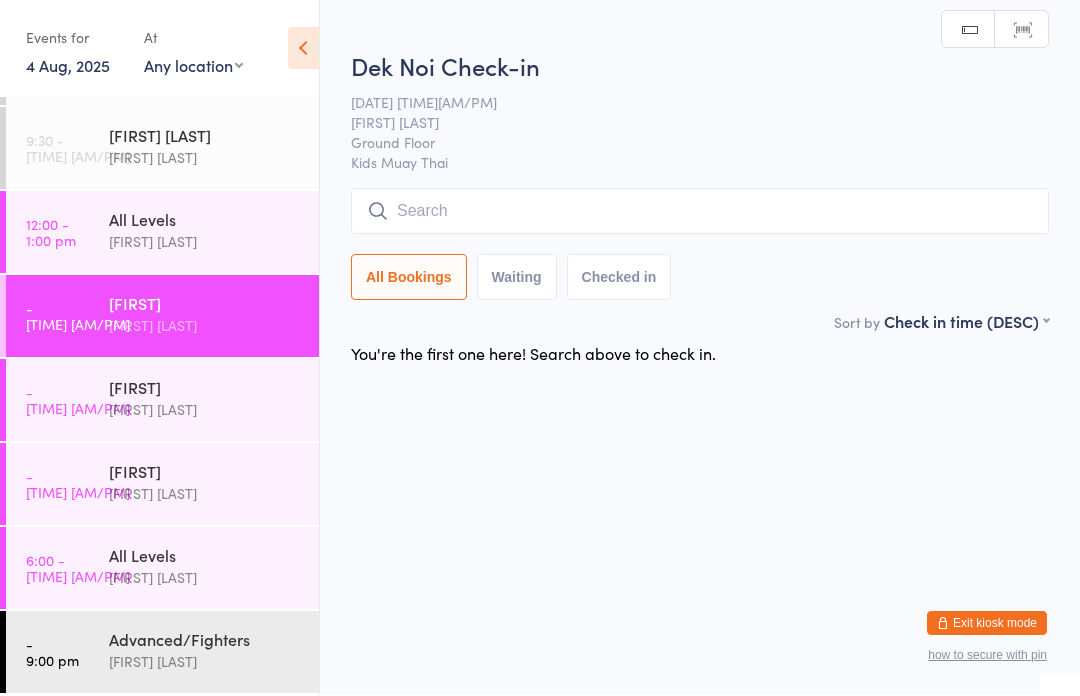 click on "7:00 - 9:00 pm" at bounding box center (52, 653) 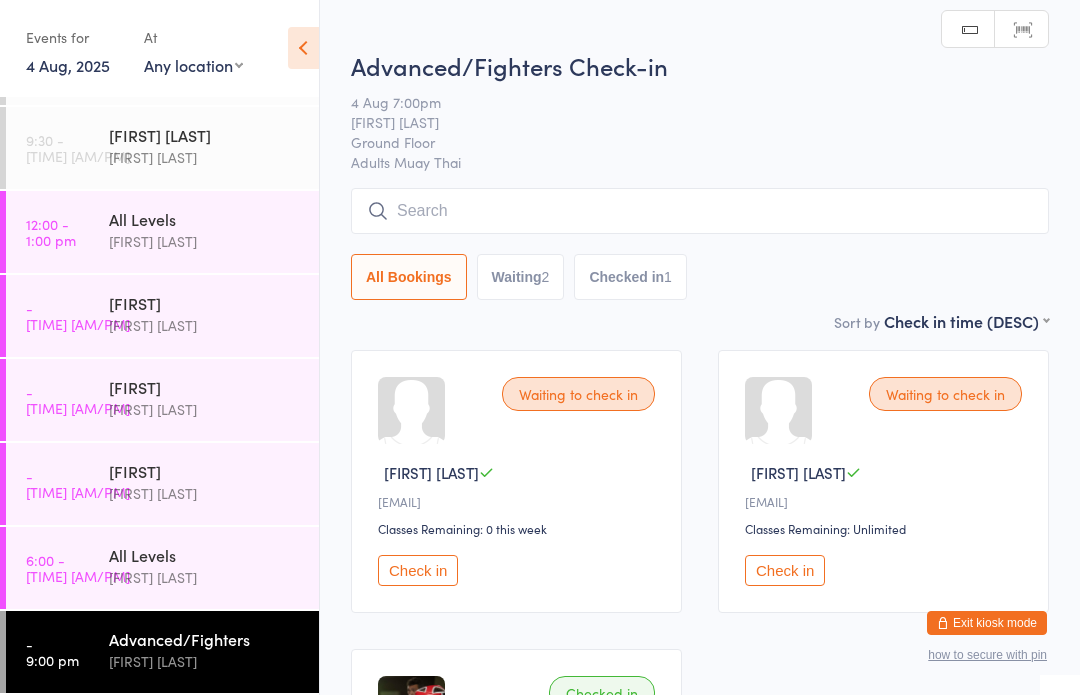 scroll, scrollTop: 0, scrollLeft: 0, axis: both 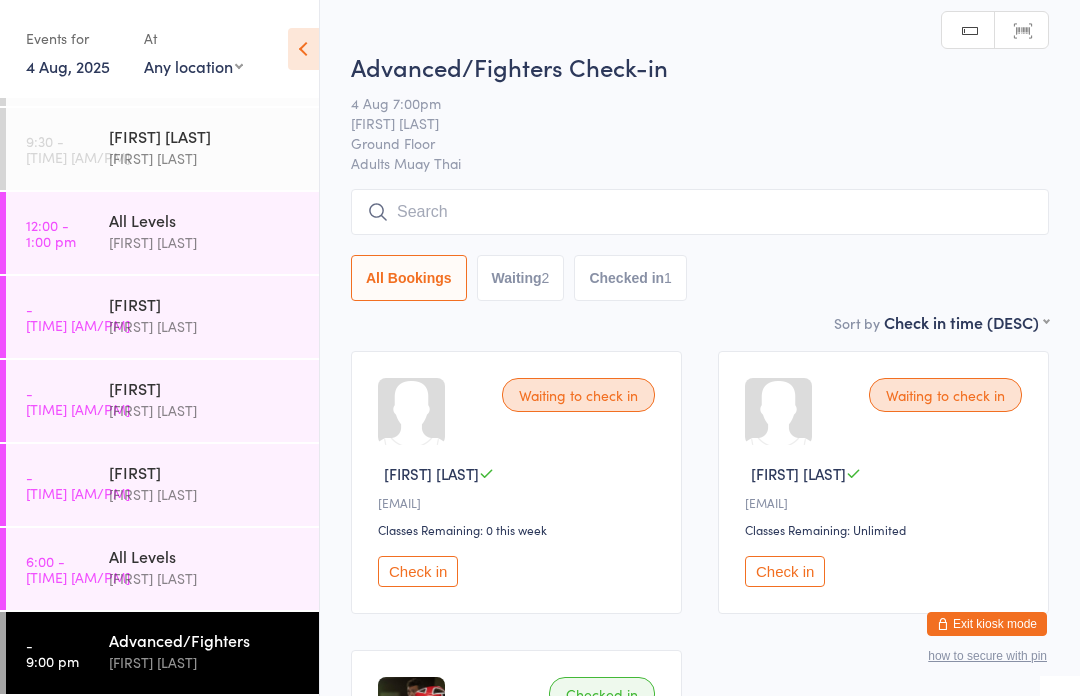 click on "-" at bounding box center [78, 317] 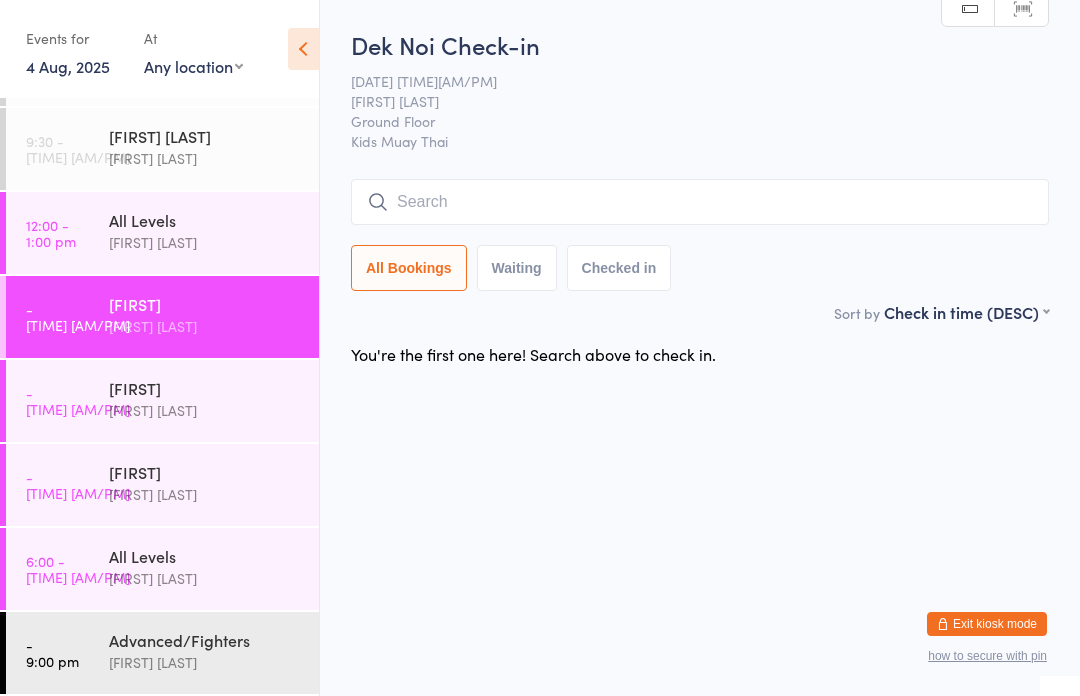 scroll, scrollTop: 72, scrollLeft: 0, axis: vertical 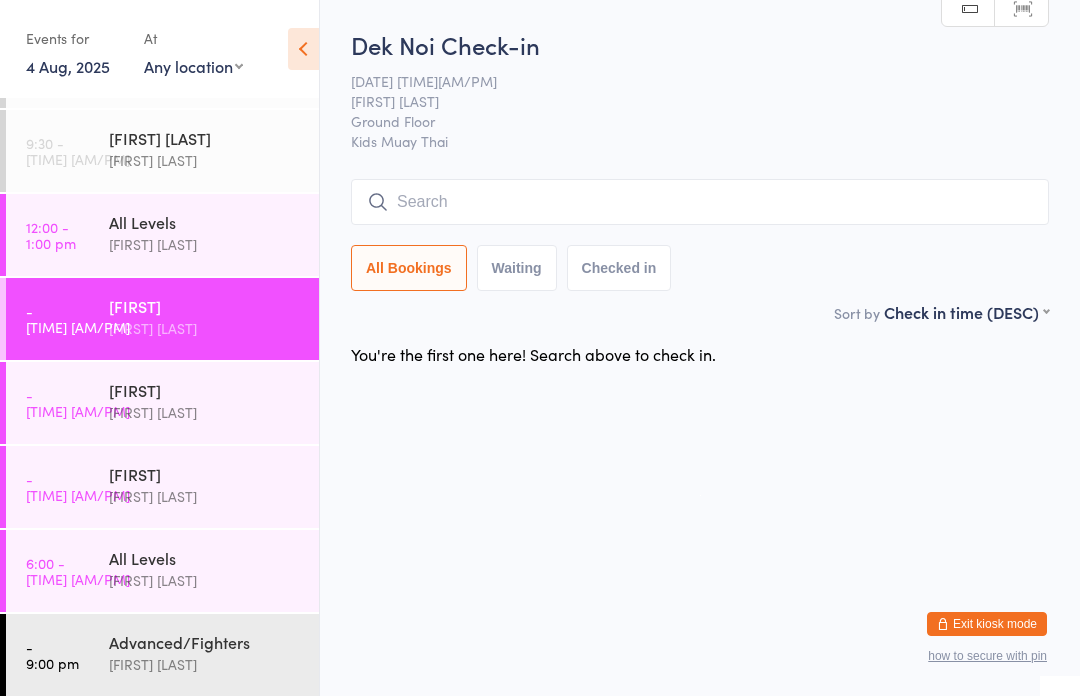 click on "[FIRST] [LAST]" at bounding box center (205, 412) 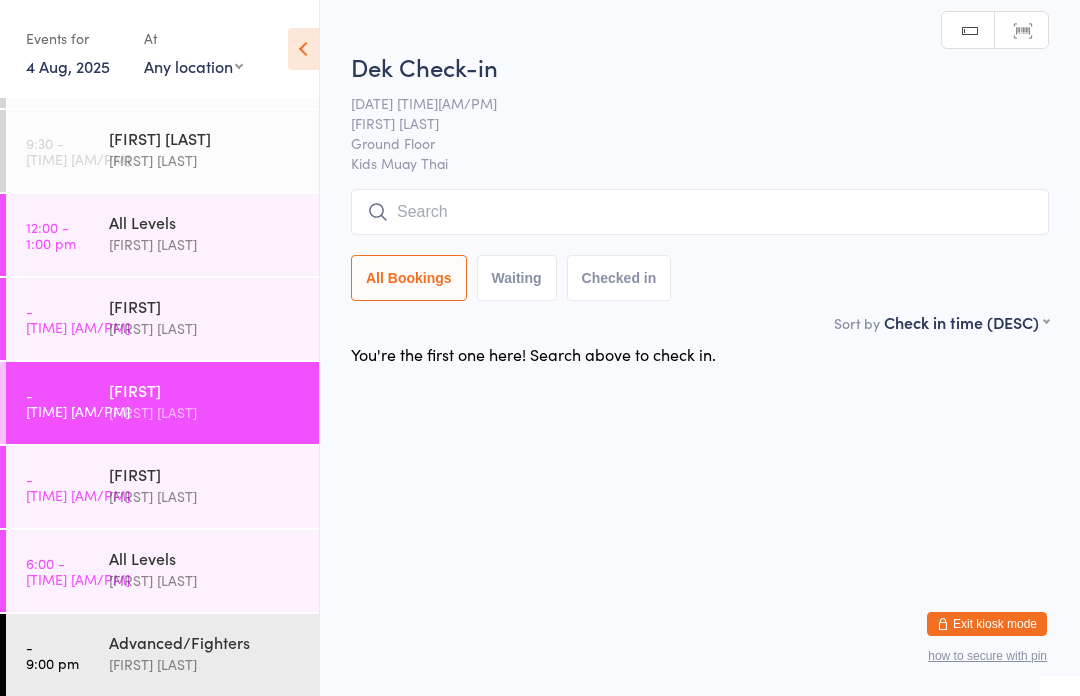 click on "[TIME] [TIME] [FIRST] [LAST]" at bounding box center (162, 319) 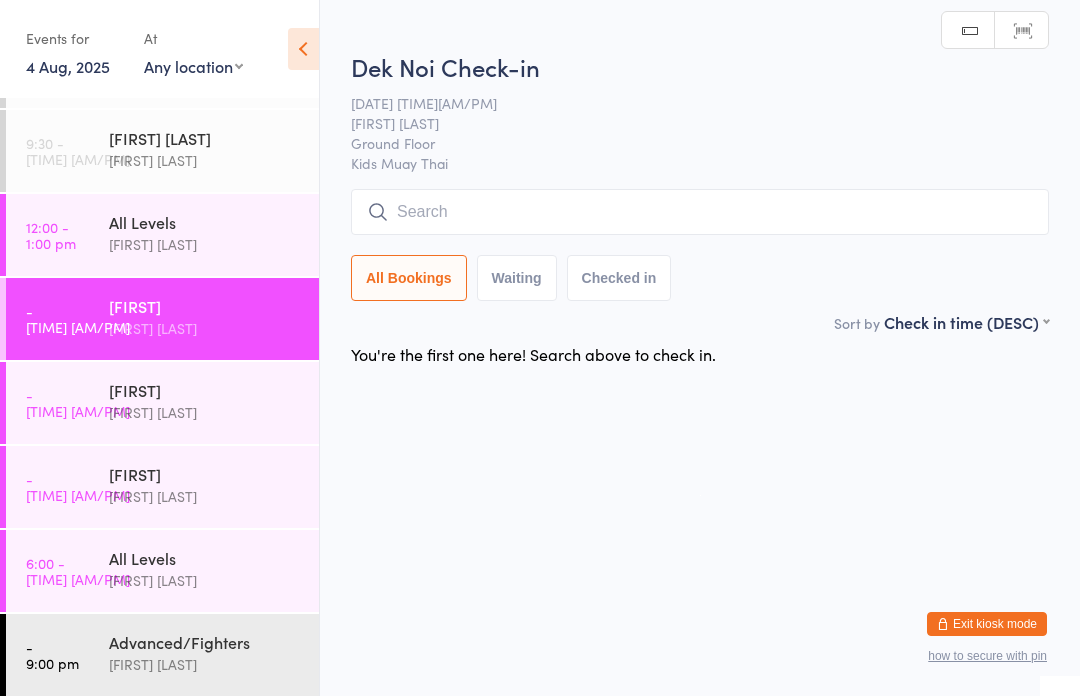 click on "[TIME] [TIME] [FIRST] [LAST]" at bounding box center [162, 235] 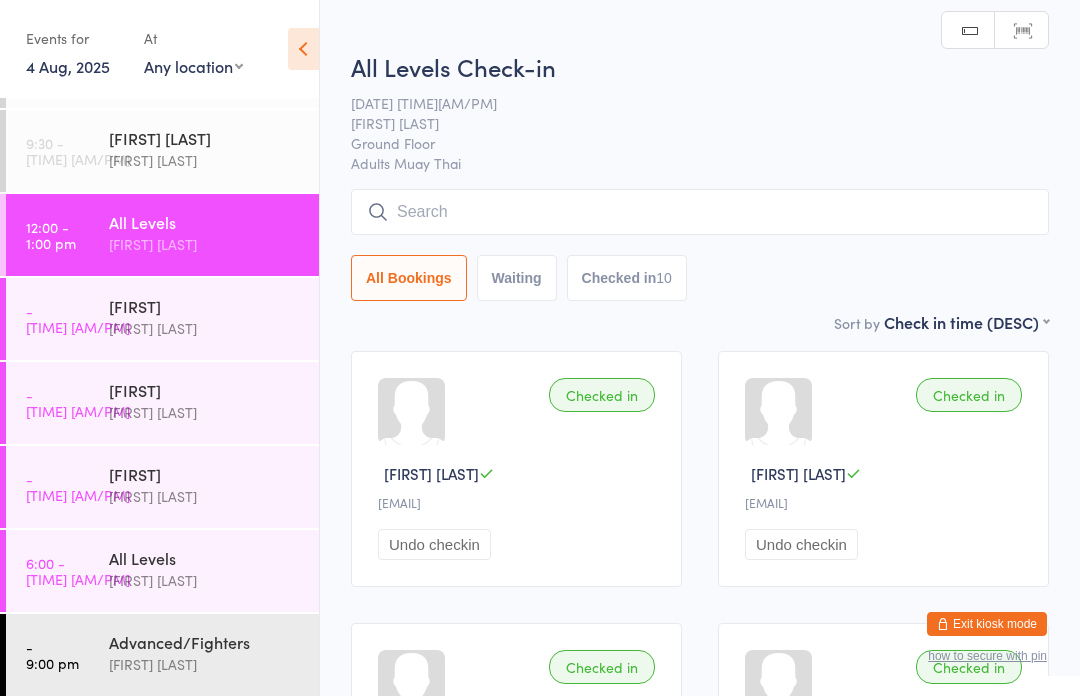 scroll, scrollTop: 332, scrollLeft: 0, axis: vertical 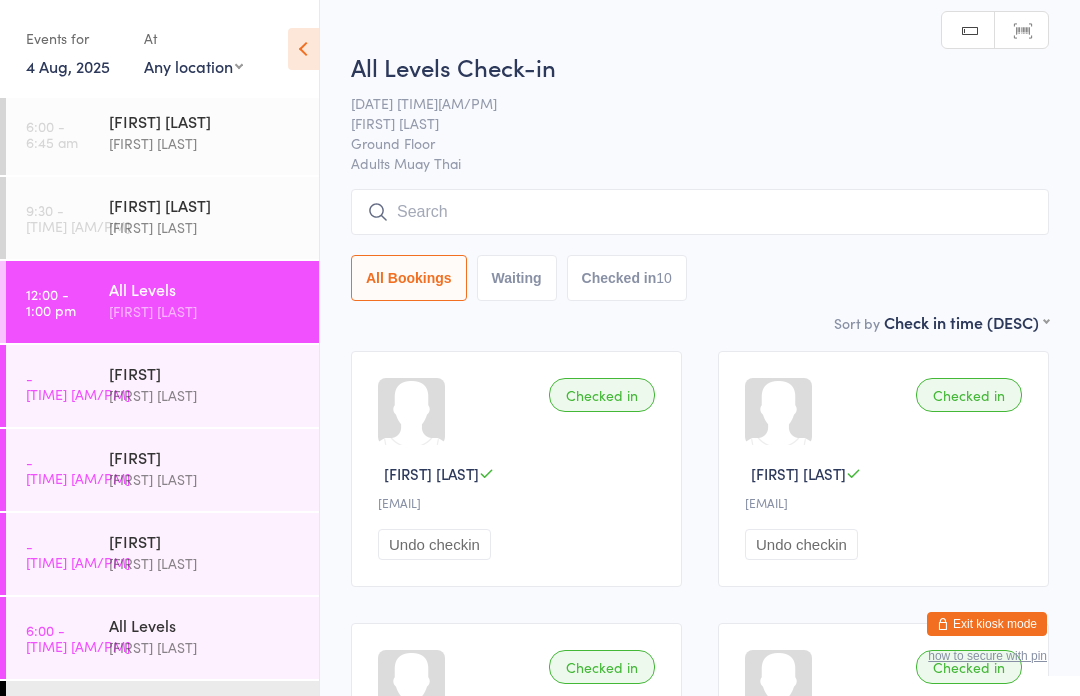 click on "[TIME] [TIME] [FIRST] [LAST]" at bounding box center (162, 386) 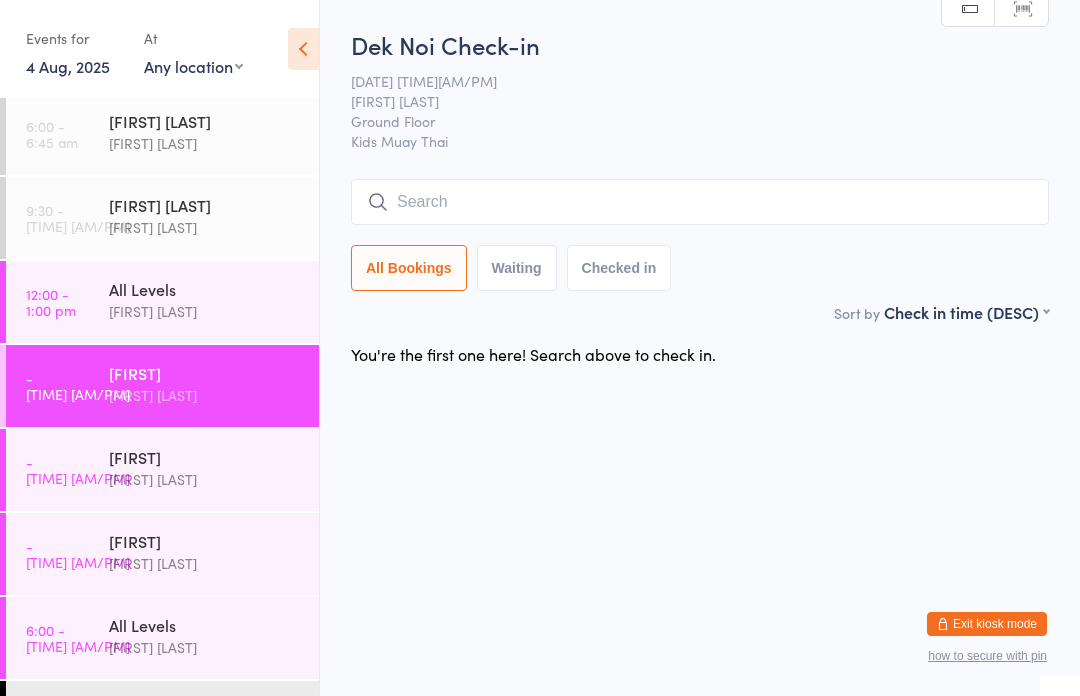 click on "[FIRST] [LAST]" at bounding box center (214, 384) 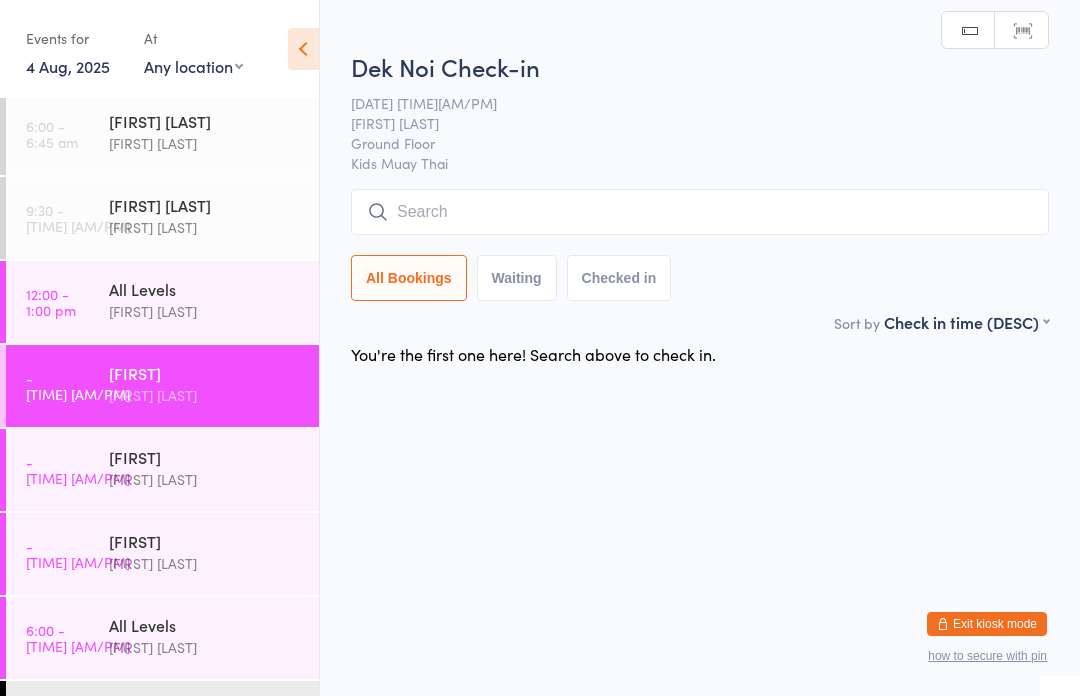 click on "[FIRST] [LAST]" at bounding box center (214, 552) 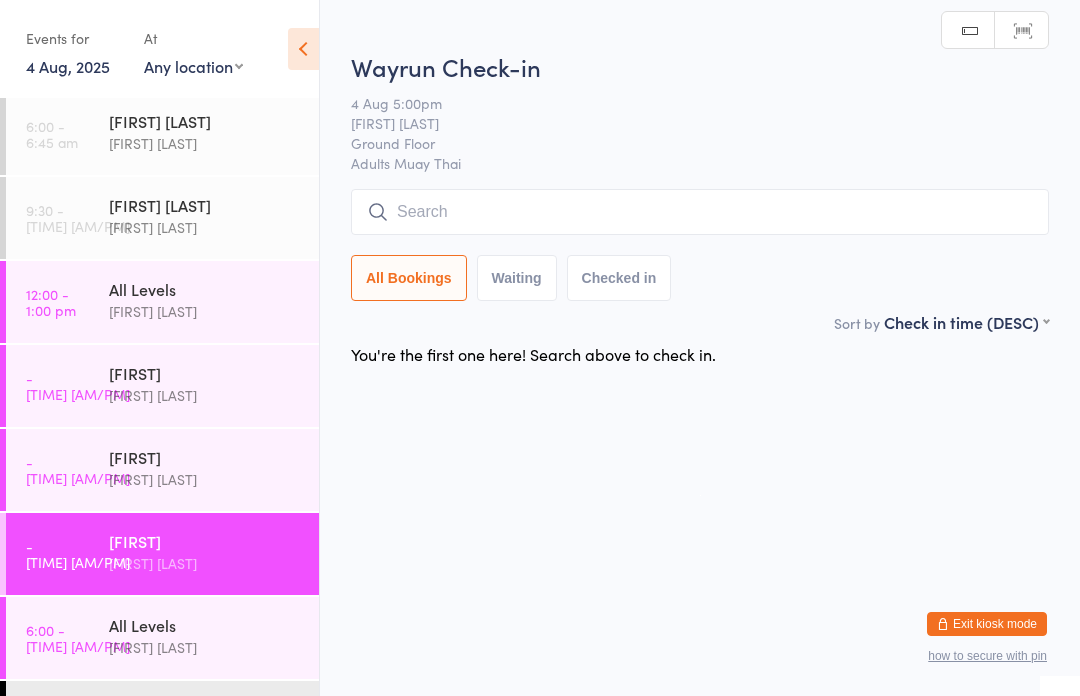 click on "[TIME] - [TIME] [AM/PM]" at bounding box center [78, 470] 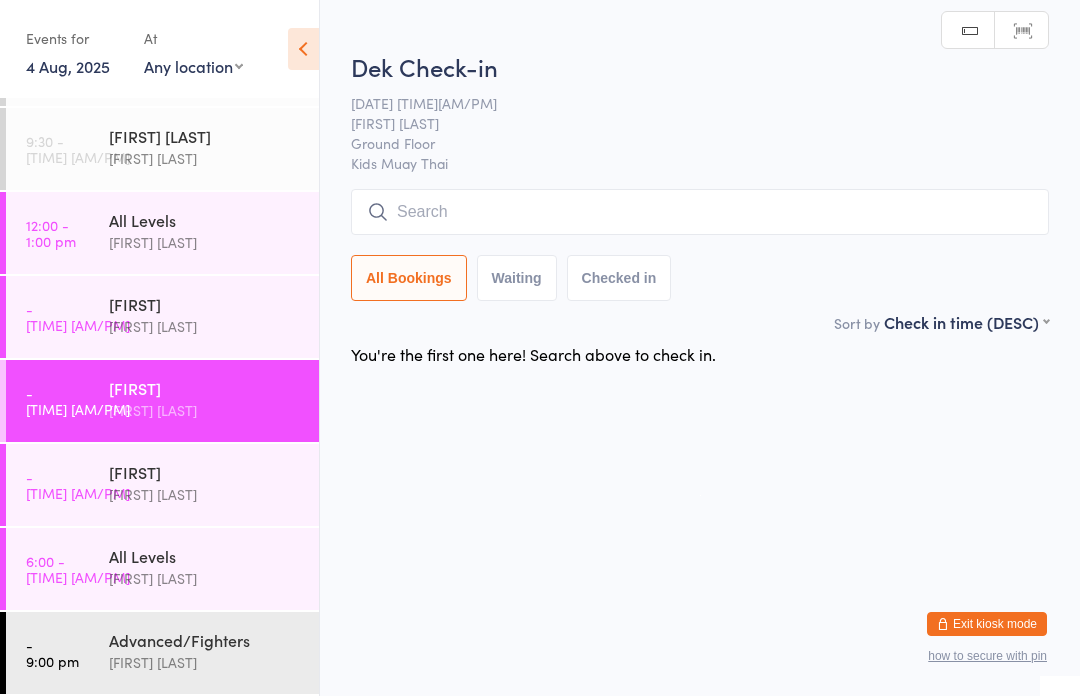 scroll, scrollTop: 74, scrollLeft: 0, axis: vertical 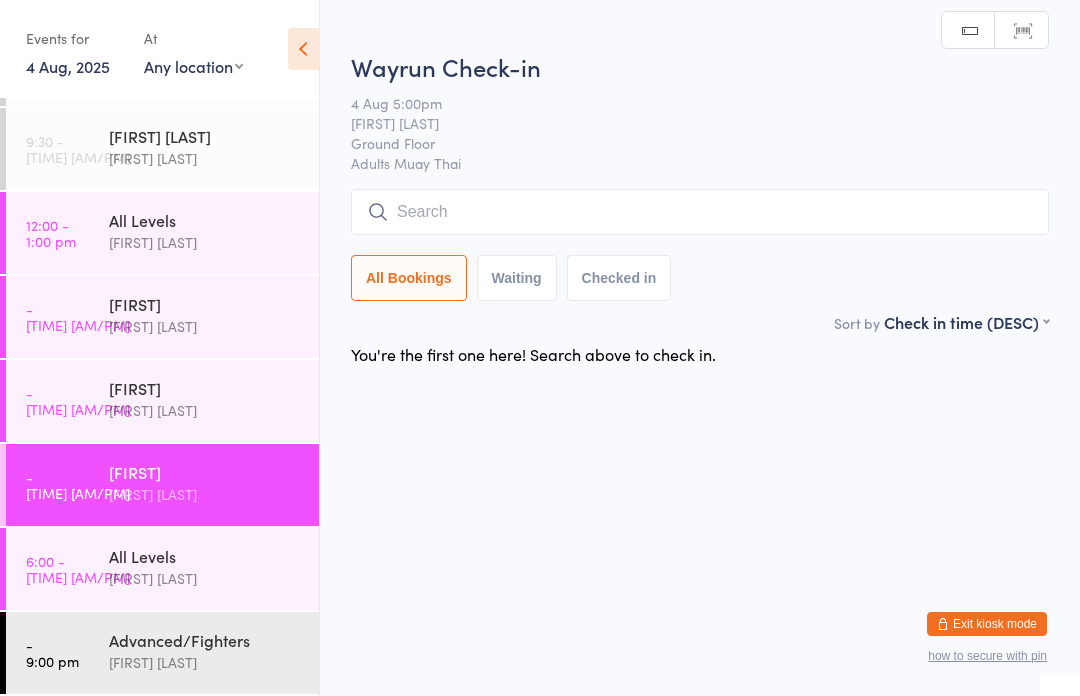 click on "[FIRST] [LAST]" at bounding box center (205, 578) 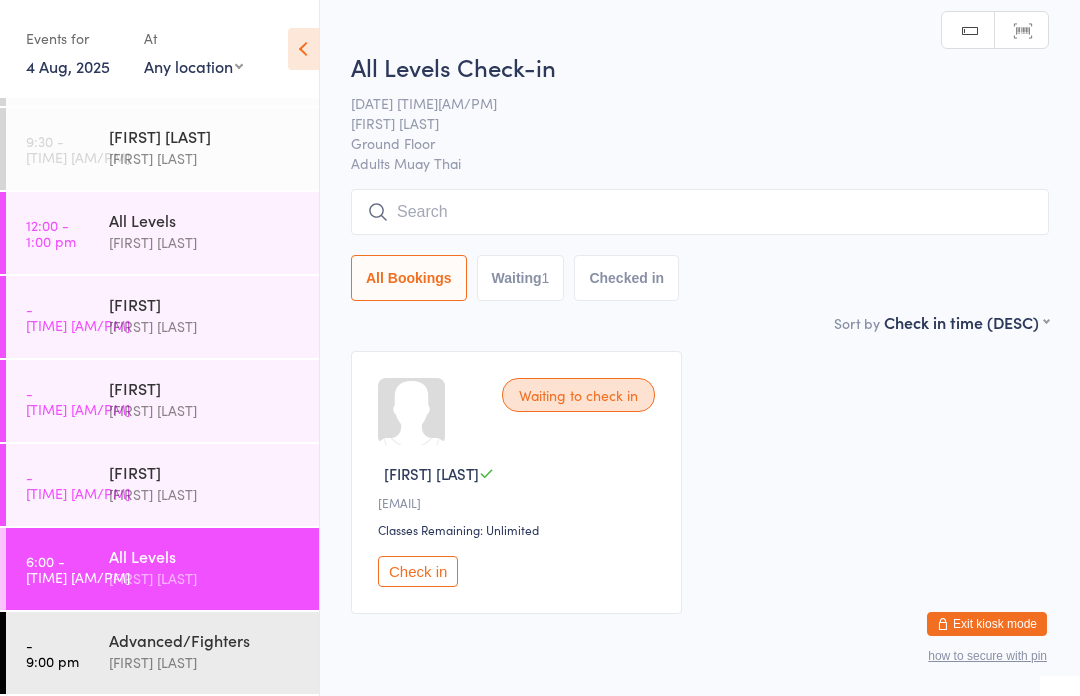 click on "Advanced/Fighters" at bounding box center [205, 640] 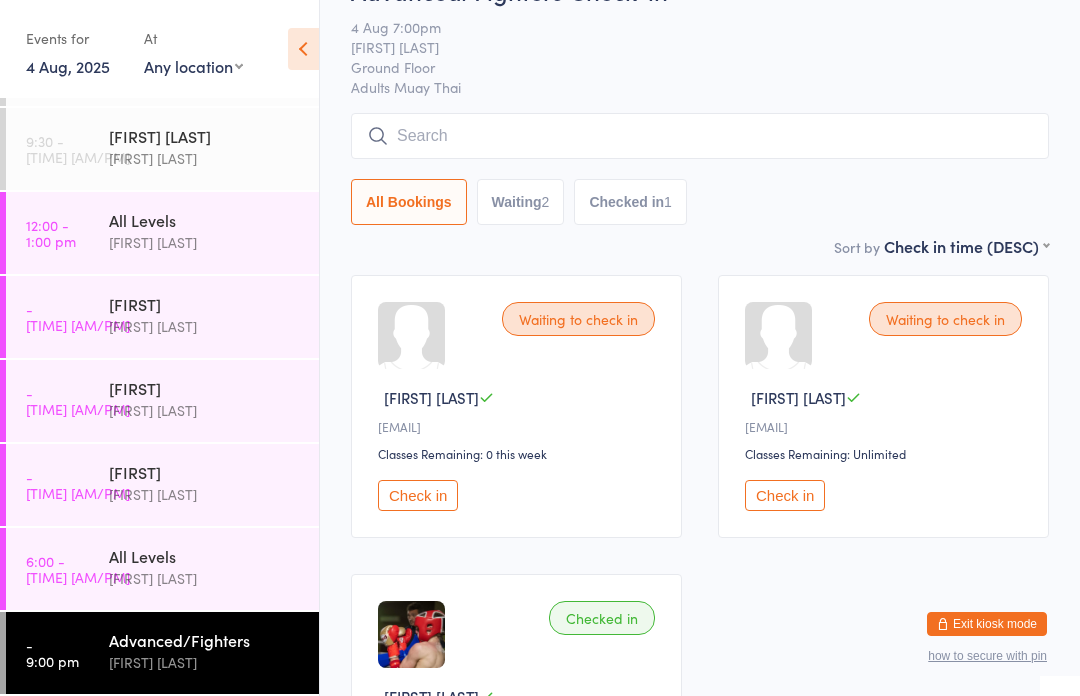 scroll, scrollTop: 146, scrollLeft: 0, axis: vertical 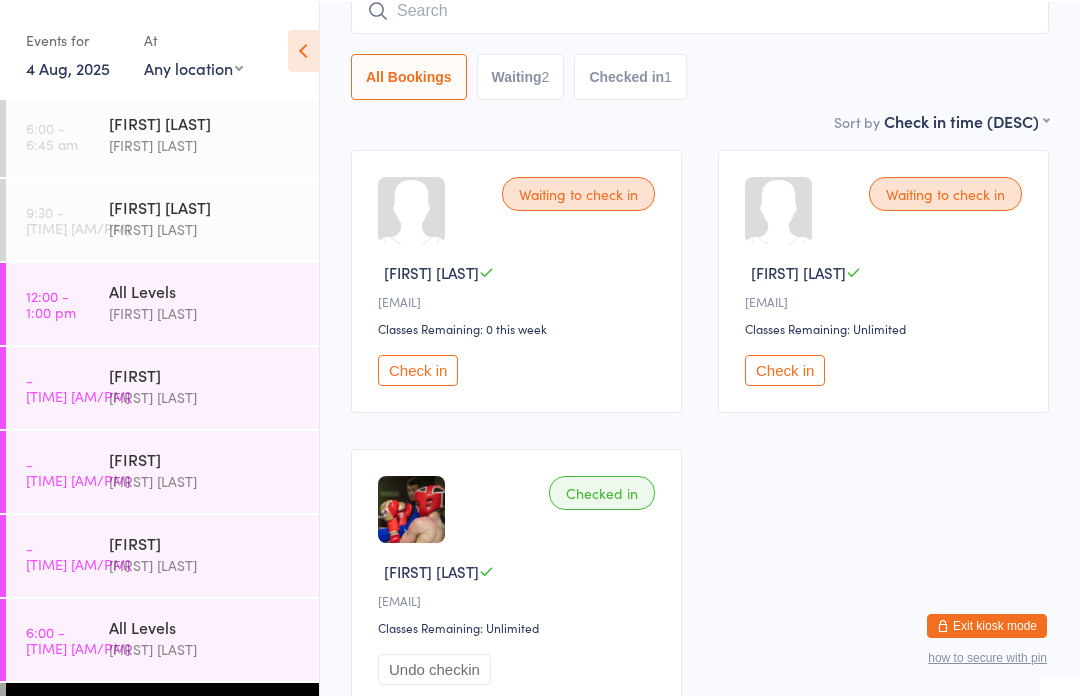 click on "[FIRST] [LAST]" at bounding box center [205, 395] 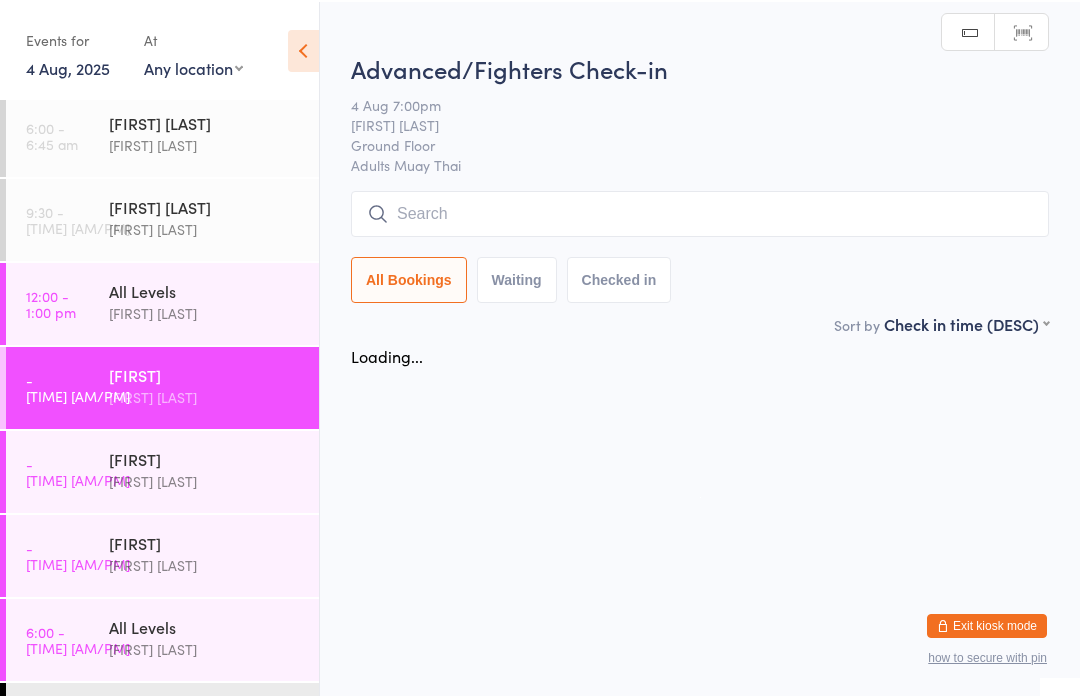 scroll, scrollTop: 0, scrollLeft: 0, axis: both 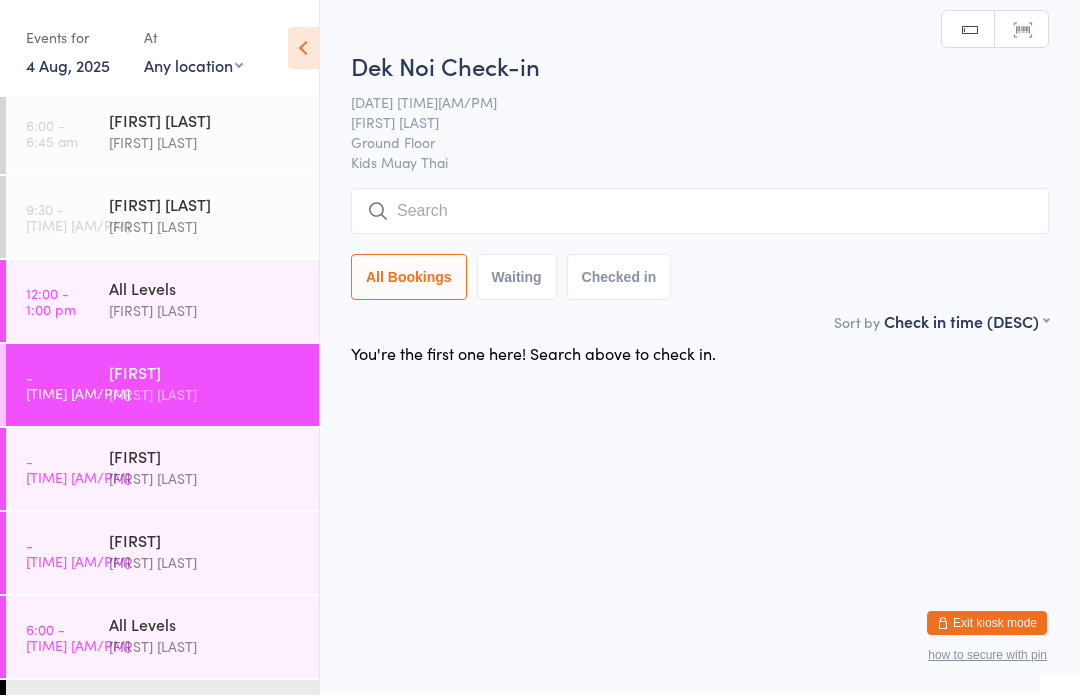 click on "-  -" at bounding box center [162, 470] 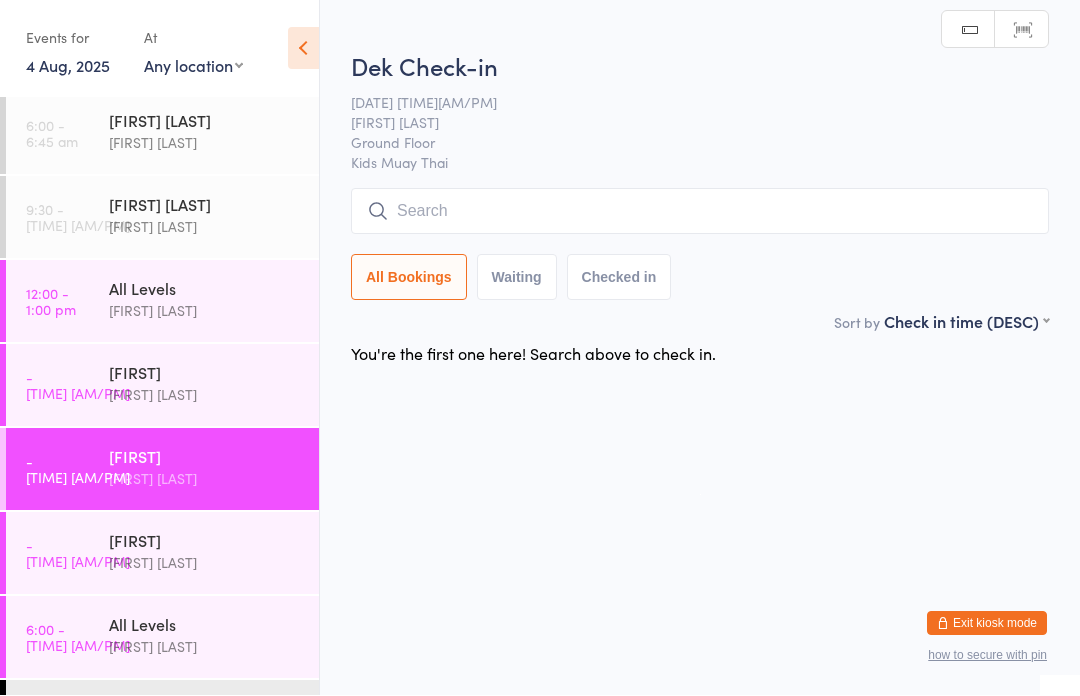 click on "[TIME] [TIME] [FIRST] [LAST]" at bounding box center (162, 386) 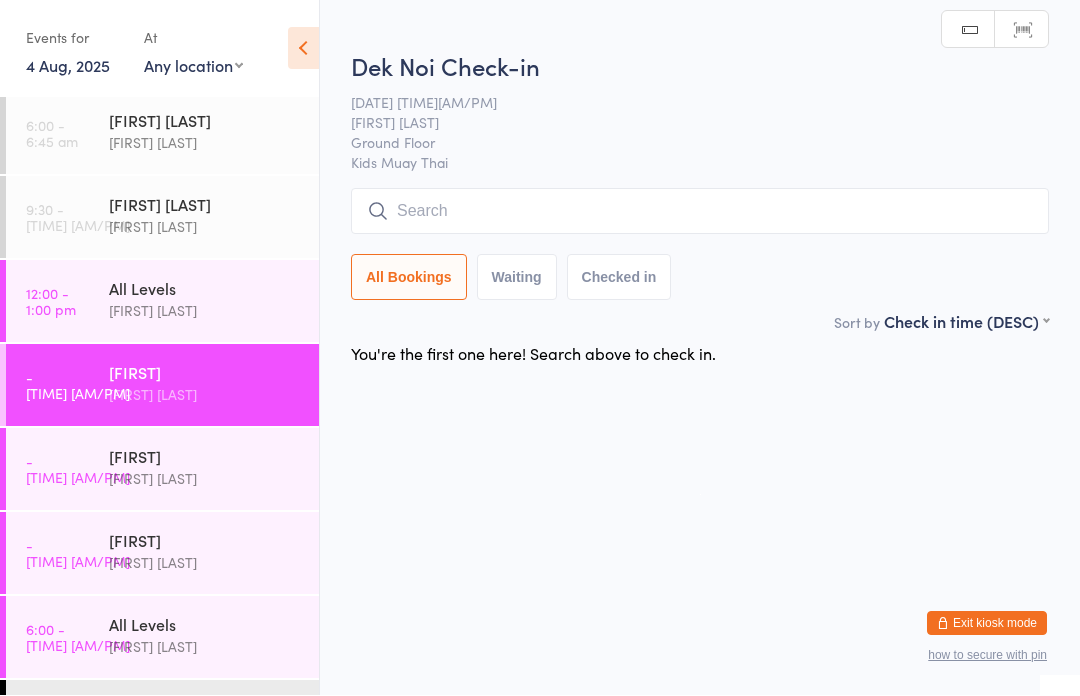 click on "Events for" at bounding box center (75, 38) 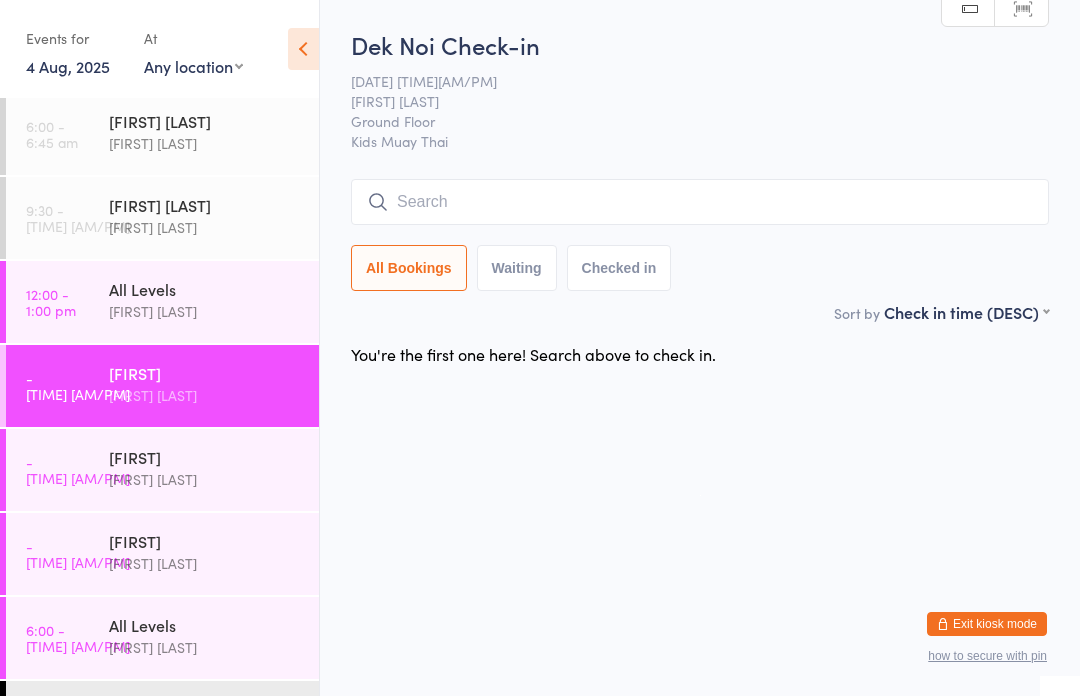 click on "[FIRST] [LAST]" at bounding box center (205, 395) 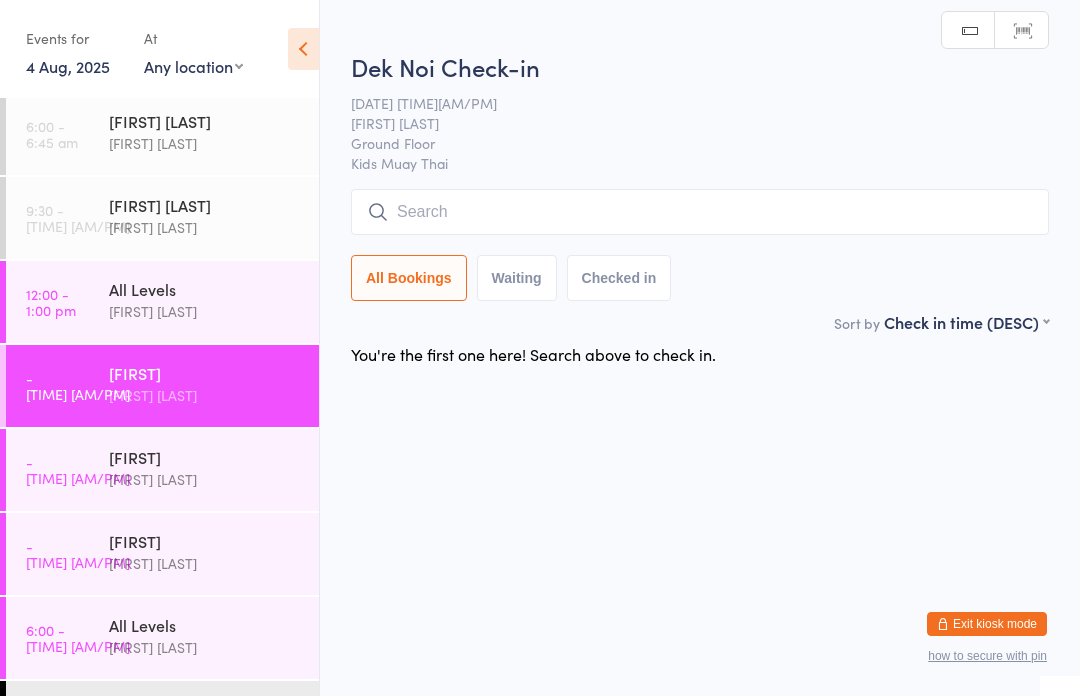 click at bounding box center (700, 212) 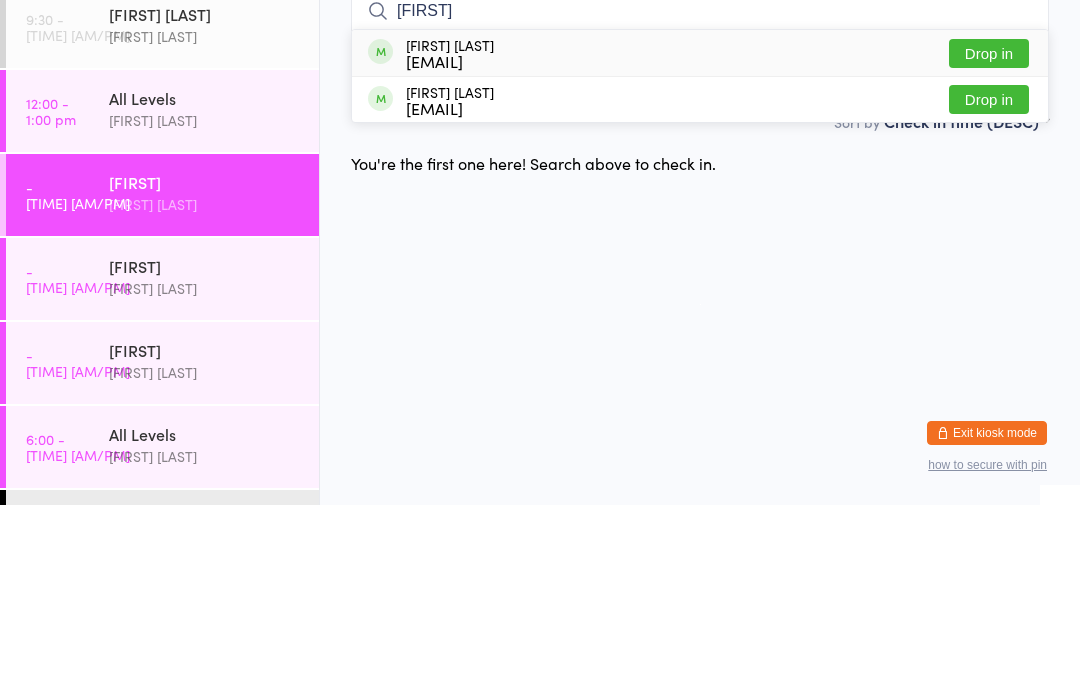 type on "[FIRST]" 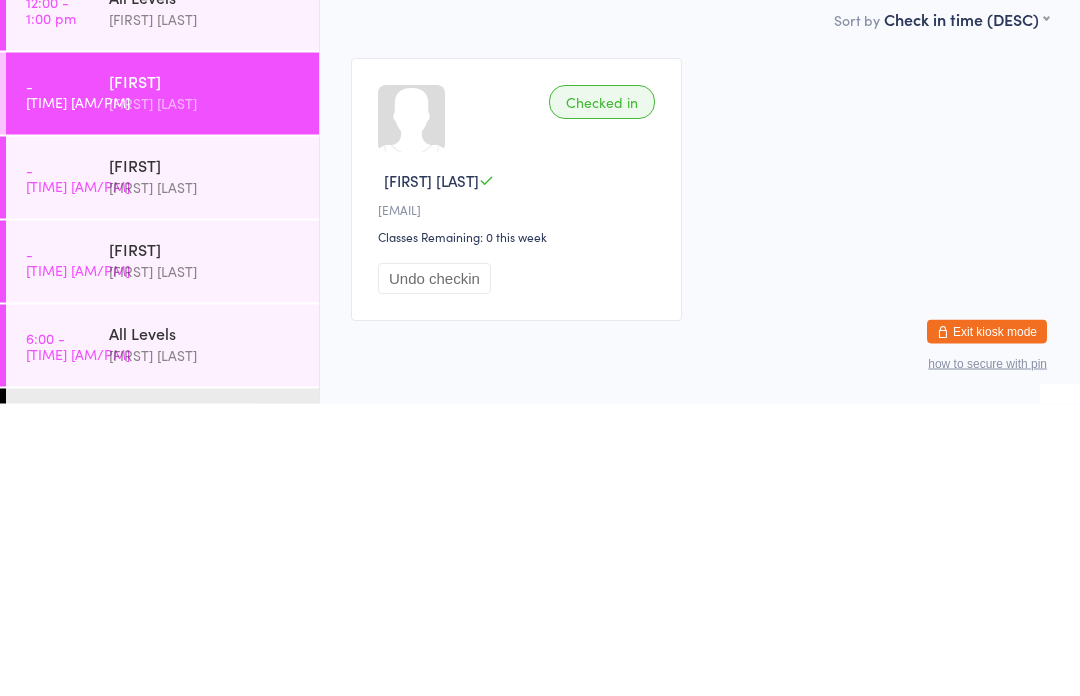 click on "[FIRST] [LAST]" at bounding box center [205, 479] 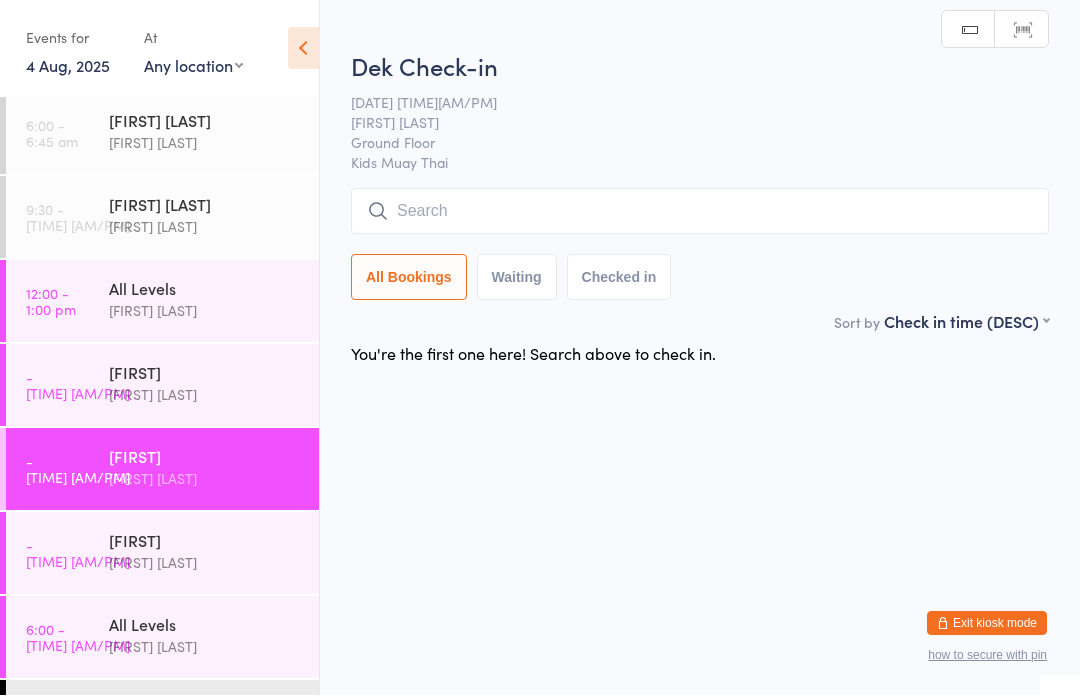 click at bounding box center [700, 212] 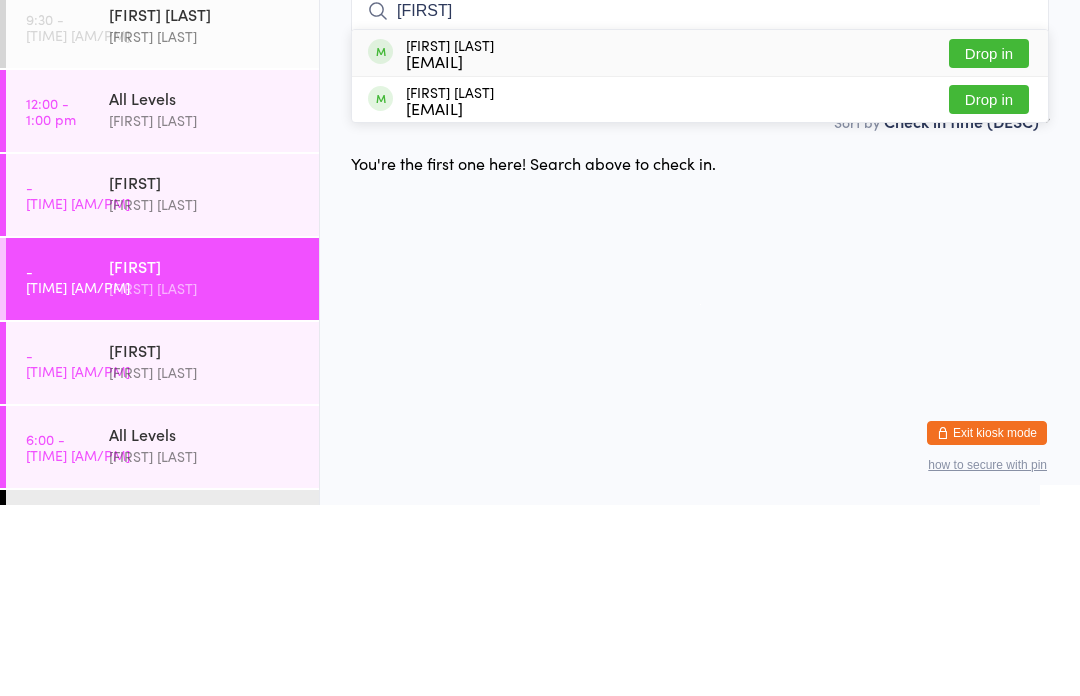 type on "[FIRST]" 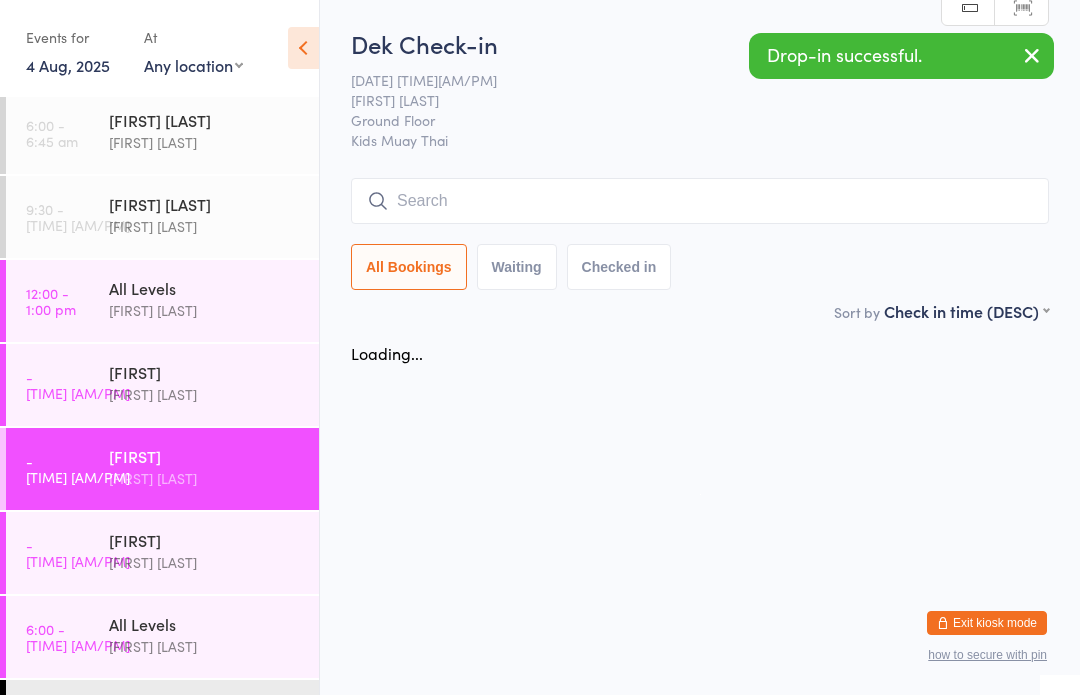 scroll, scrollTop: 1, scrollLeft: 0, axis: vertical 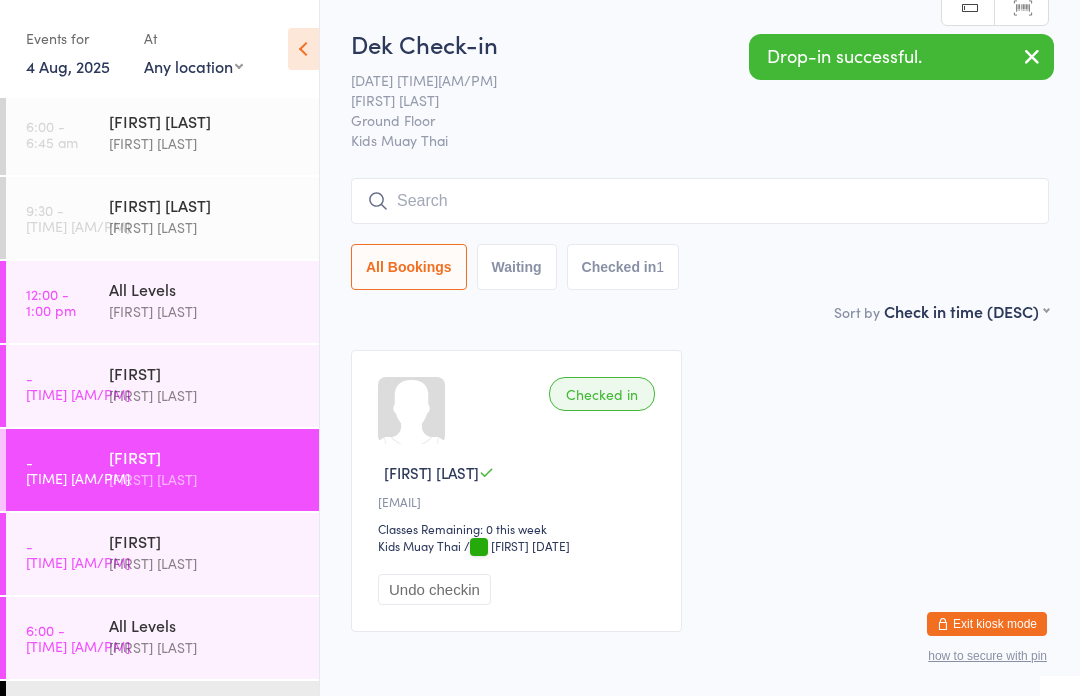 click on "[FIRST]" at bounding box center (205, 373) 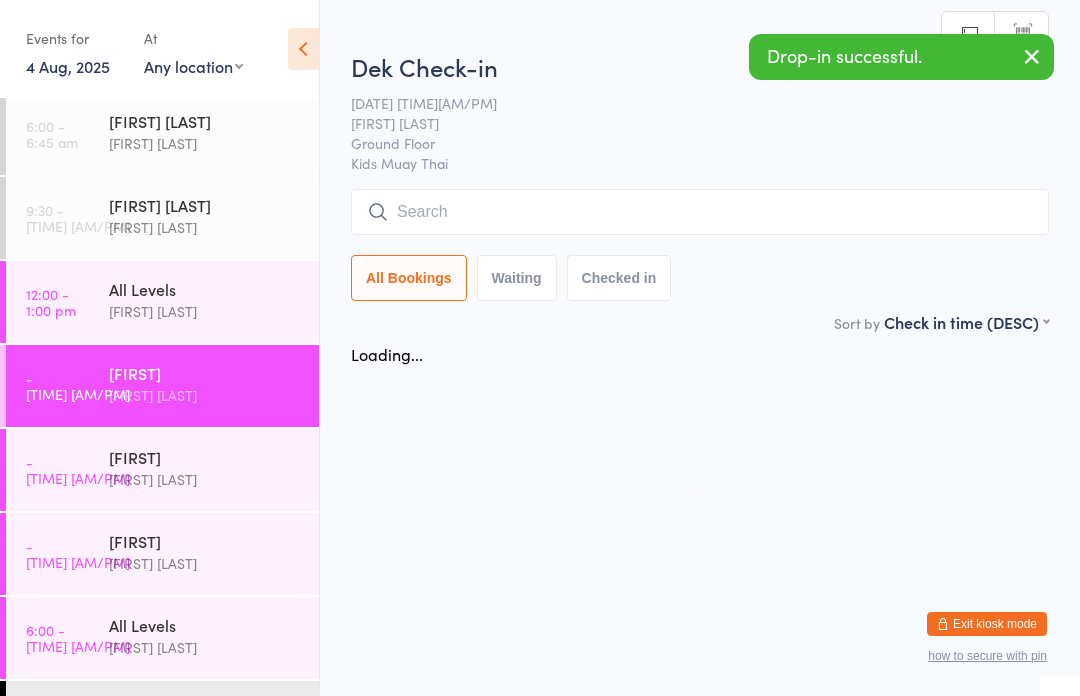 scroll, scrollTop: 0, scrollLeft: 0, axis: both 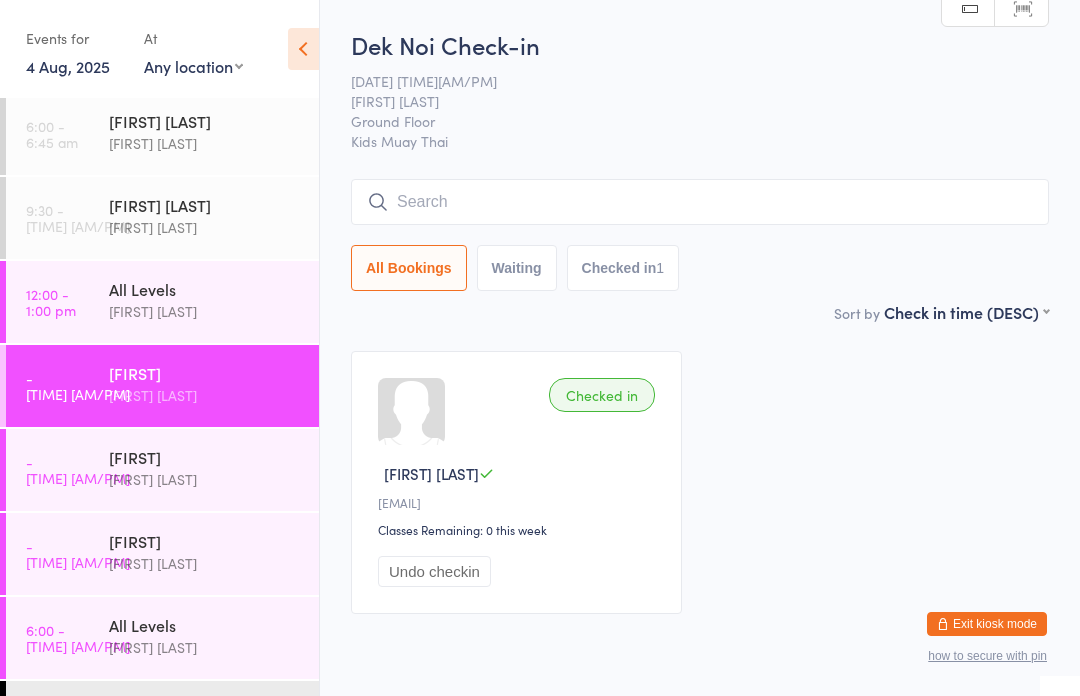 click on "Waiting" at bounding box center [517, 268] 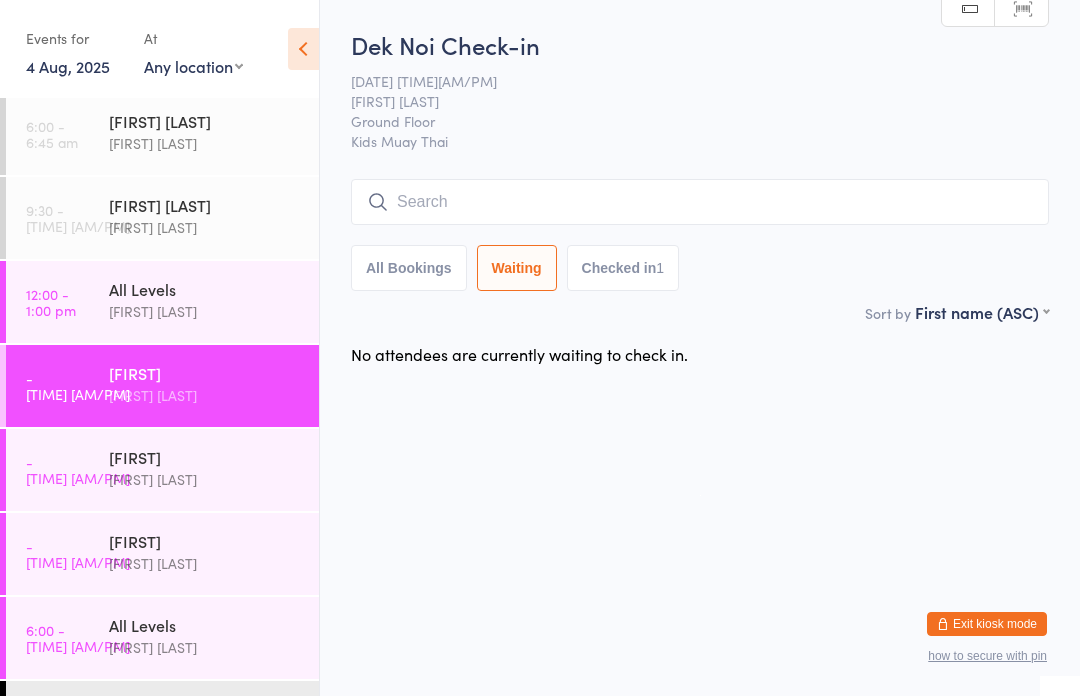 click on "Checked in  1" at bounding box center [623, 268] 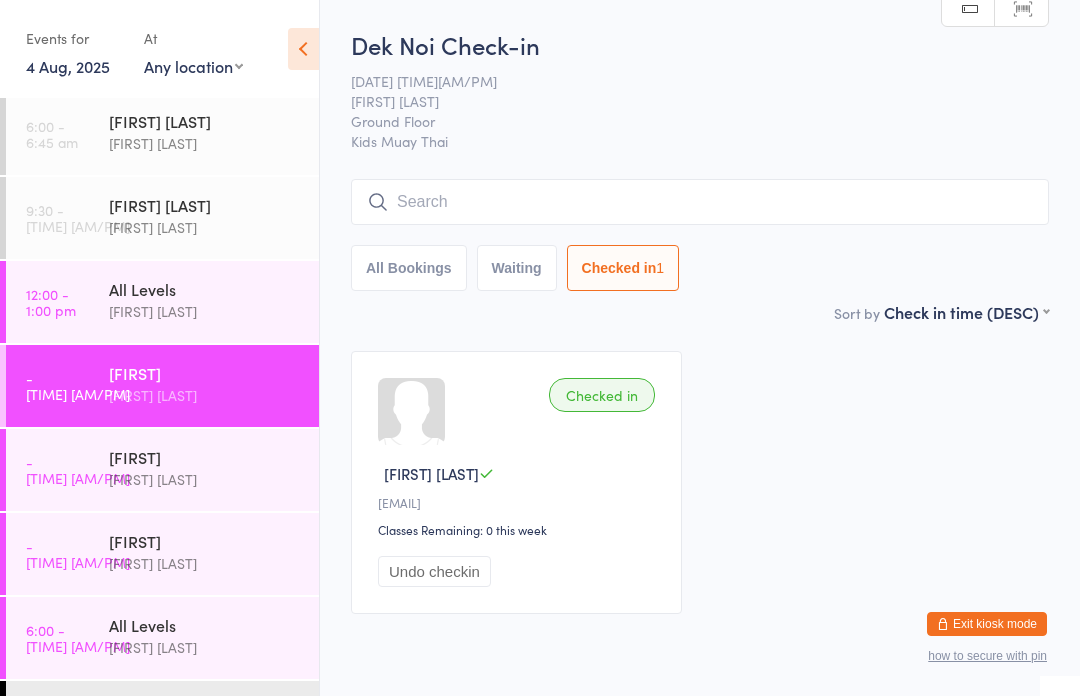 click on "All Bookings" at bounding box center (409, 268) 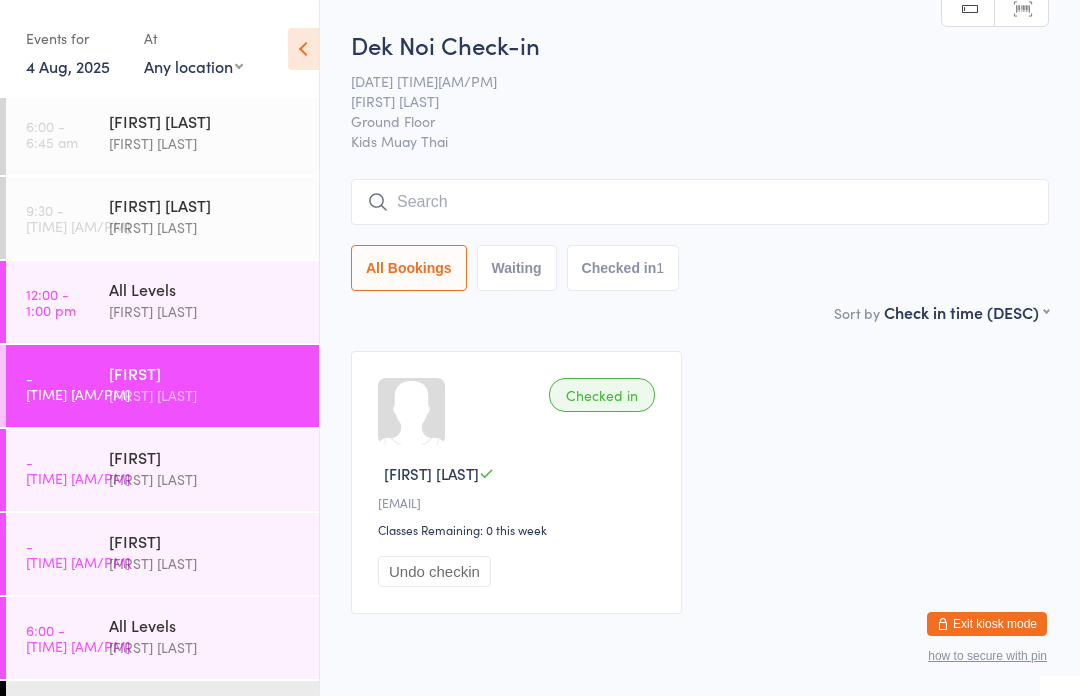 click on "All Bookings" at bounding box center (409, 268) 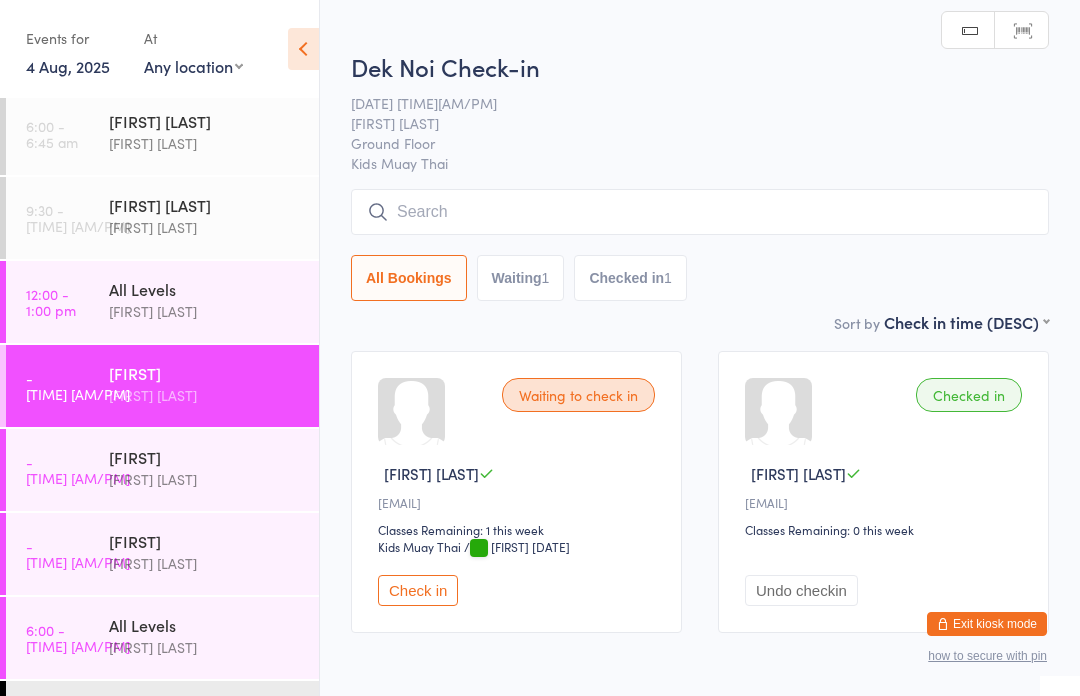 click on "Check in" at bounding box center (418, 590) 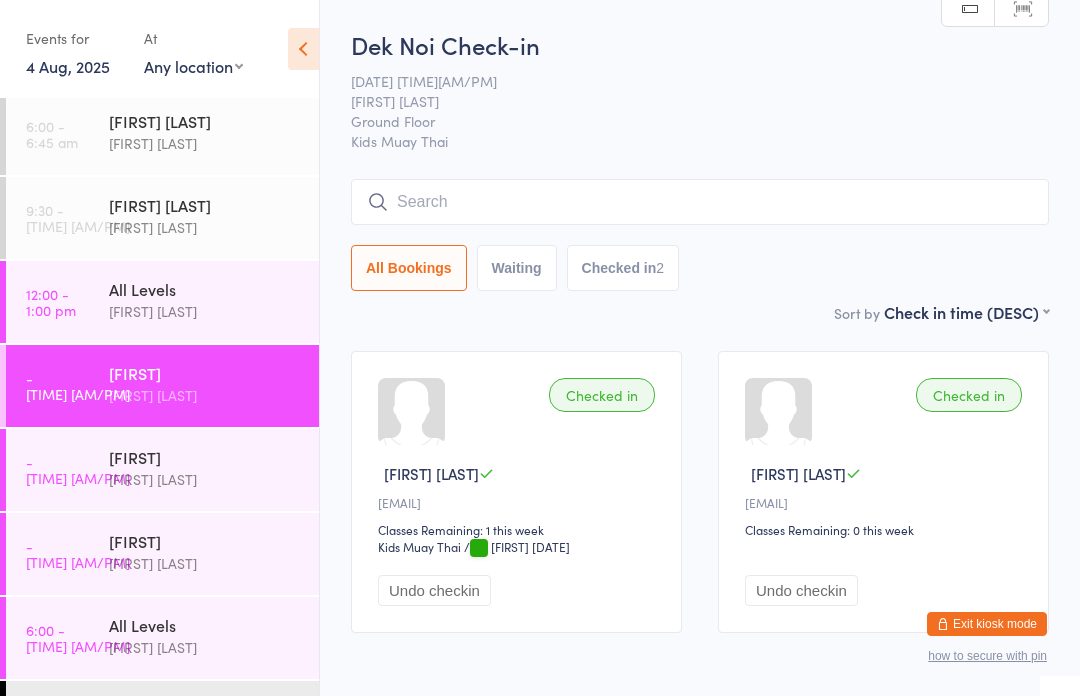 click at bounding box center [700, 202] 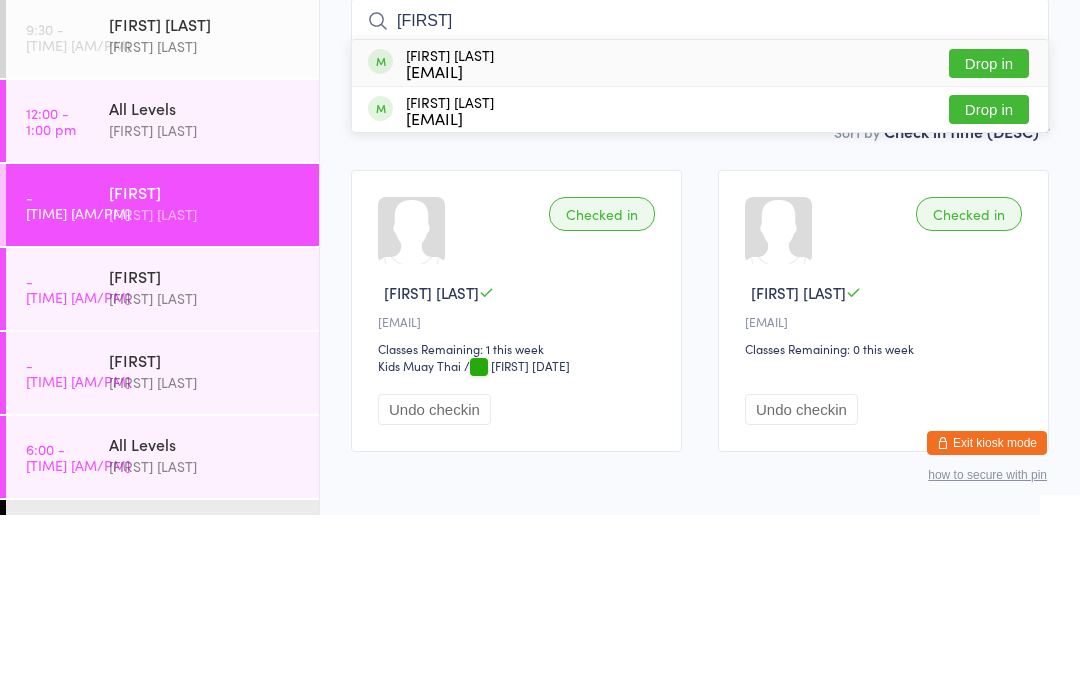 type on "[FIRST]" 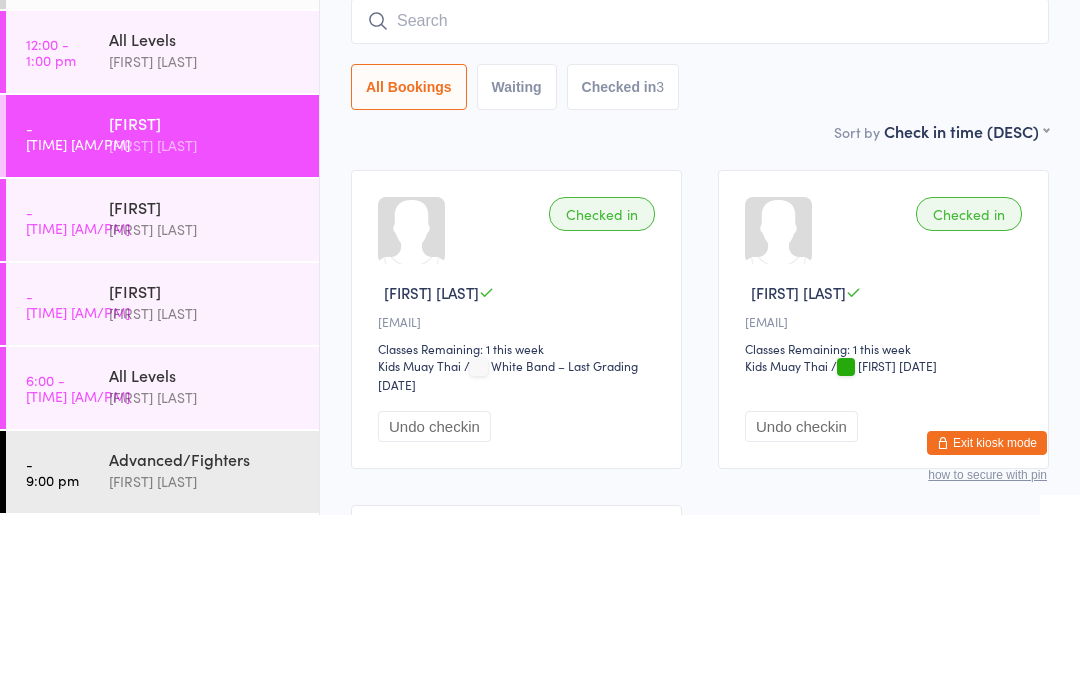 scroll, scrollTop: 74, scrollLeft: 0, axis: vertical 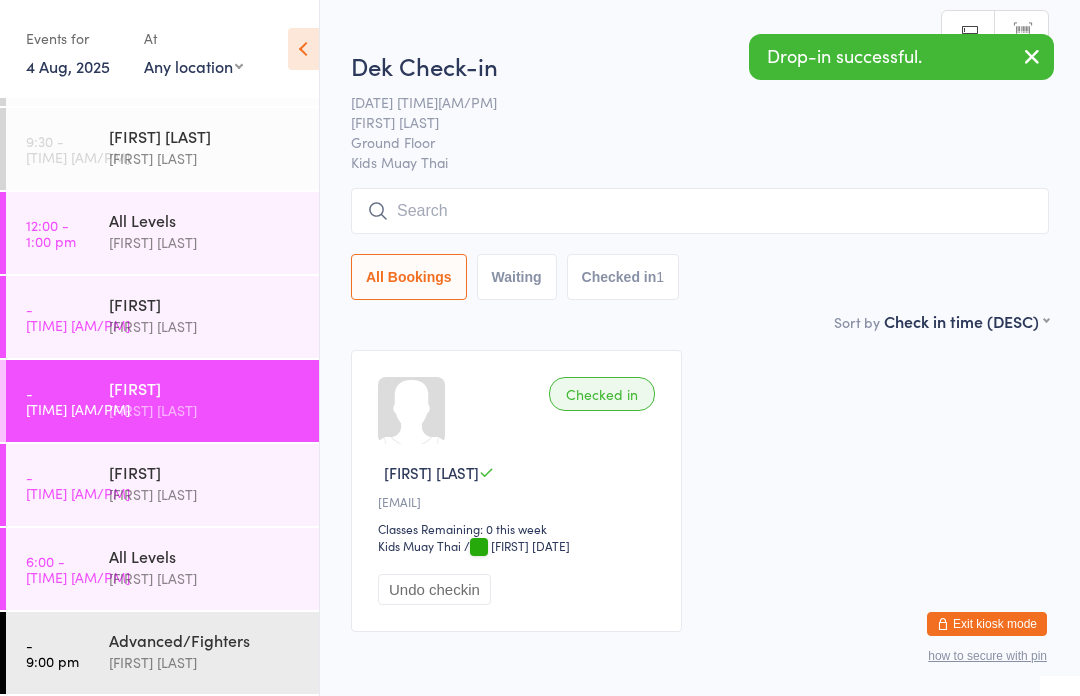 click at bounding box center (700, 211) 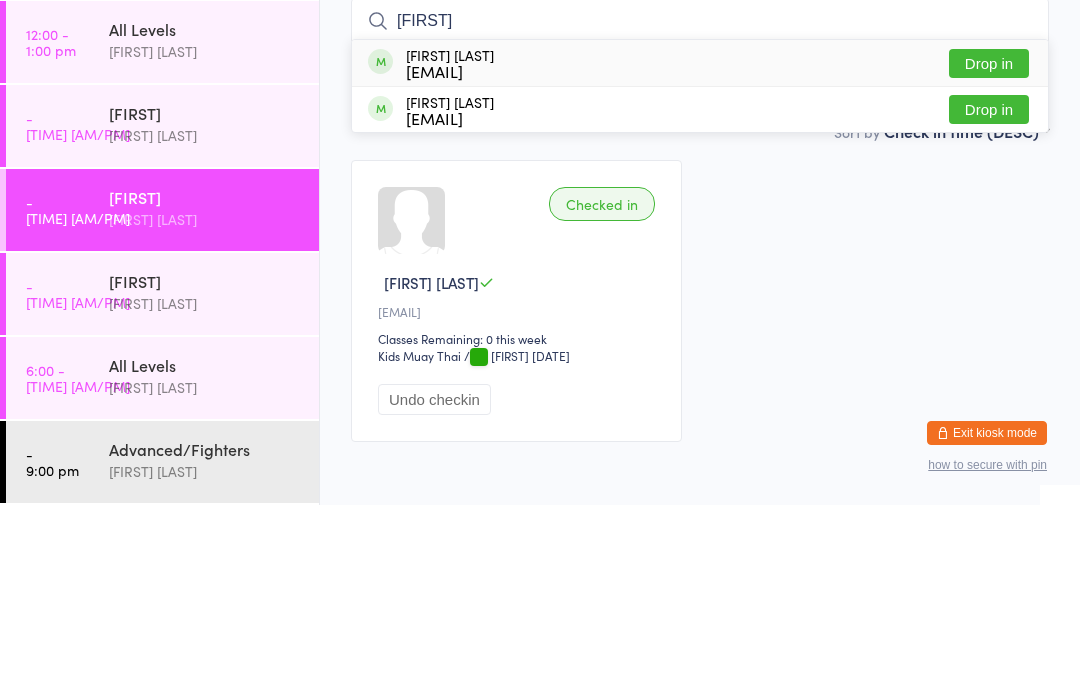 type on "[FIRST]" 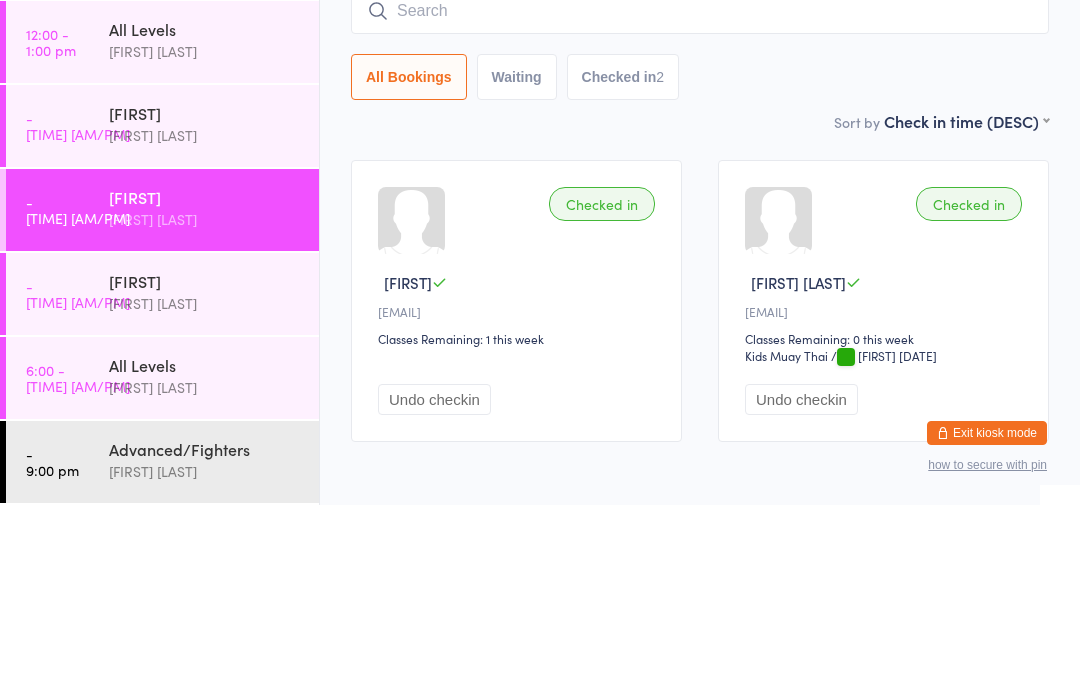 click on "[TIME] [TIME] [FIRST] [LAST]" at bounding box center (162, 317) 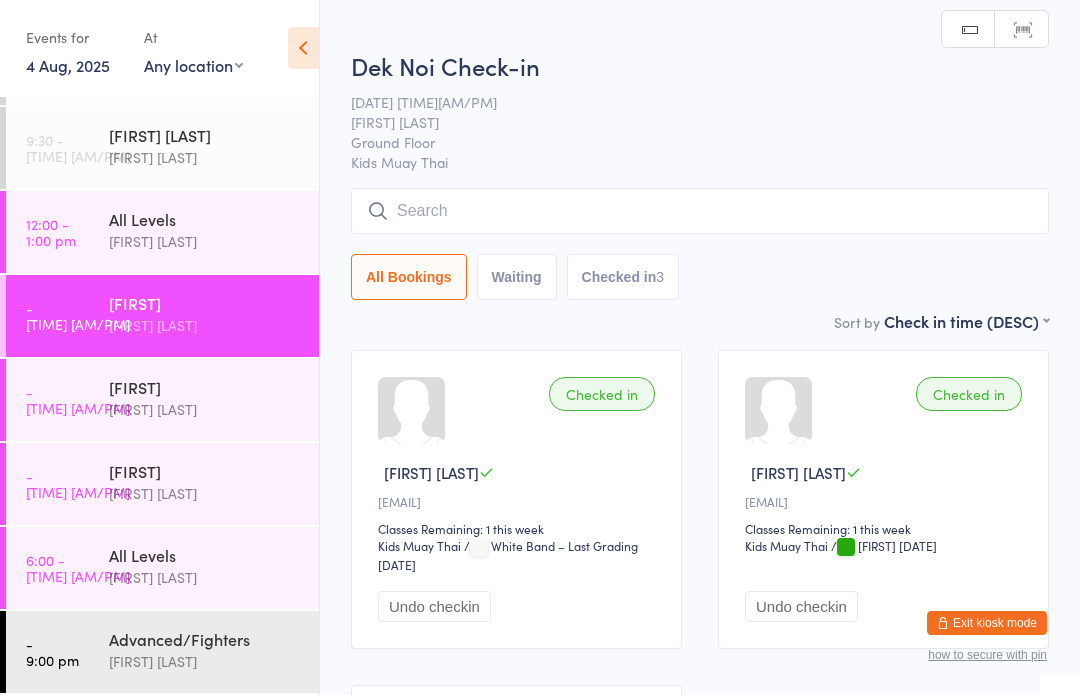 scroll, scrollTop: 1, scrollLeft: 0, axis: vertical 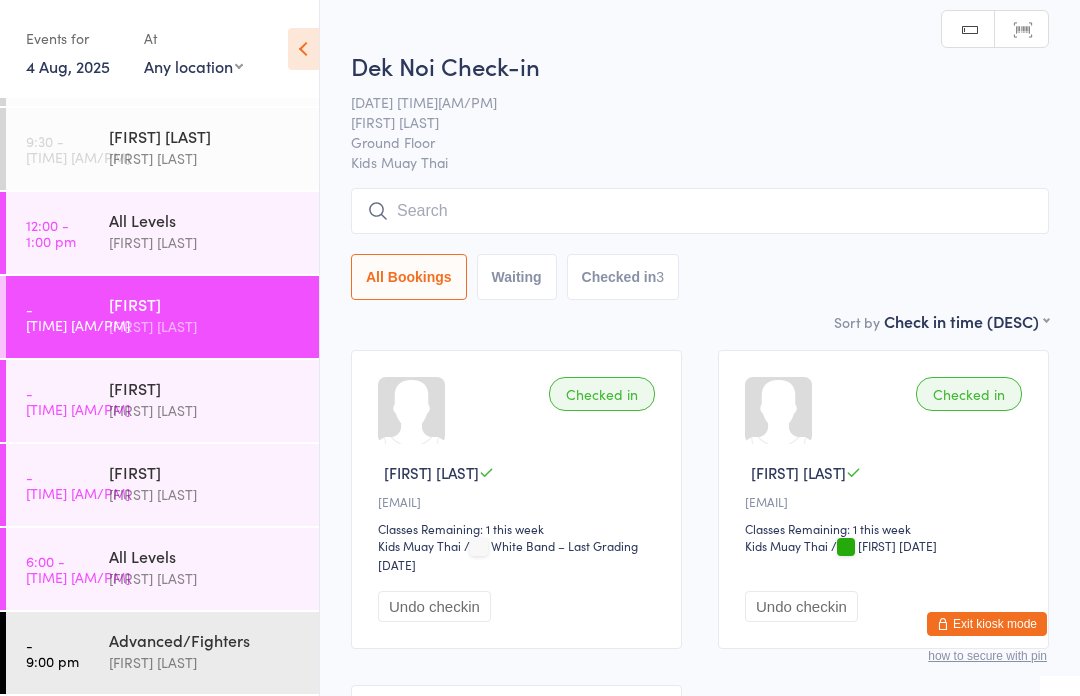 click at bounding box center [700, 211] 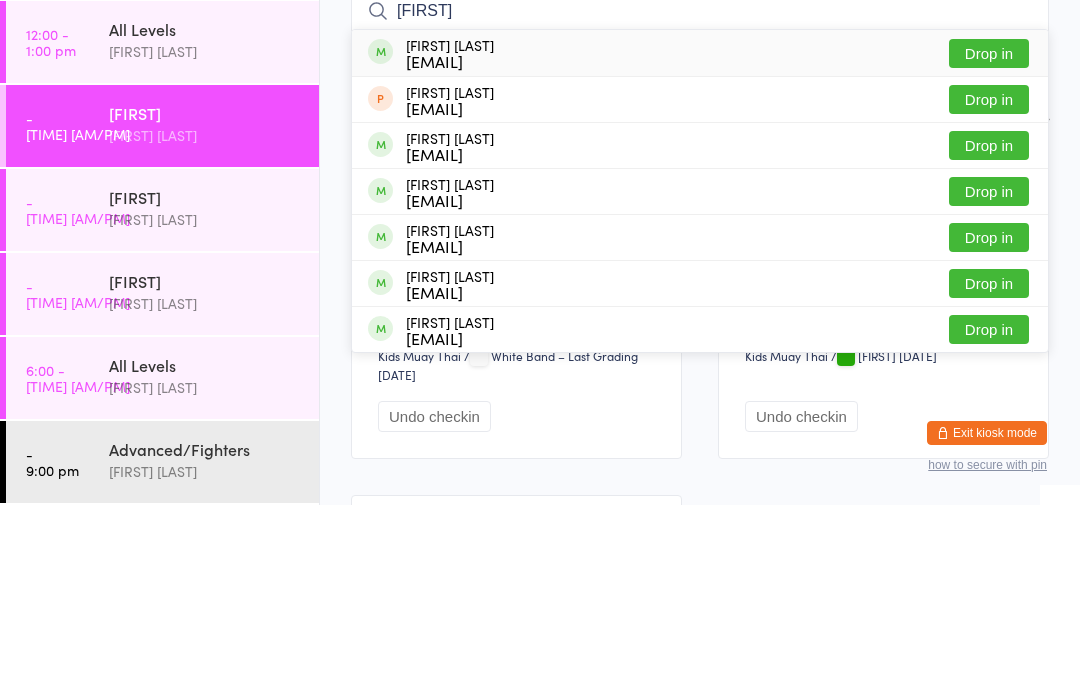 type on "[FIRST]" 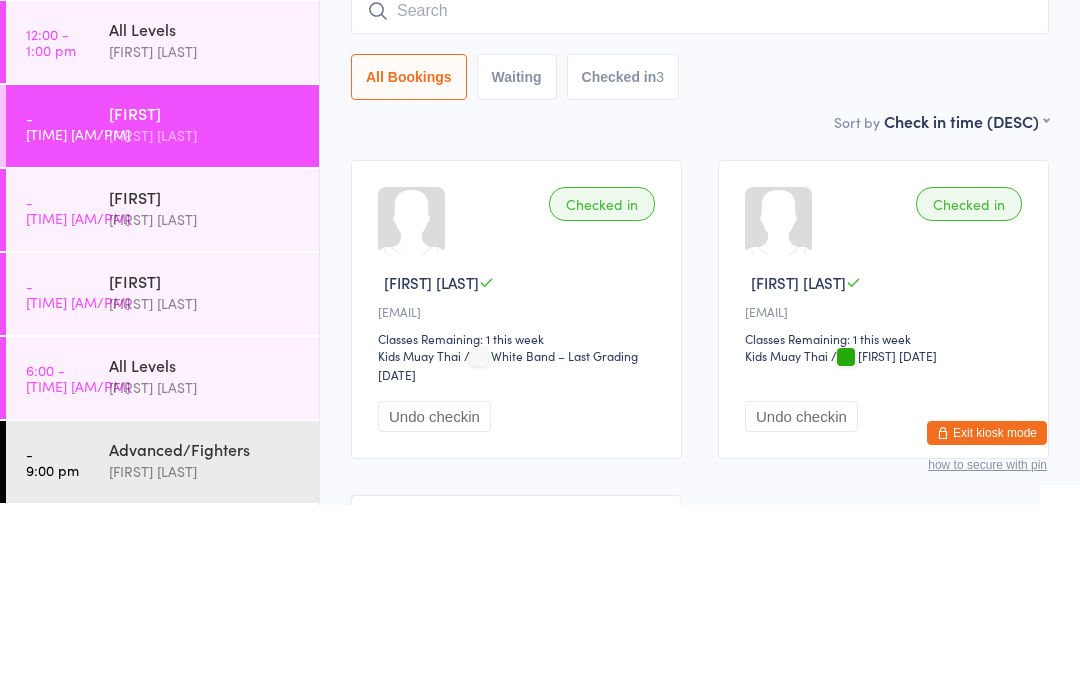 scroll, scrollTop: 191, scrollLeft: 0, axis: vertical 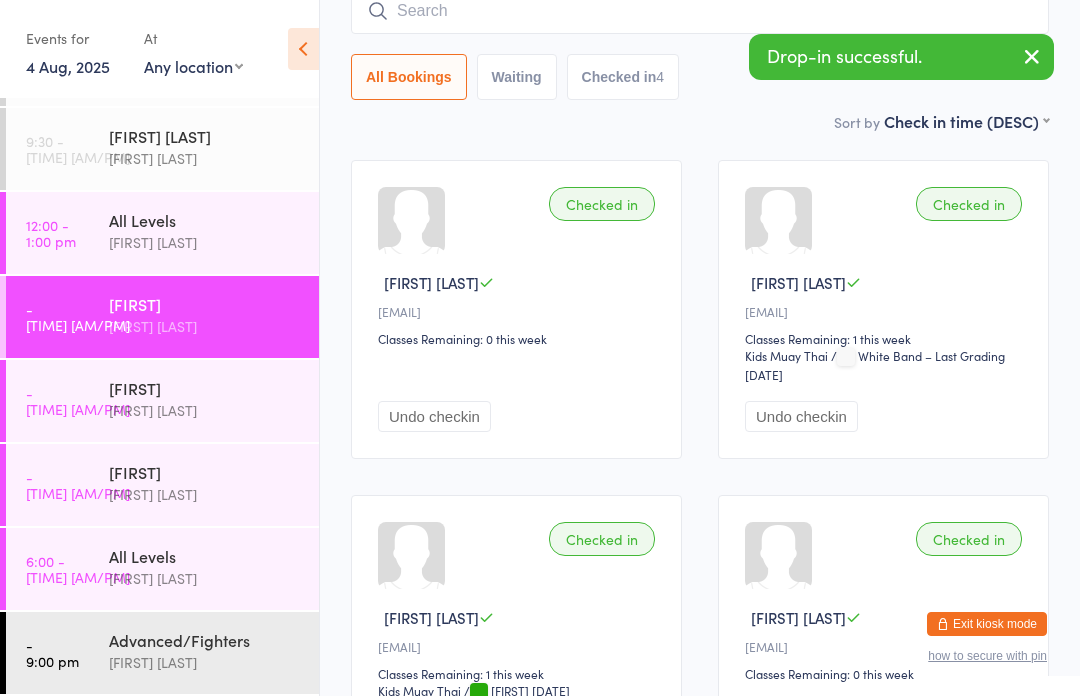 click at bounding box center [700, 11] 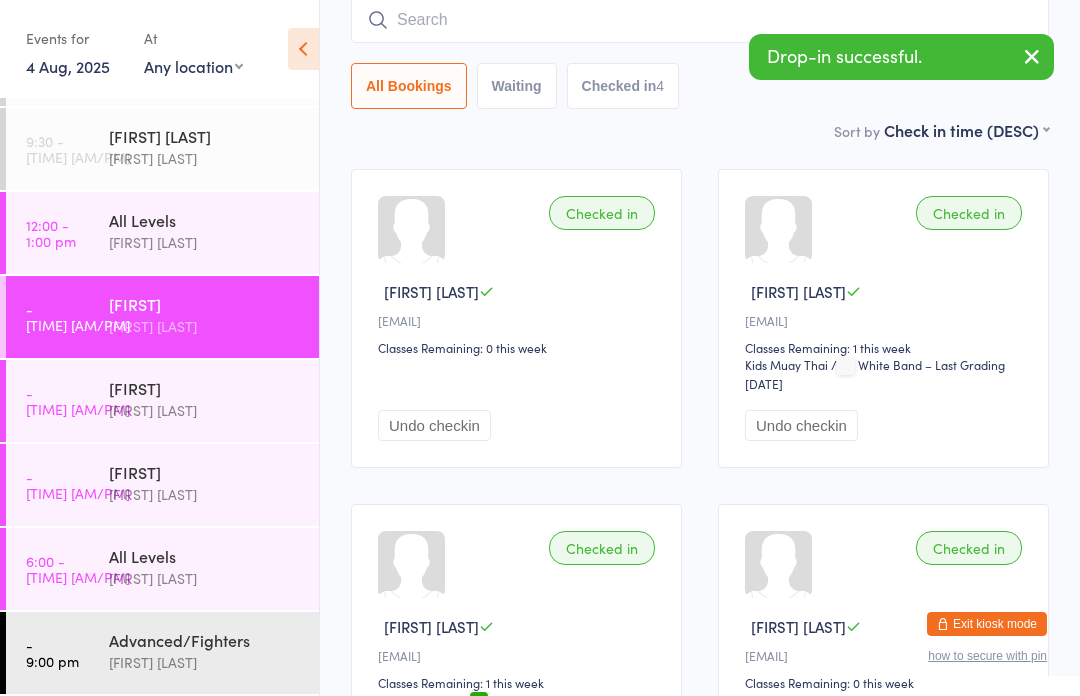 scroll, scrollTop: 181, scrollLeft: 0, axis: vertical 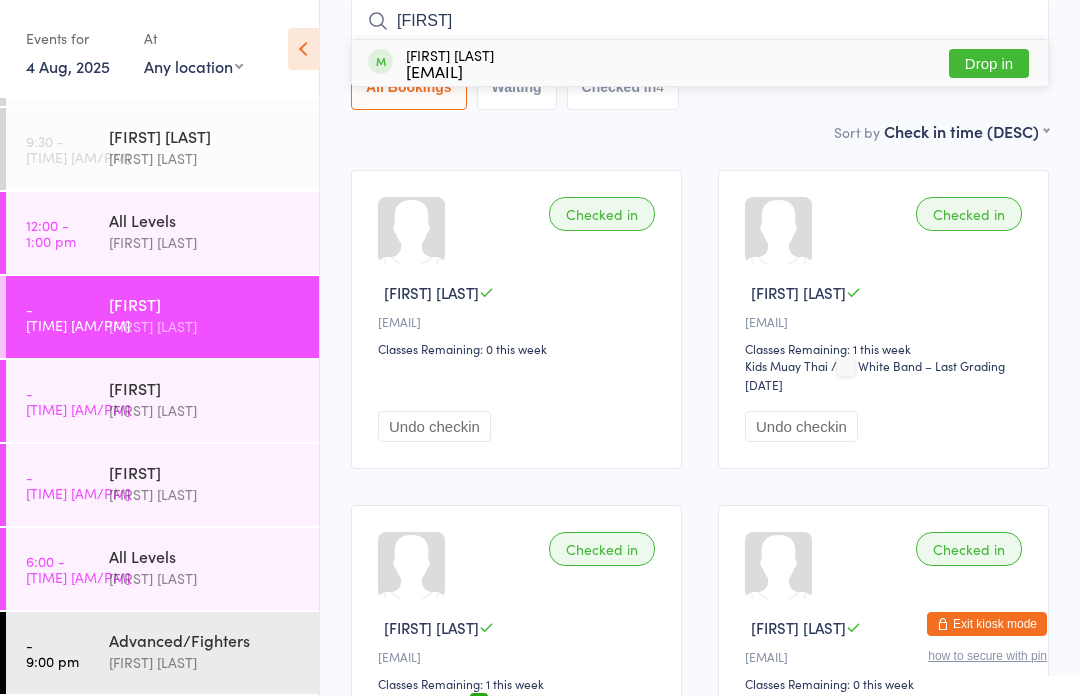 type on "[FIRST]" 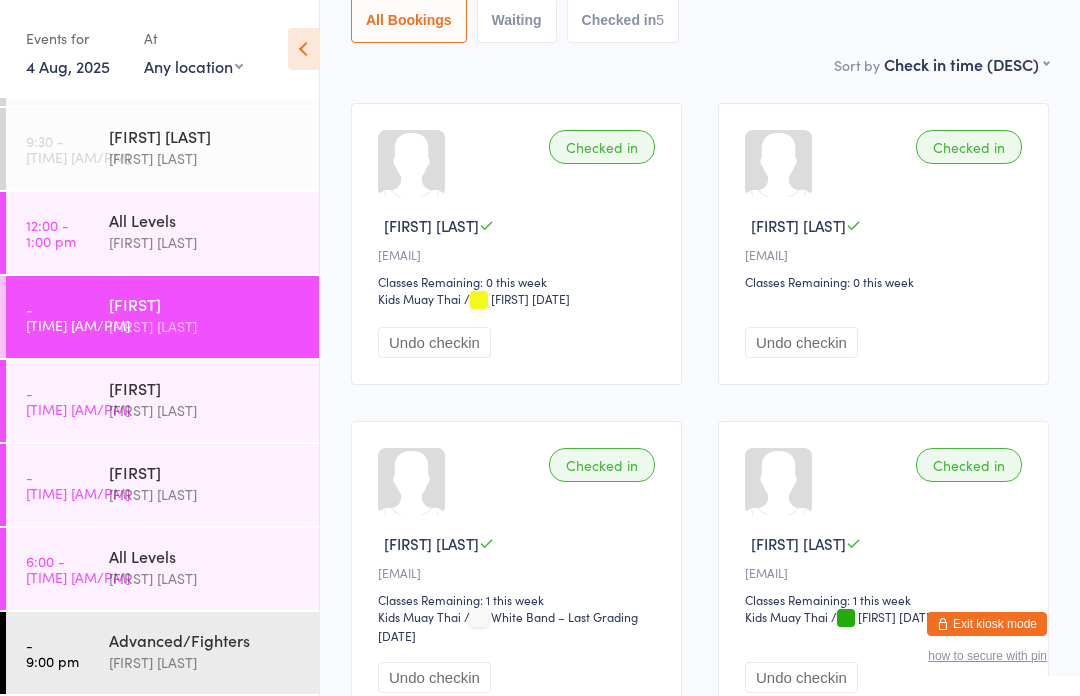 scroll, scrollTop: 697, scrollLeft: 0, axis: vertical 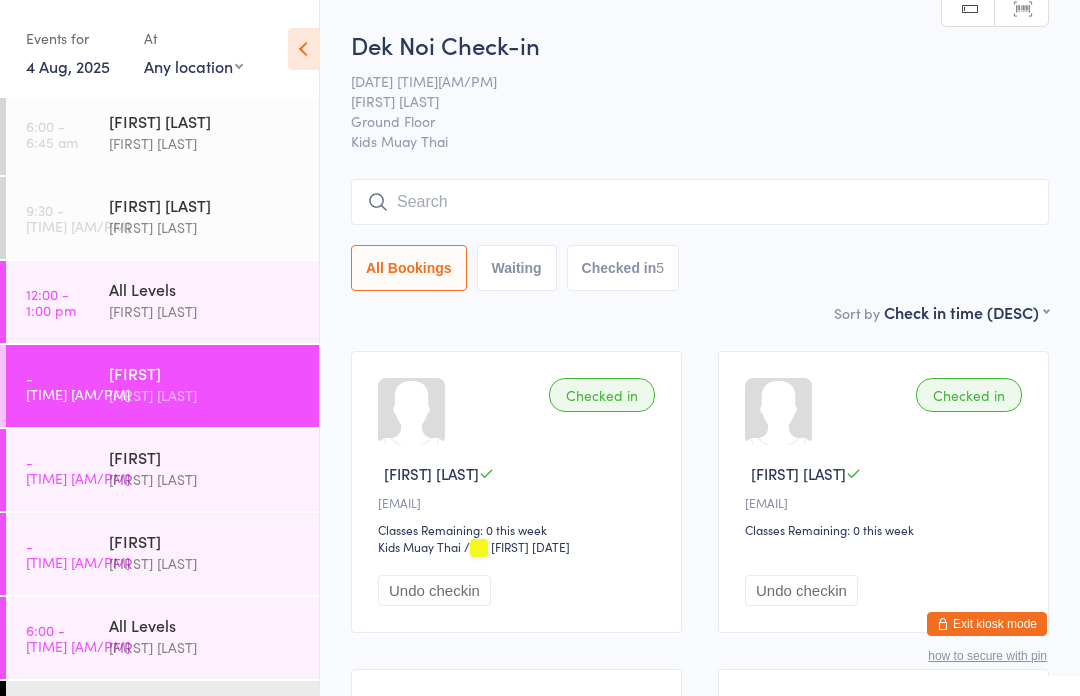 click at bounding box center [700, 202] 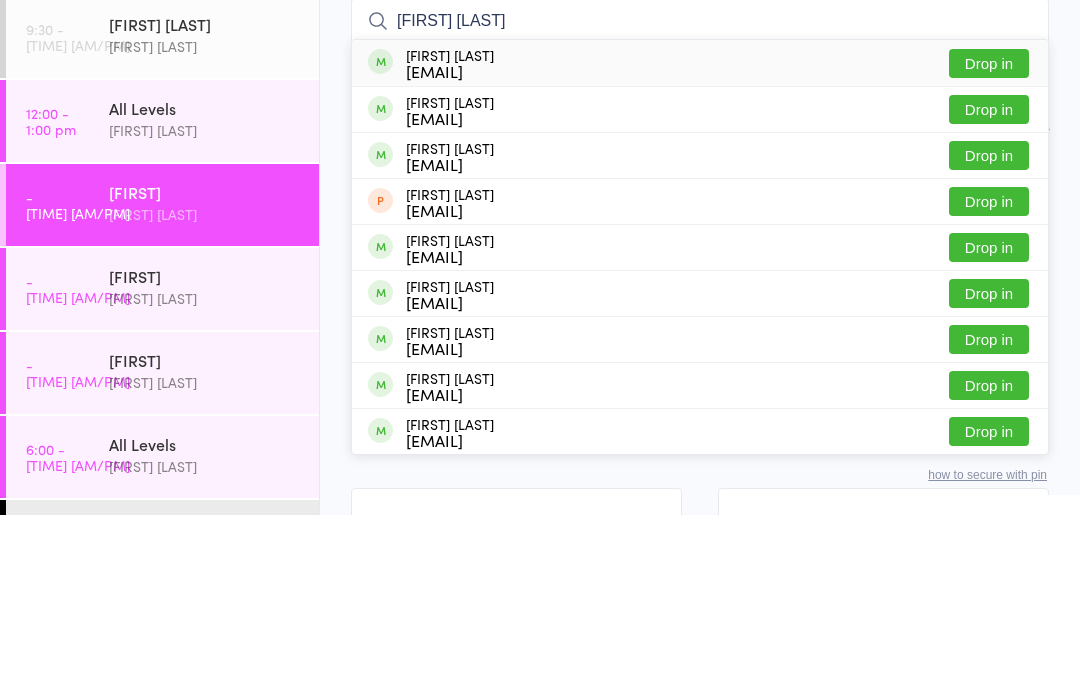 type on "[FIRST] [LAST]" 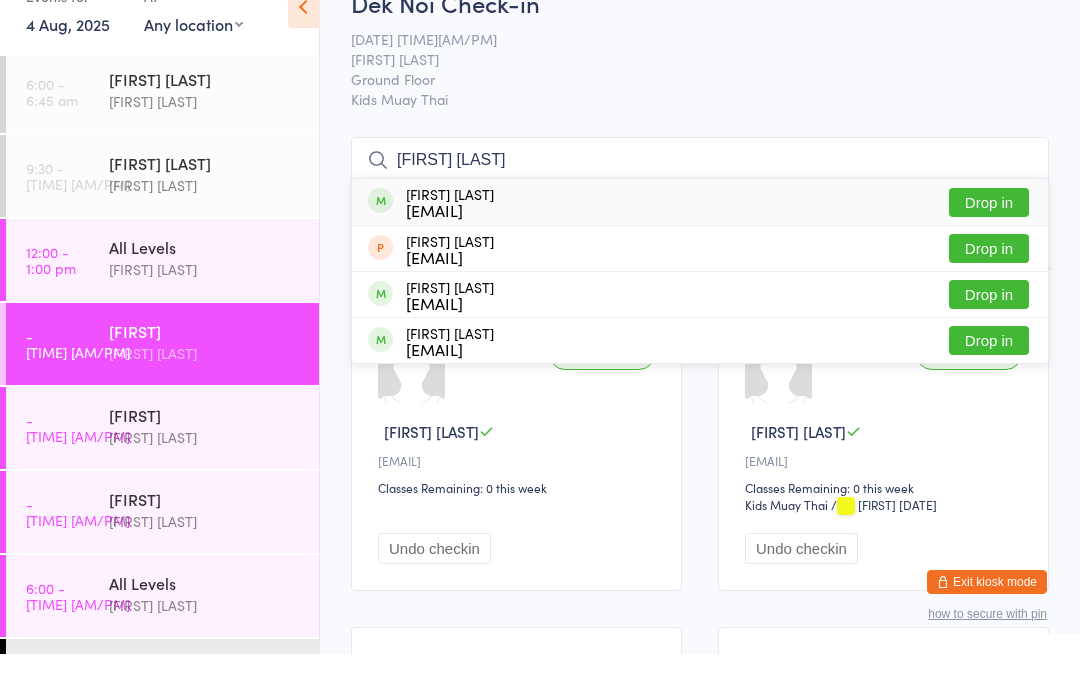 type on "[FIRST] [LAST]" 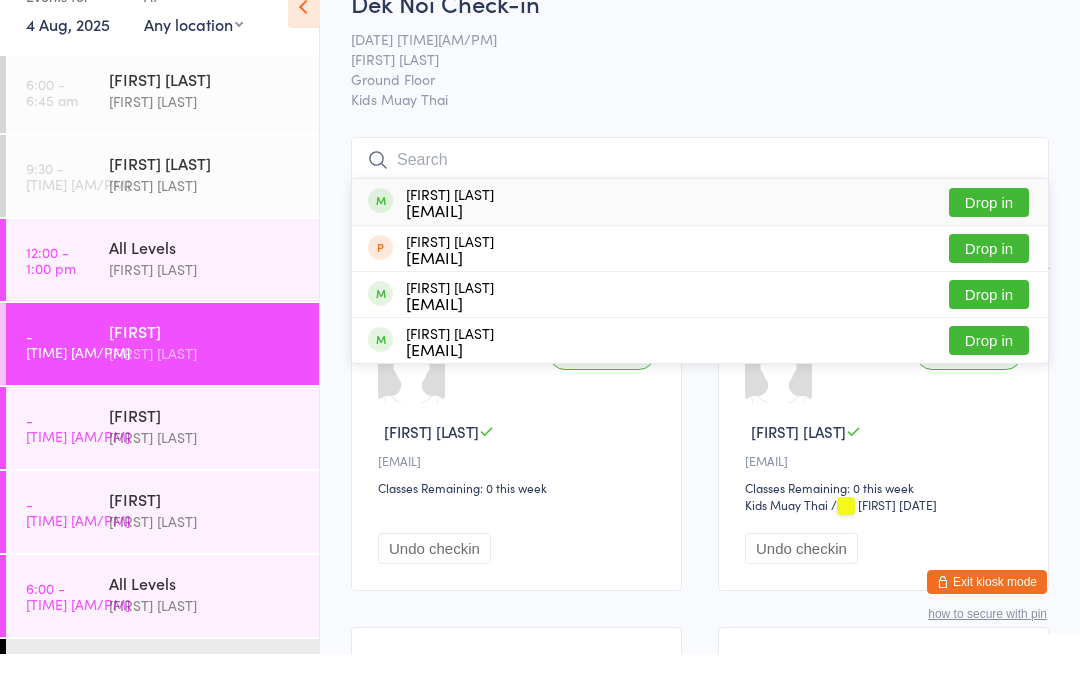 scroll, scrollTop: 42, scrollLeft: 0, axis: vertical 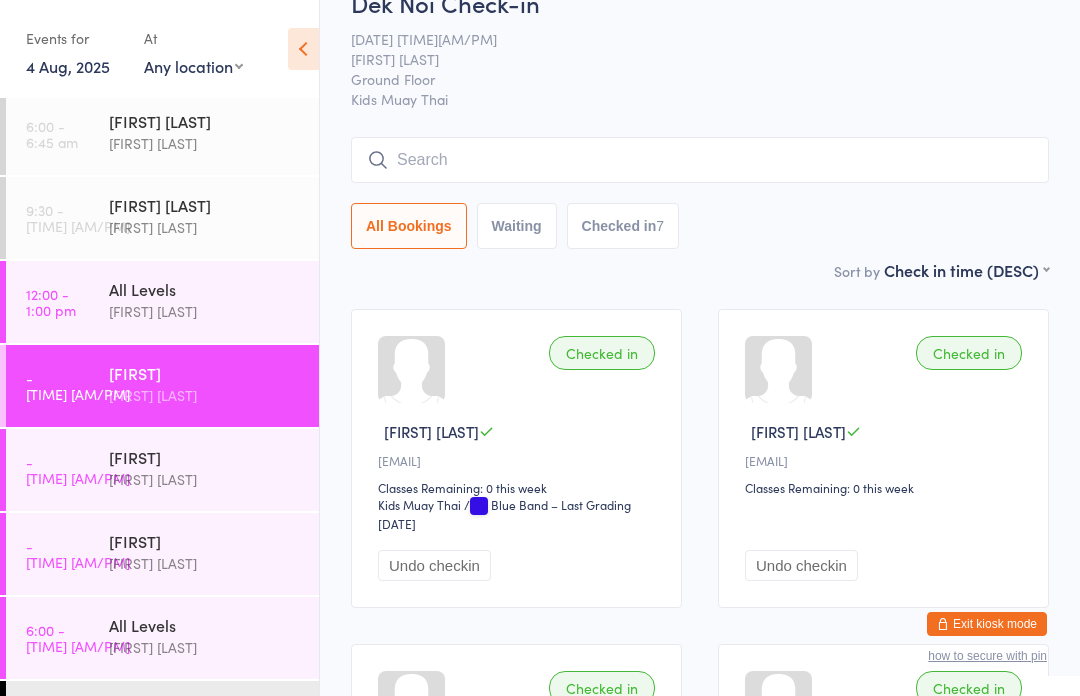 click at bounding box center (700, 160) 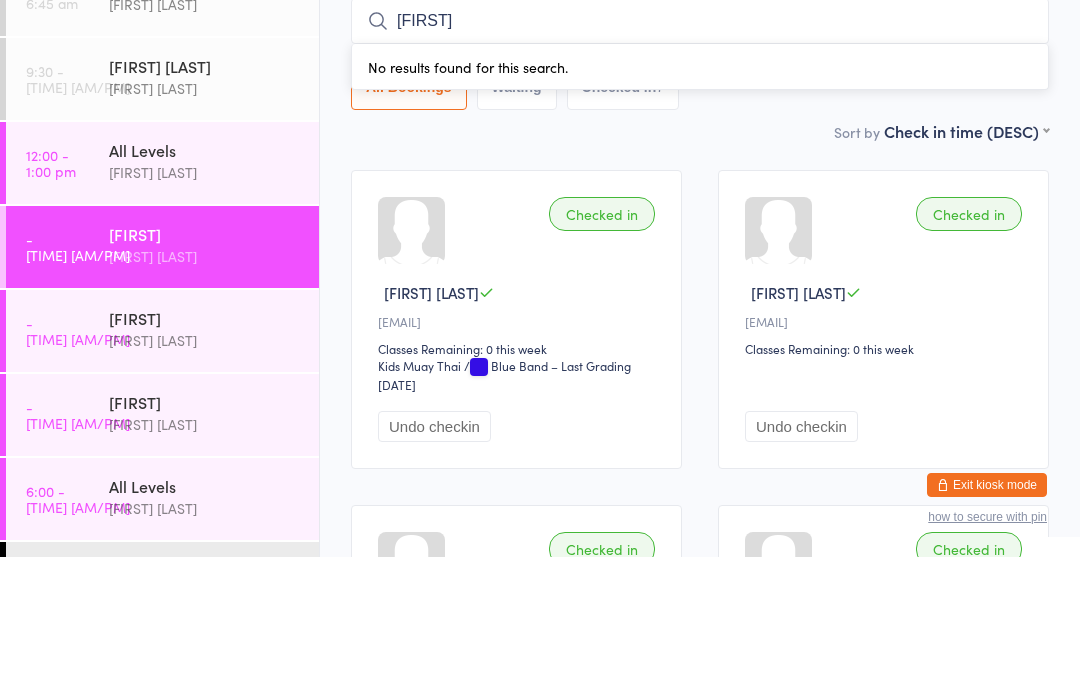 type on "M" 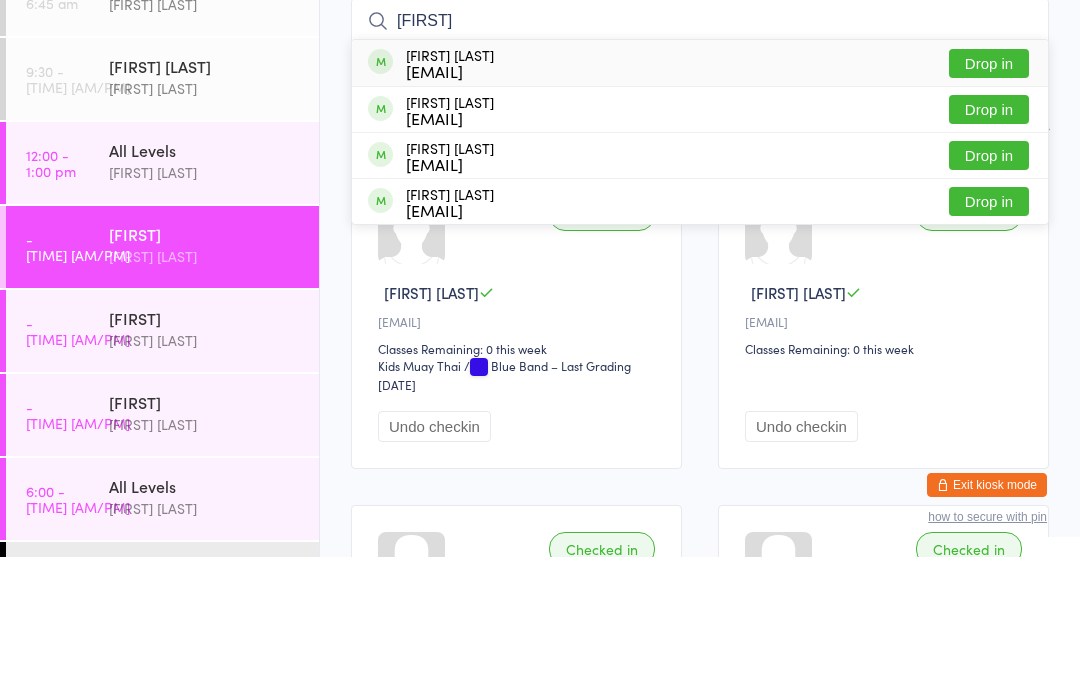type on "[FIRST]" 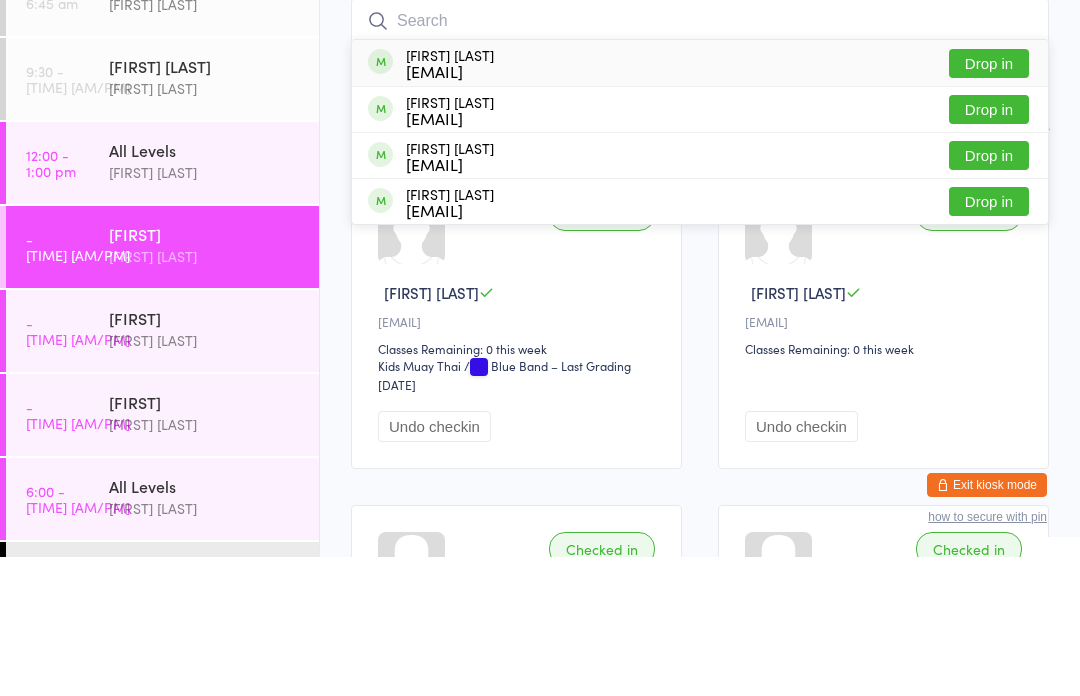 scroll, scrollTop: 181, scrollLeft: 0, axis: vertical 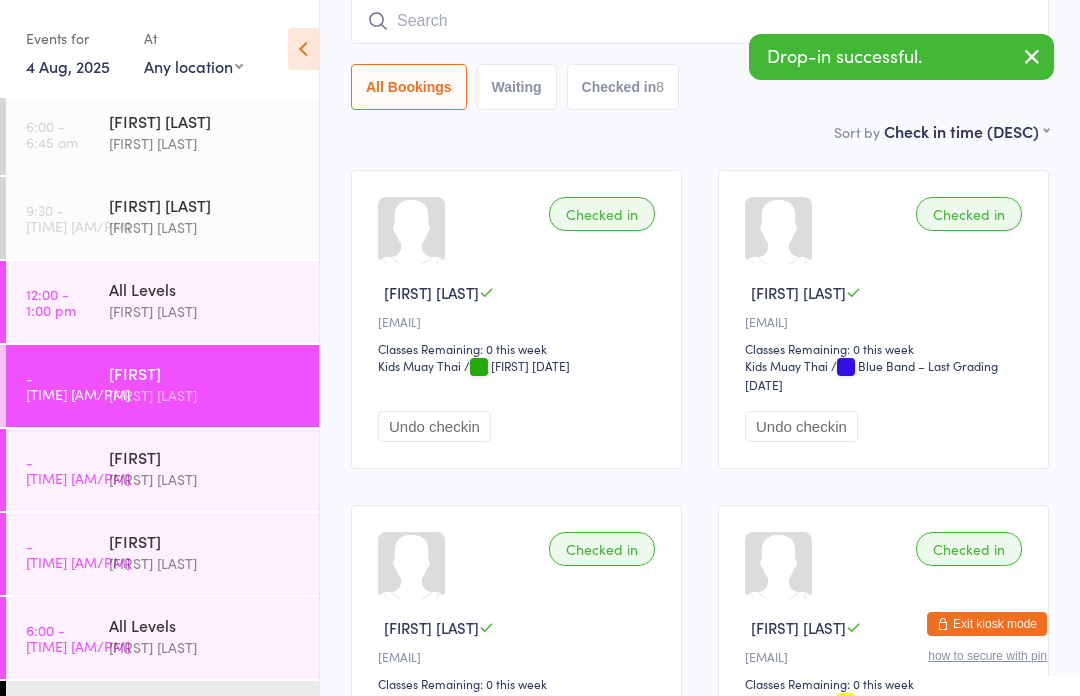 click at bounding box center (700, 21) 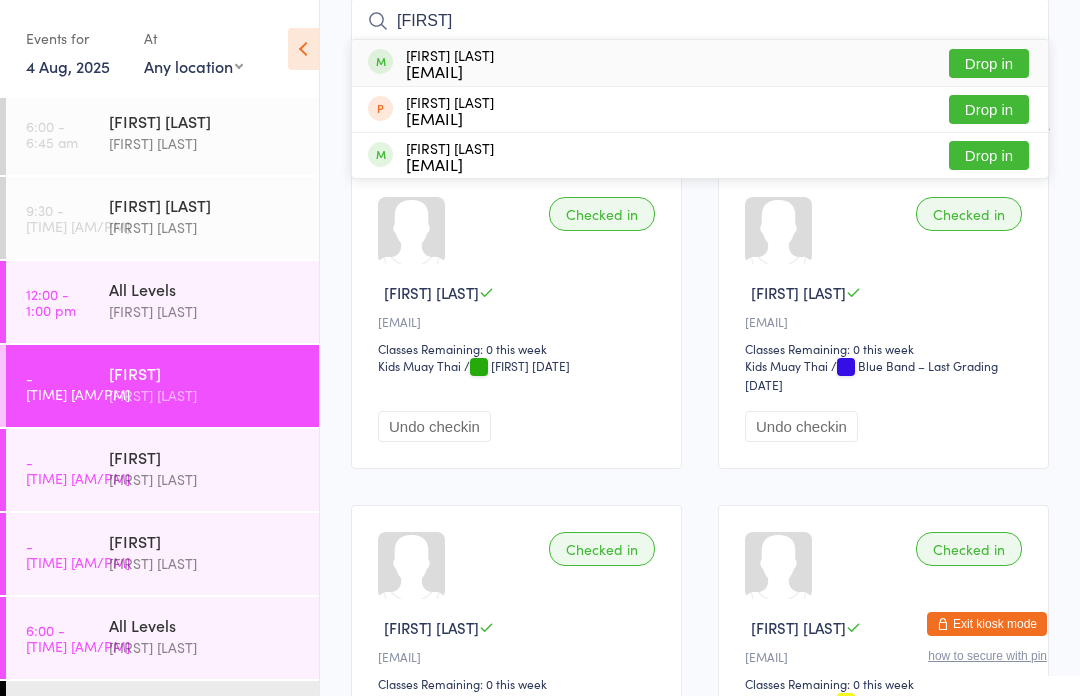 type on "[FIRST]" 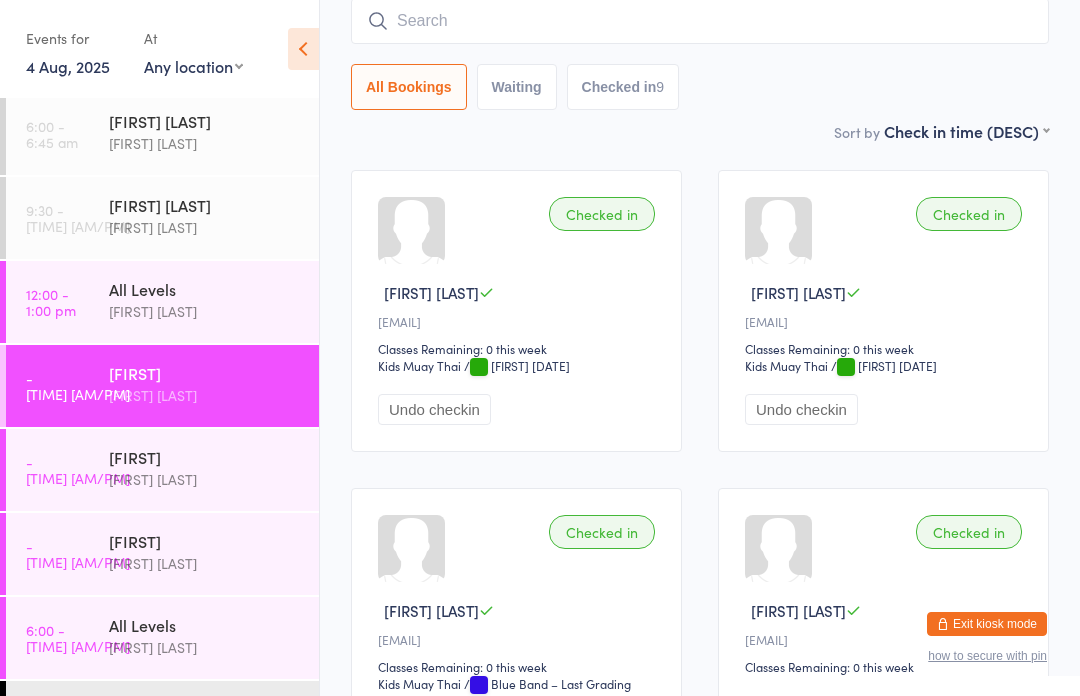 click at bounding box center (700, 21) 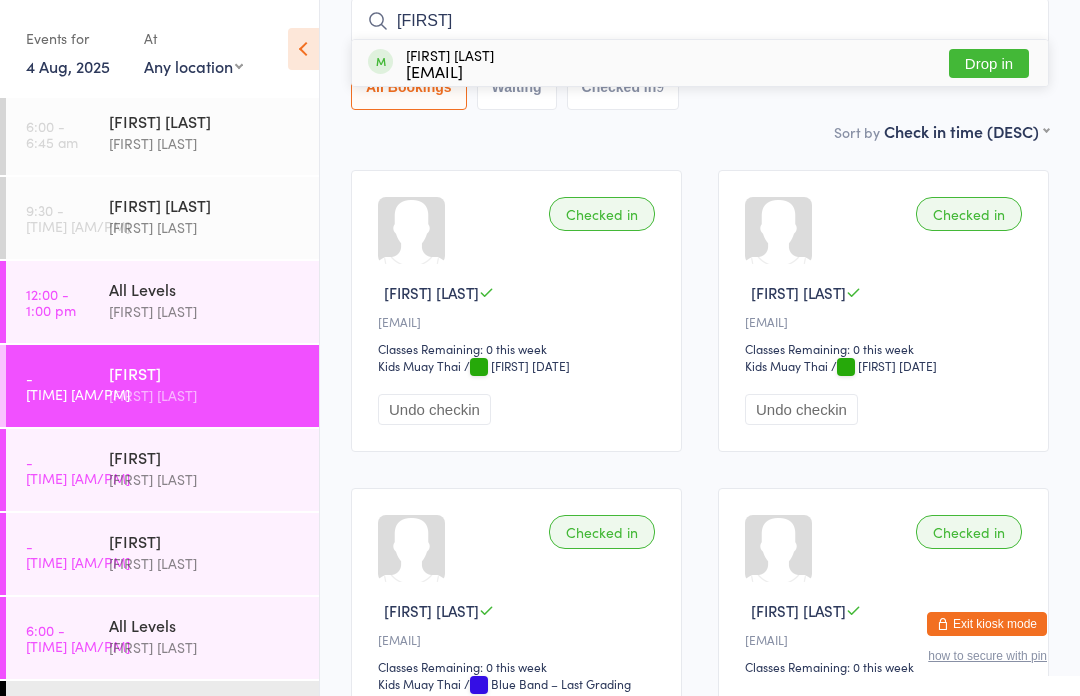 type on "[FIRST]" 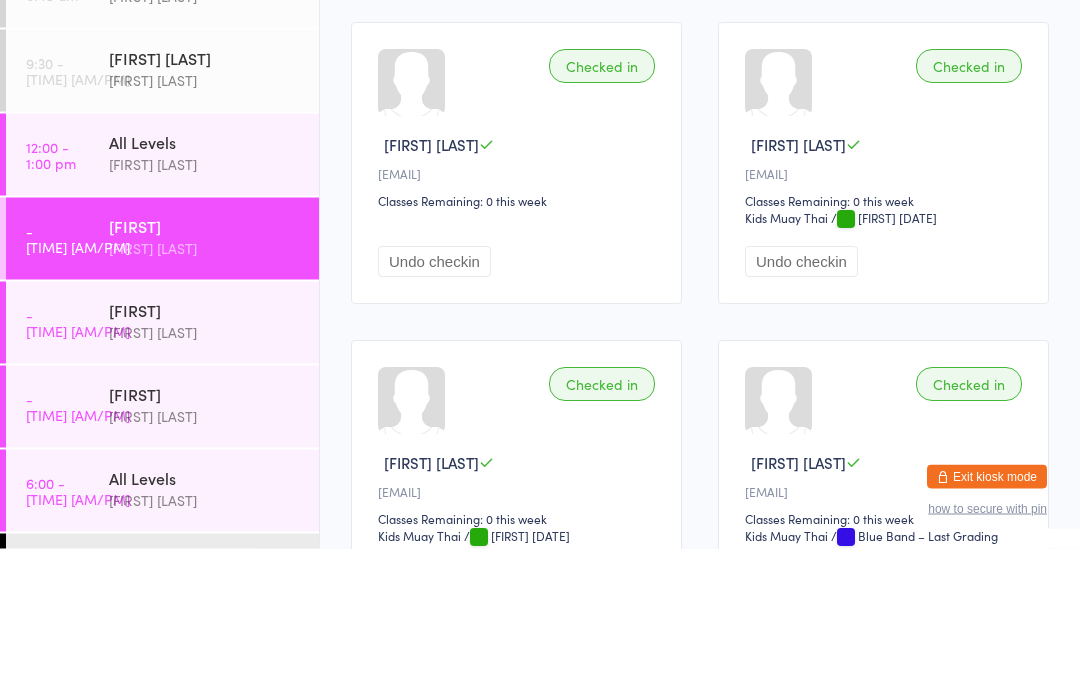 click on "Undo checkin" at bounding box center [519, 400] 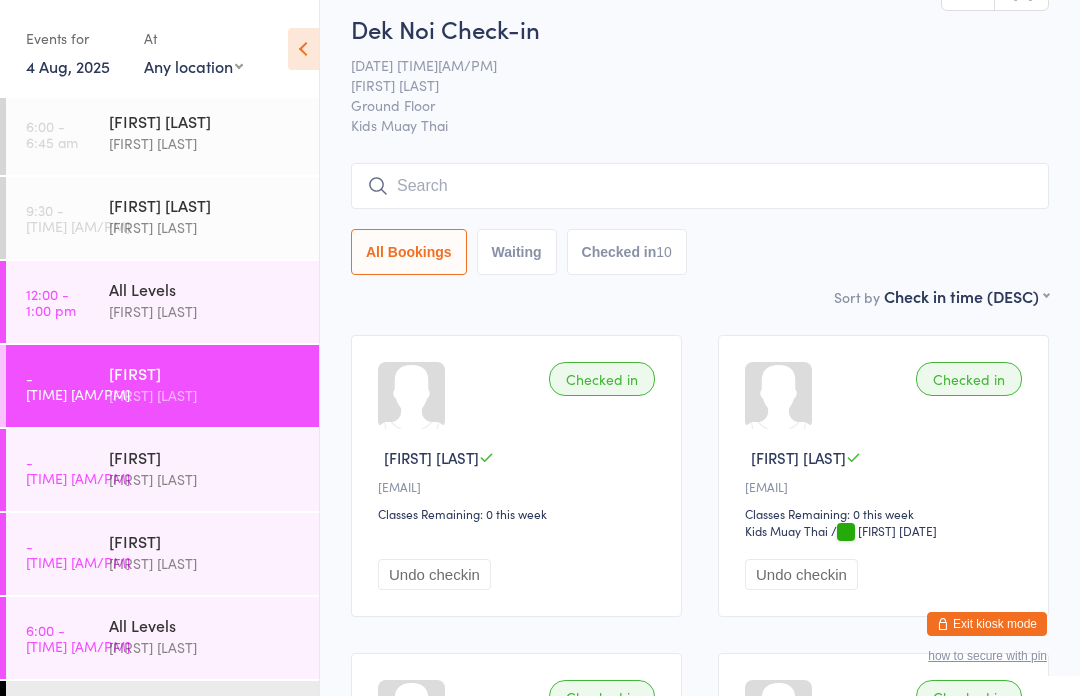 scroll, scrollTop: 0, scrollLeft: 0, axis: both 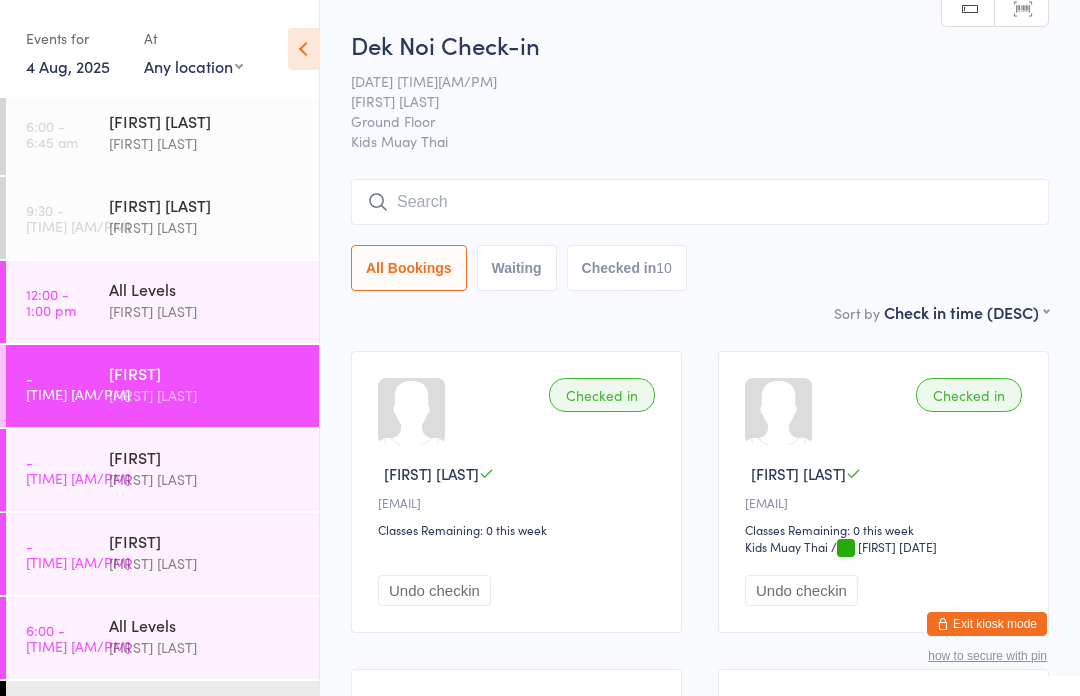 click at bounding box center [700, 202] 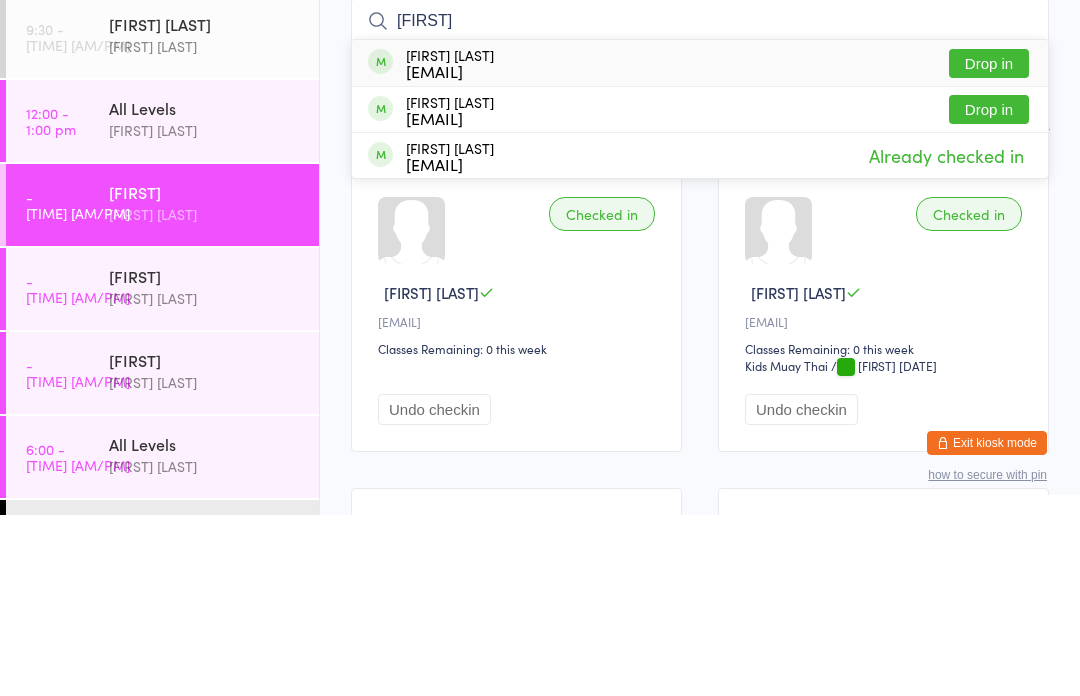 type on "[FIRST]" 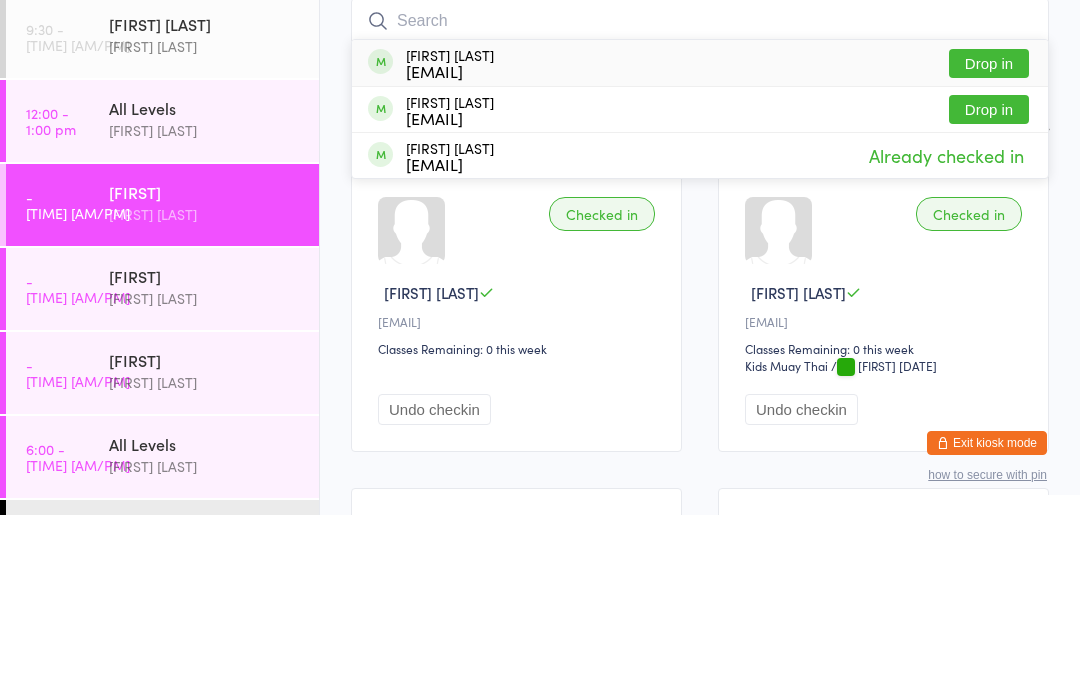 scroll, scrollTop: 181, scrollLeft: 0, axis: vertical 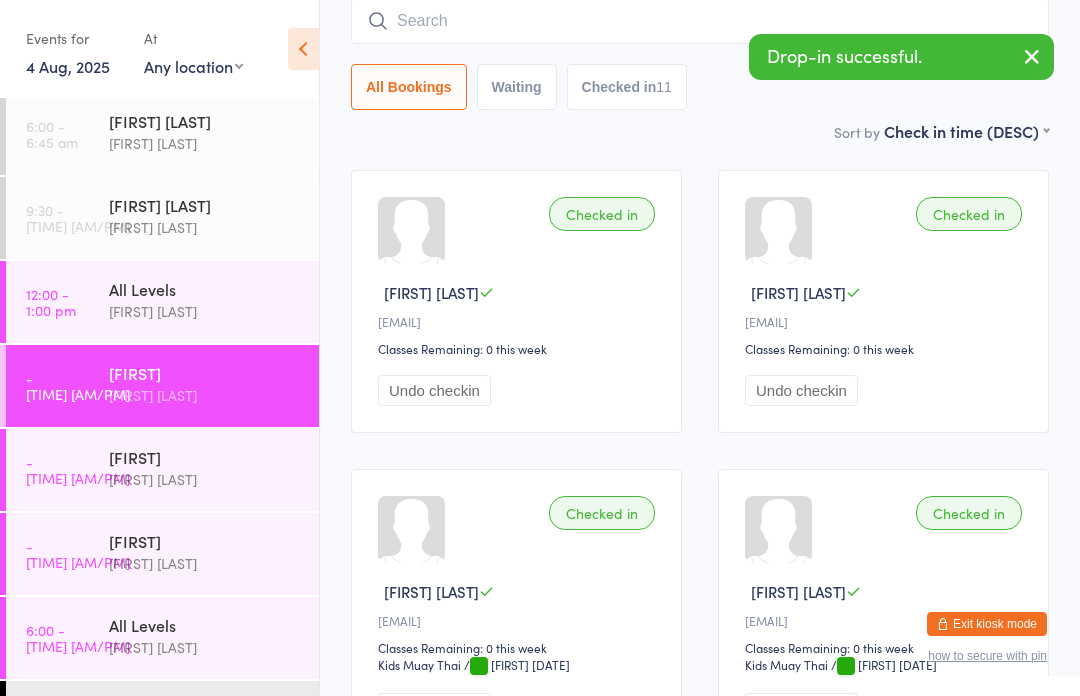 click at bounding box center (700, 21) 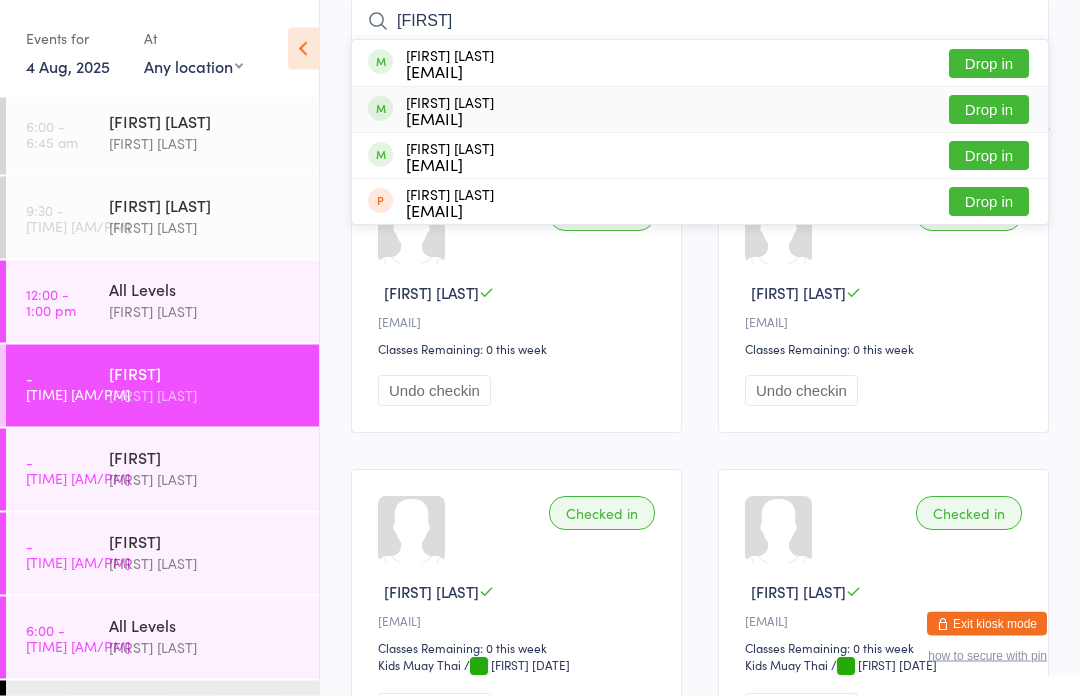 type on "[FIRST]" 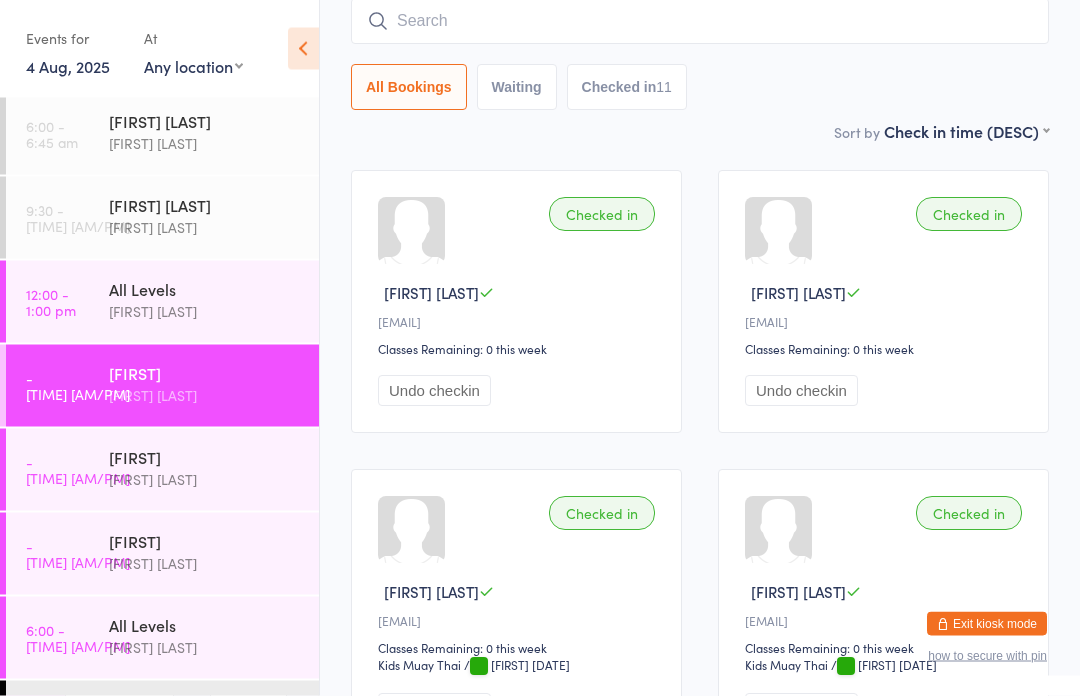 scroll, scrollTop: 181, scrollLeft: 0, axis: vertical 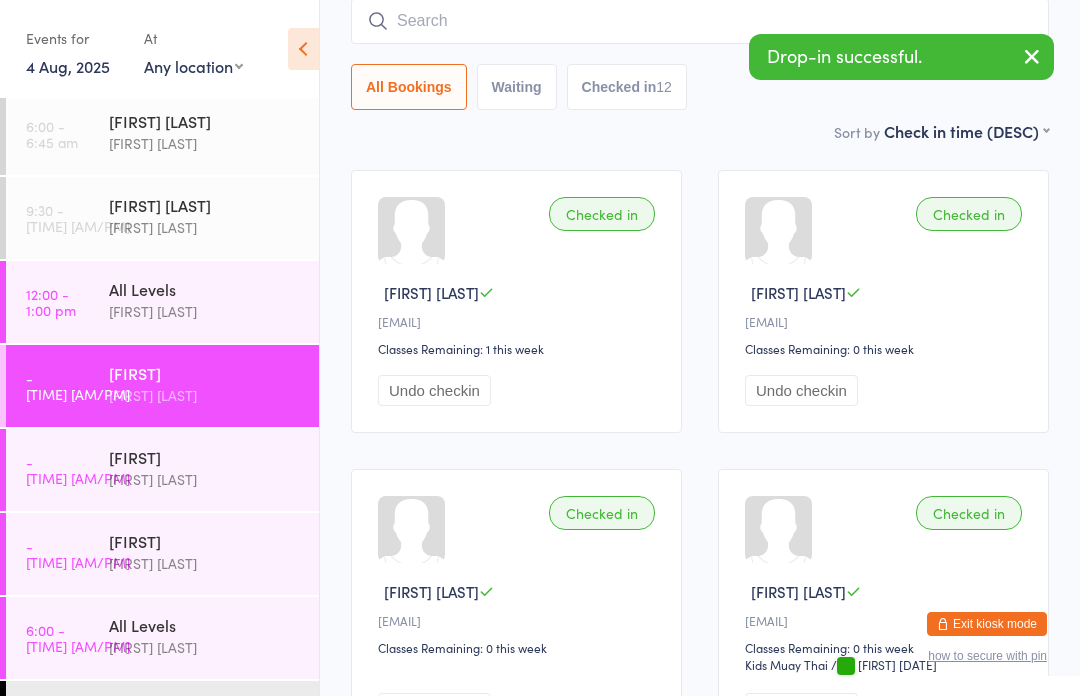 click at bounding box center (700, 21) 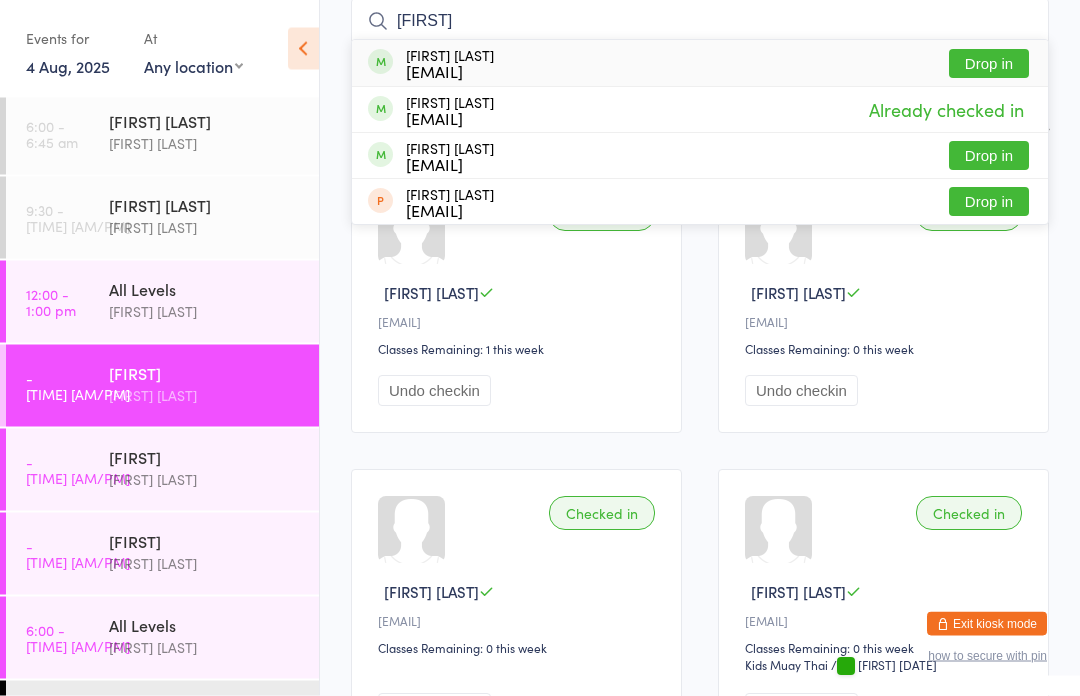 type on "[FIRST]" 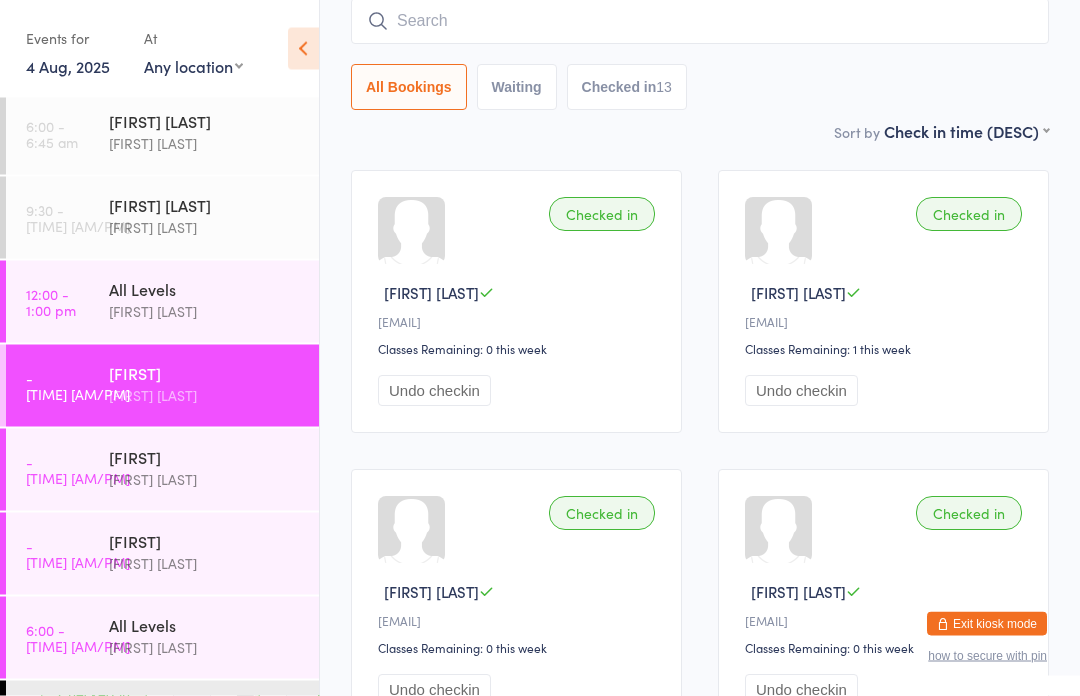 click on "Sort by   Check in time (DESC) First name (ASC) First name (DESC) Last name (ASC) Last name (DESC) Check in time (ASC) Check in time (DESC) Rank (ASC) Rank (DESC)" at bounding box center (700, 132) 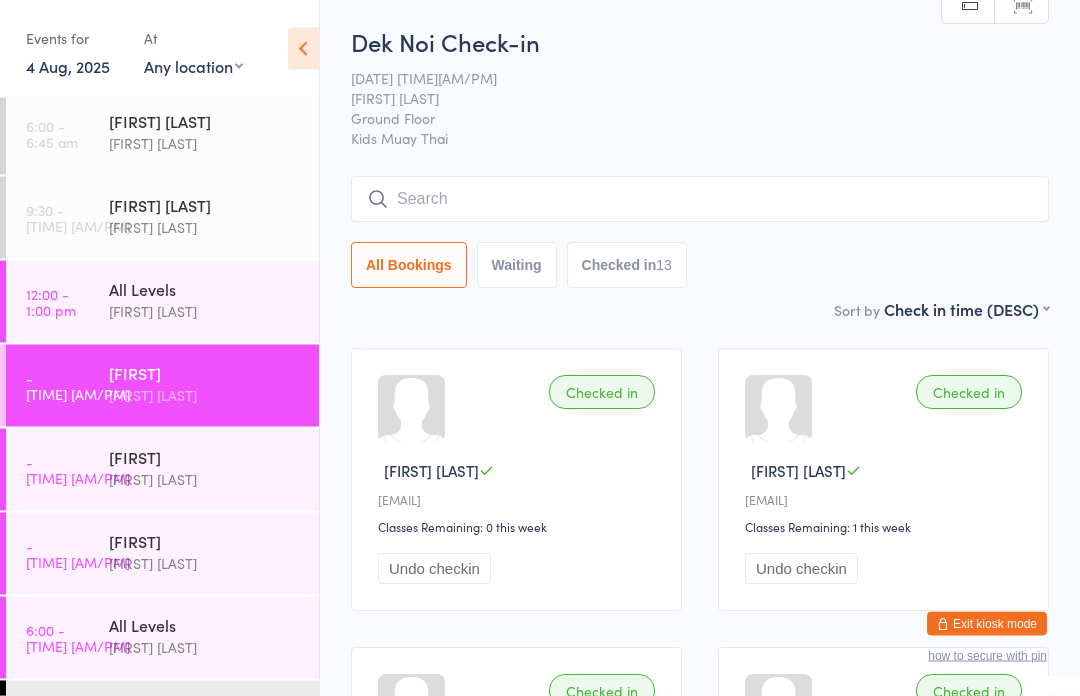 scroll, scrollTop: 0, scrollLeft: 0, axis: both 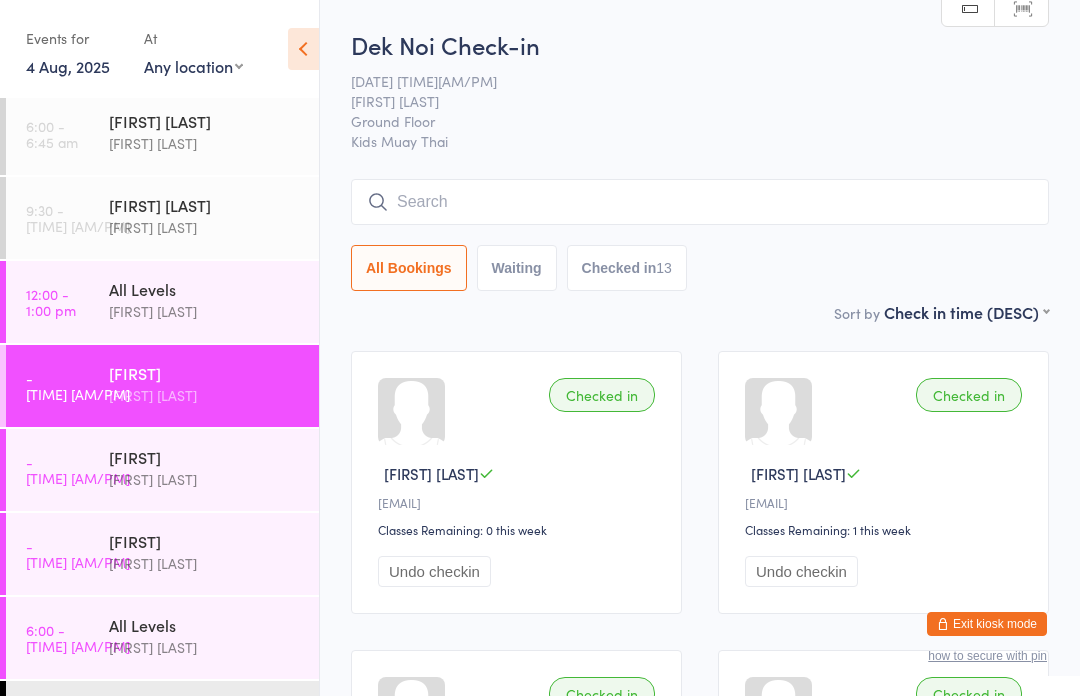 click on "[TIME] [TIME] [FIRST] [LAST]" at bounding box center [162, 302] 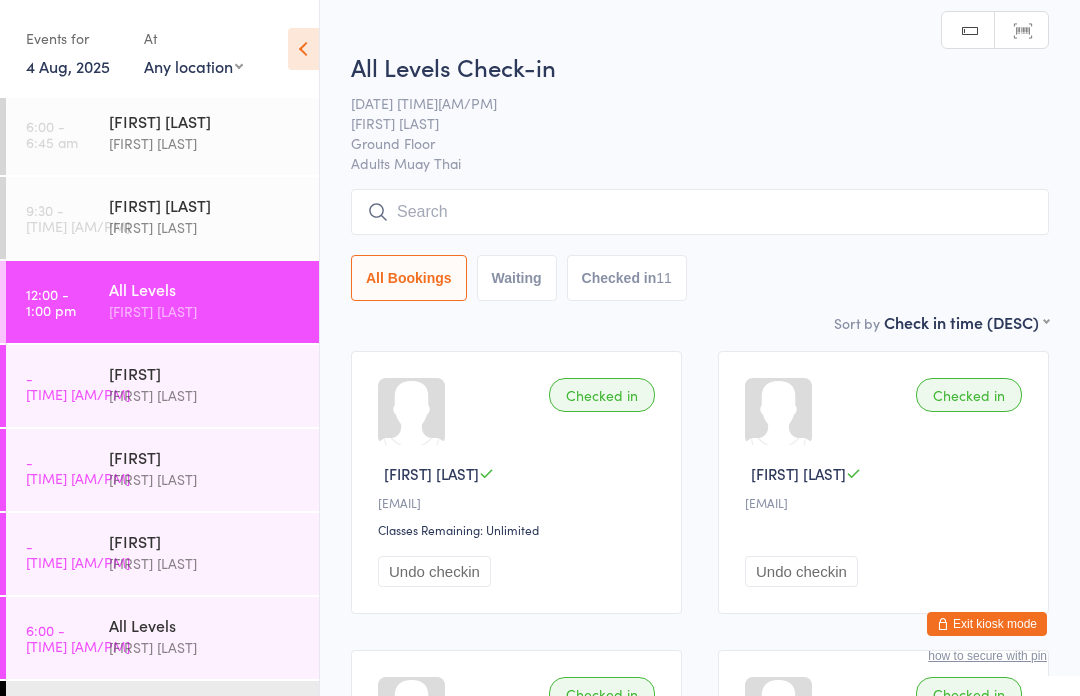 click on "[TIME] [TIME] [FIRST] [LAST]" at bounding box center (162, 386) 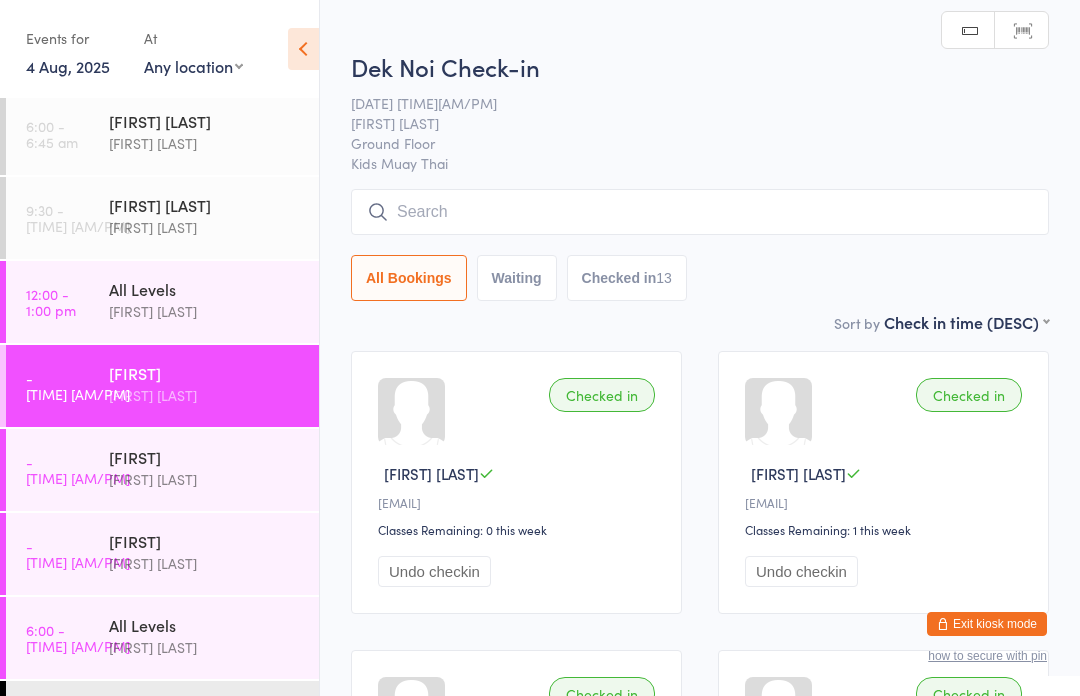 click at bounding box center (700, 212) 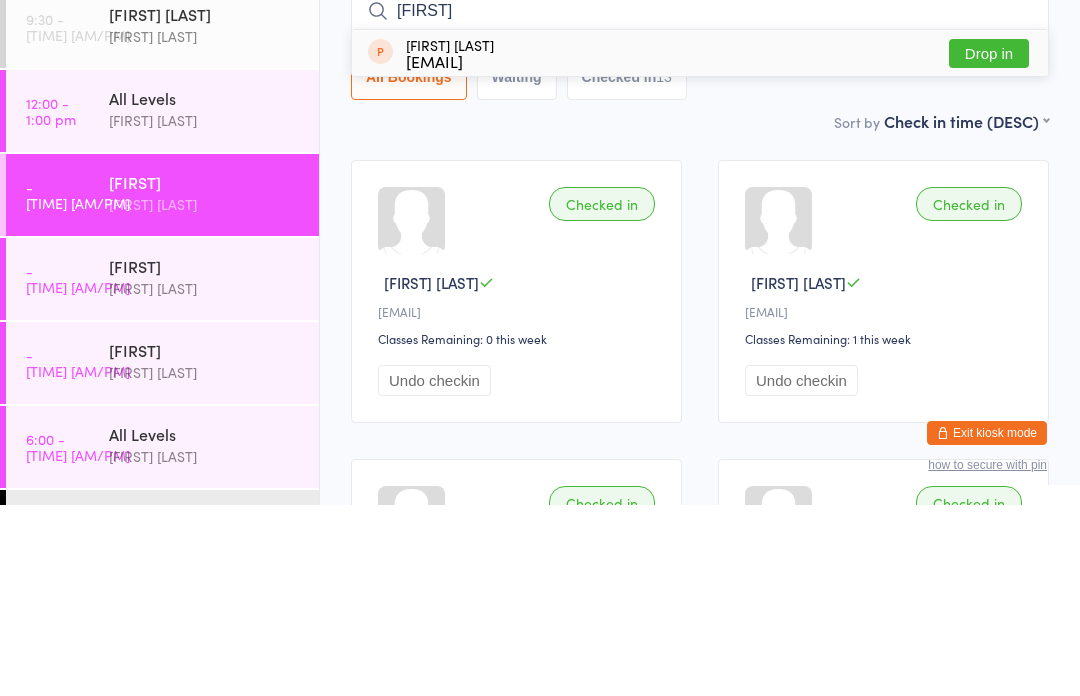 type on "[FIRST]" 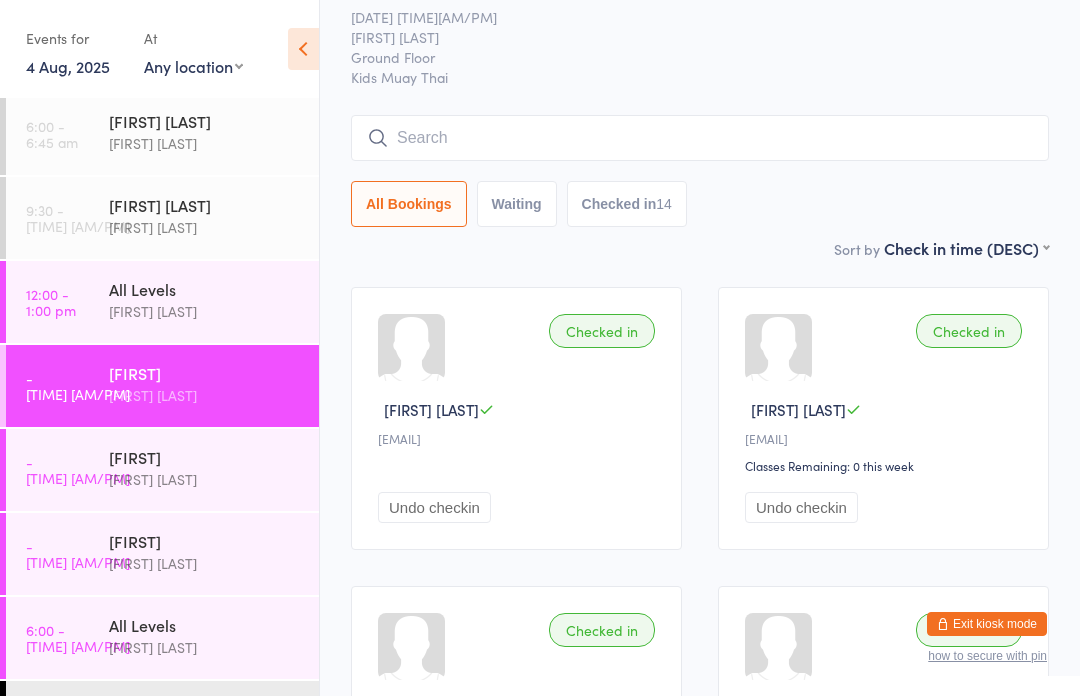 scroll, scrollTop: 0, scrollLeft: 0, axis: both 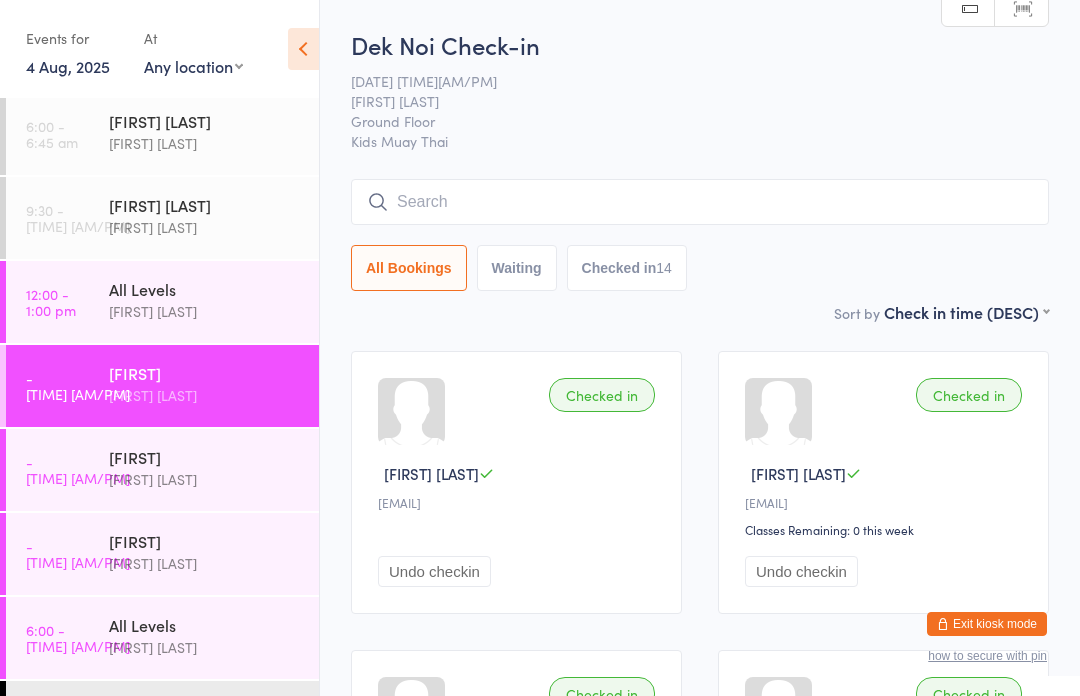 click on "[FIRST] [LAST] [FIRST] [LAST] [FIRST] [LAST]" at bounding box center (700, 164) 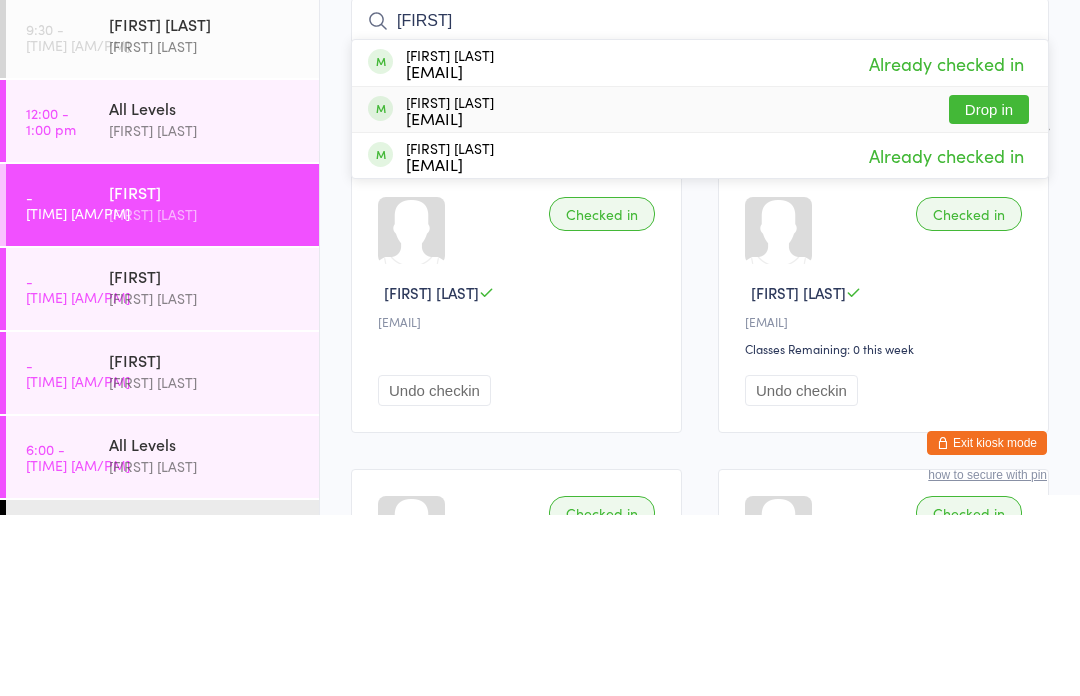 type on "[FIRST]" 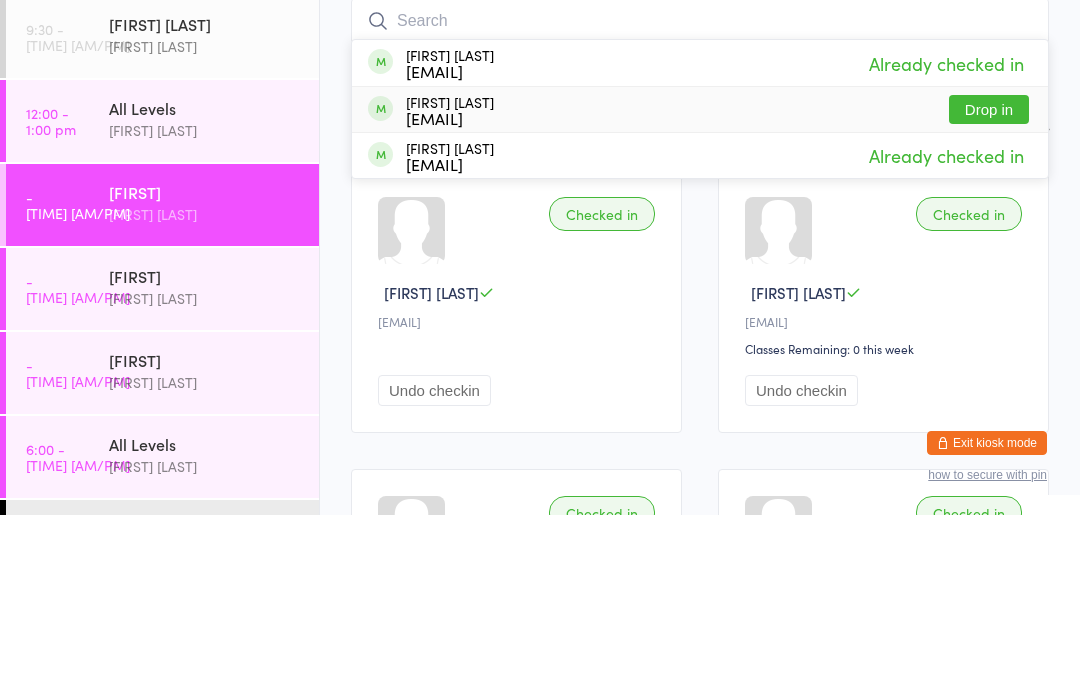 scroll, scrollTop: 181, scrollLeft: 0, axis: vertical 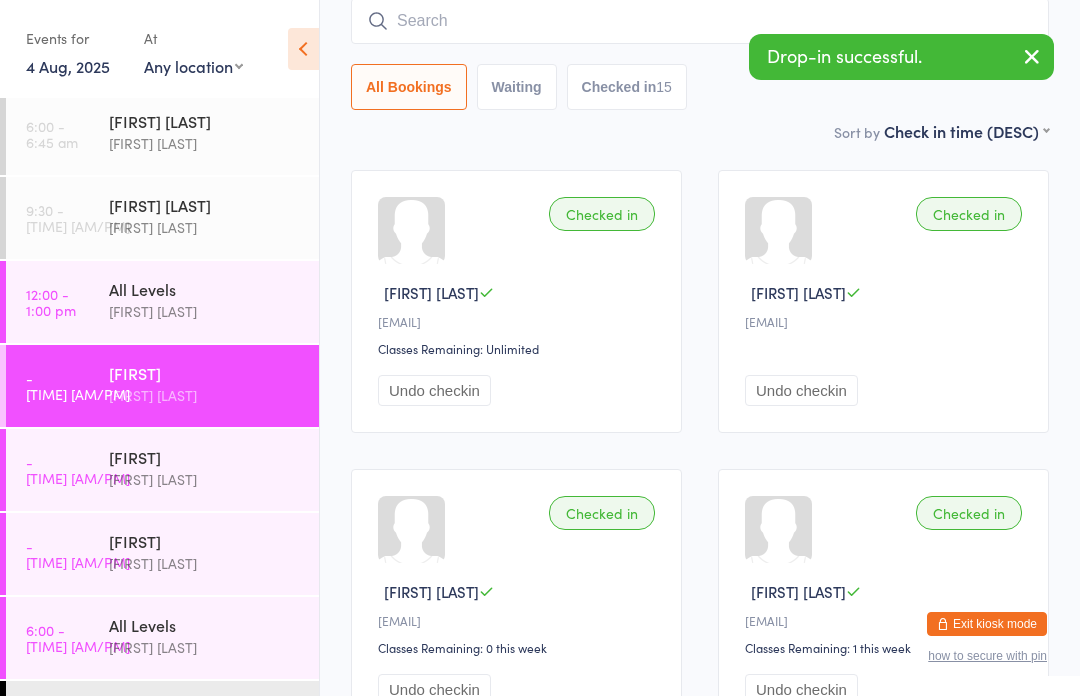 click at bounding box center (1032, 56) 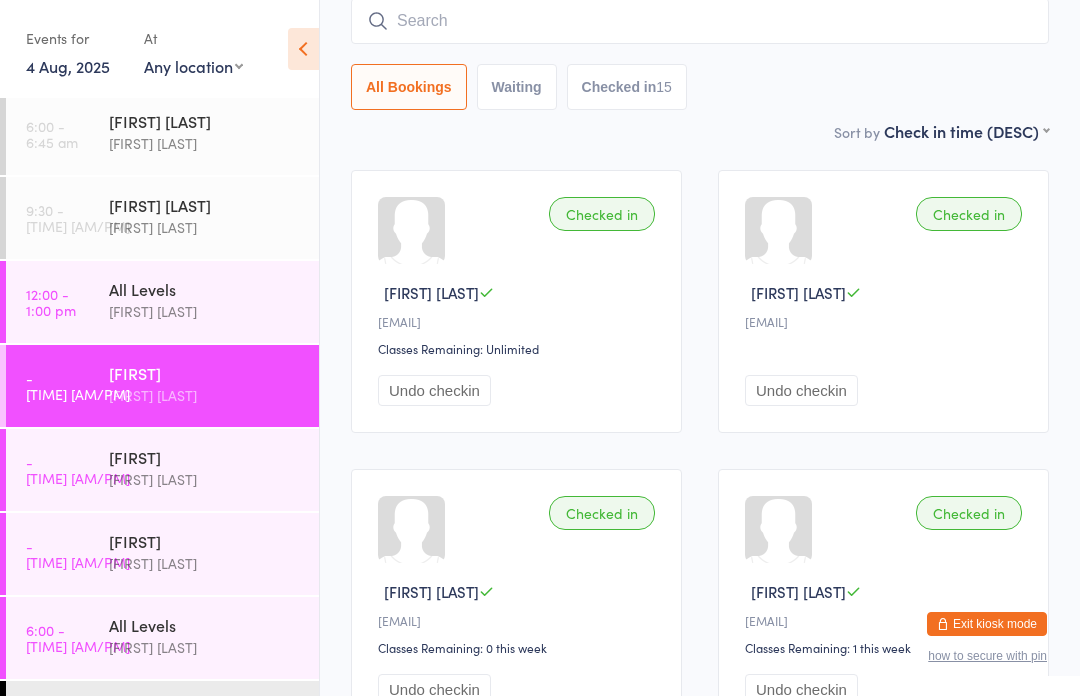 click at bounding box center (700, 21) 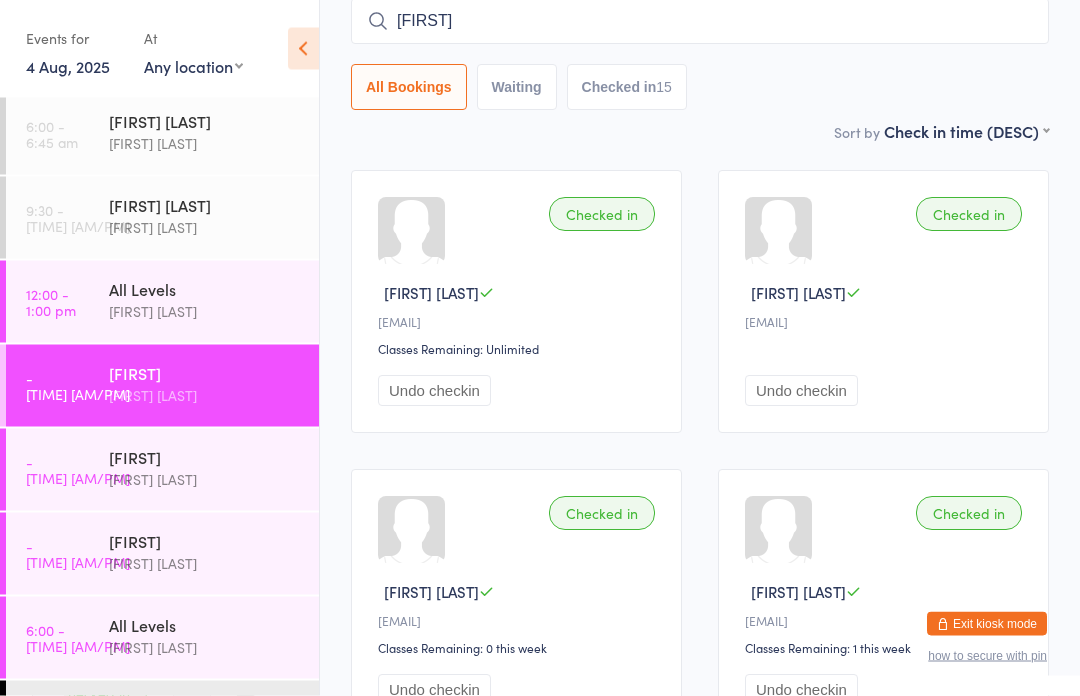 type on "[FIRST]" 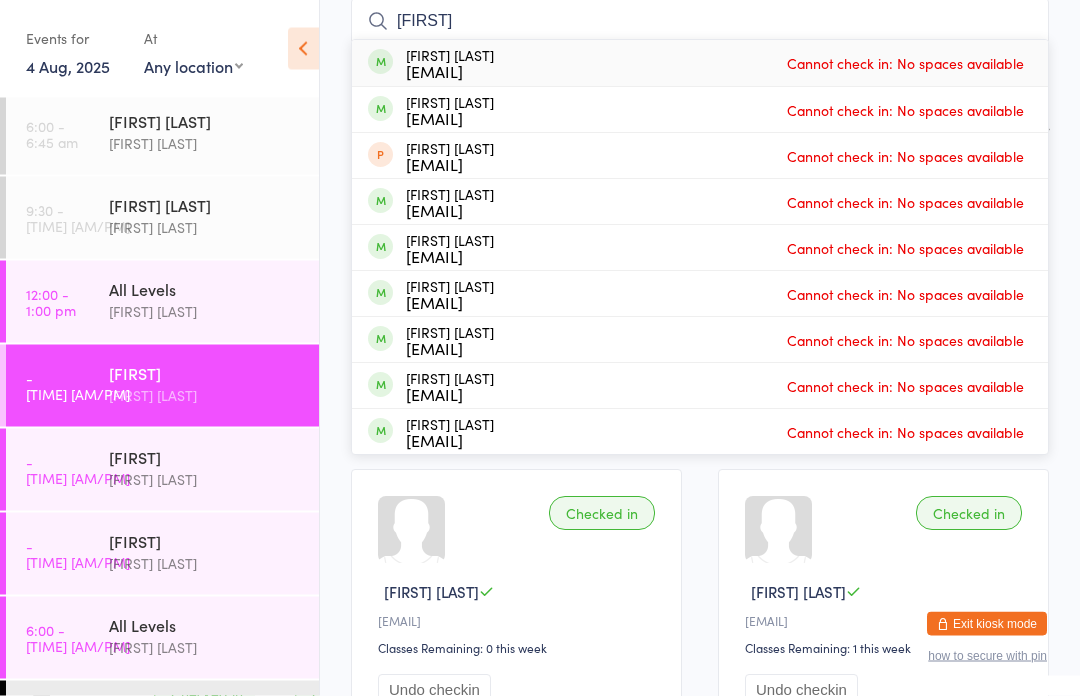 click on "[FIRST] [LAST] [EMAIL] Cannot check in: No spaces available" at bounding box center [700, 64] 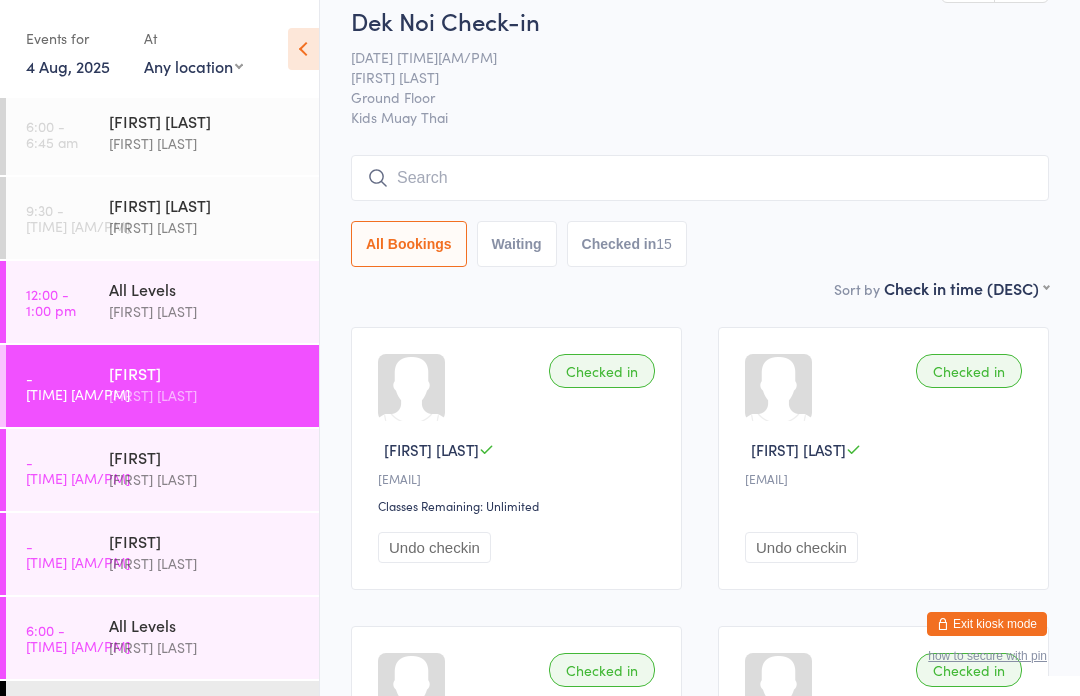 scroll, scrollTop: 0, scrollLeft: 0, axis: both 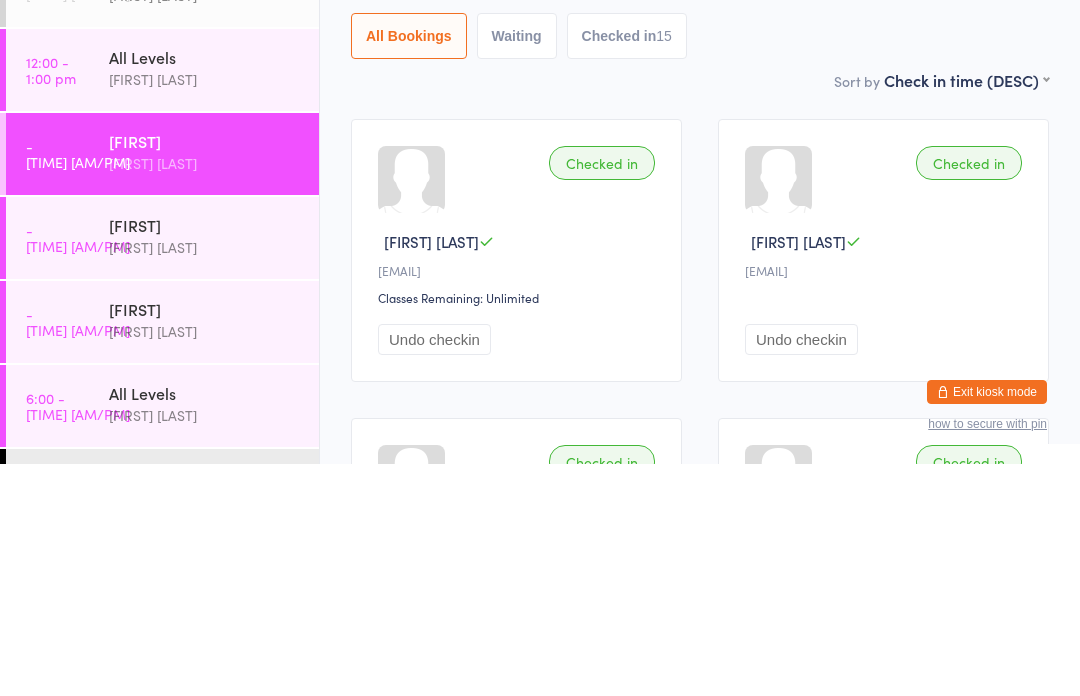 click on "-  -" at bounding box center [162, 470] 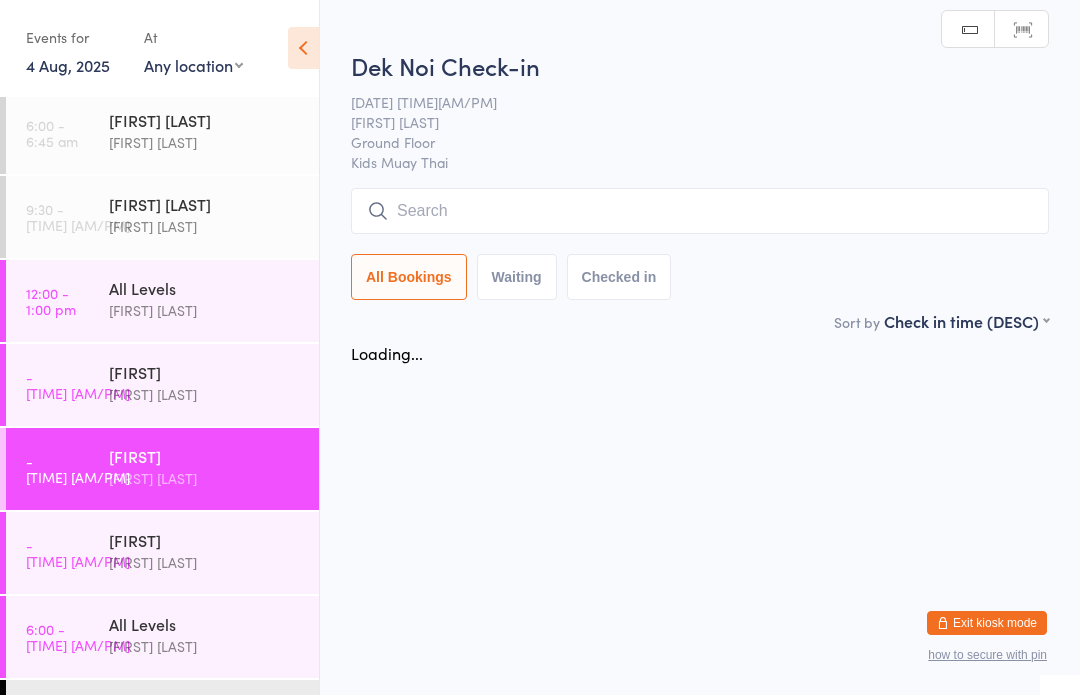 scroll, scrollTop: 1, scrollLeft: 0, axis: vertical 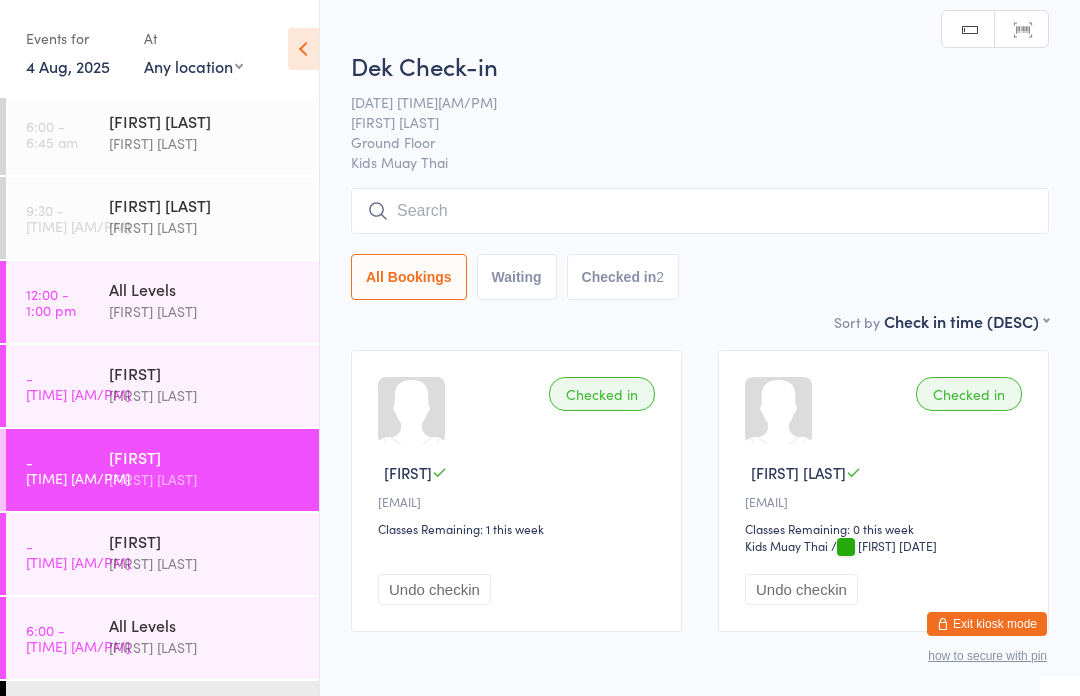 click at bounding box center [700, 211] 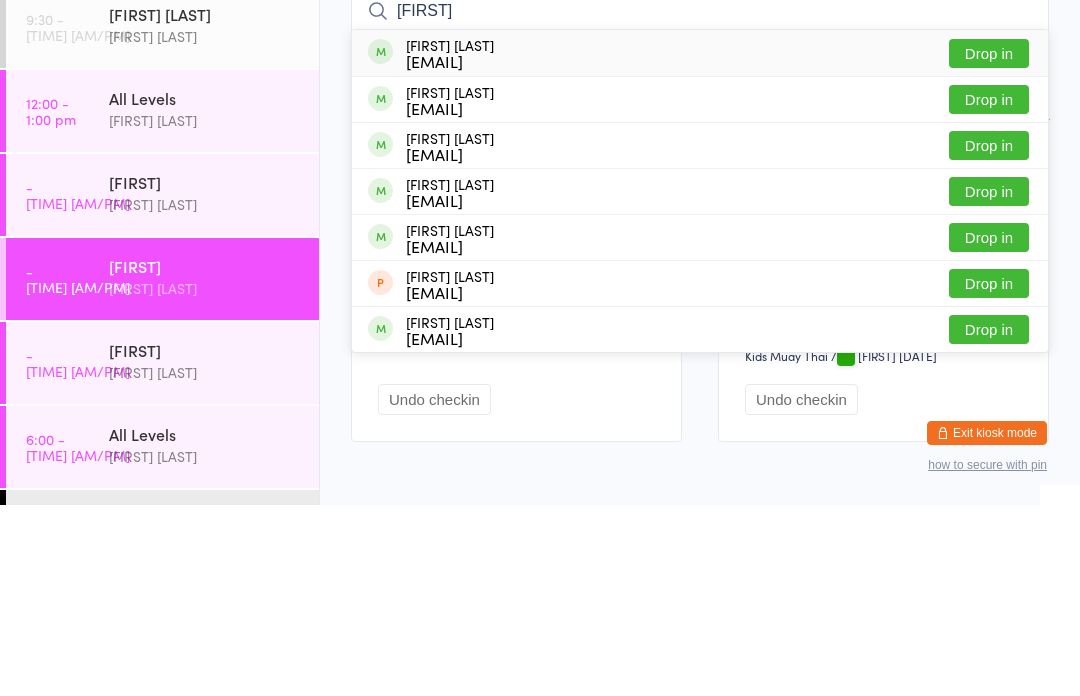 type on "[FIRST]" 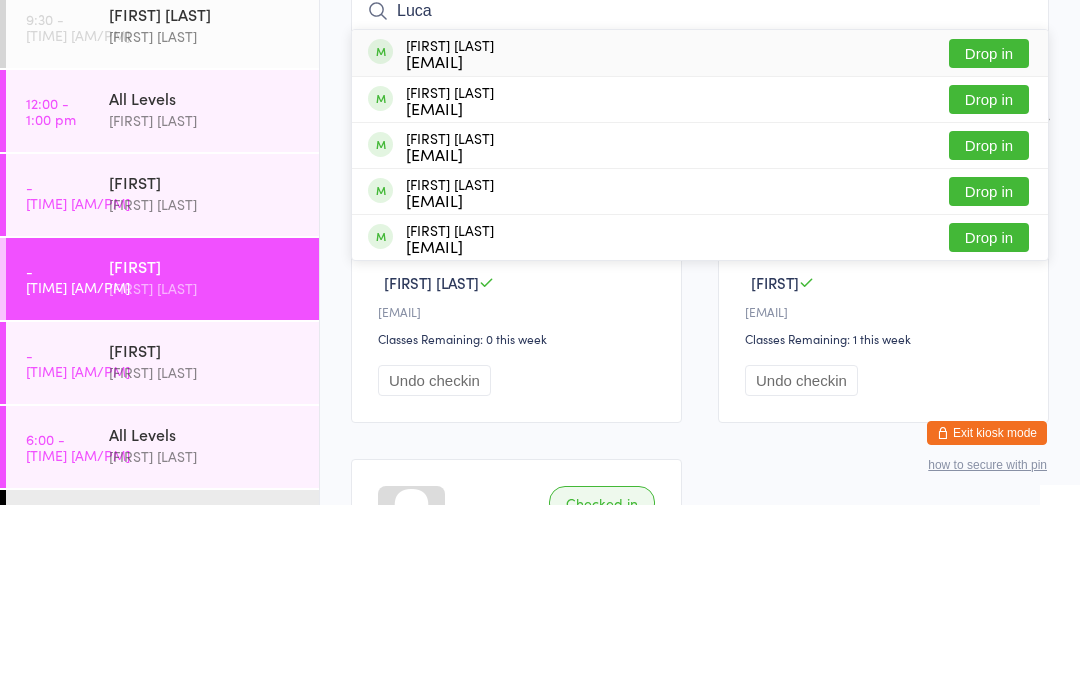 type on "Luca" 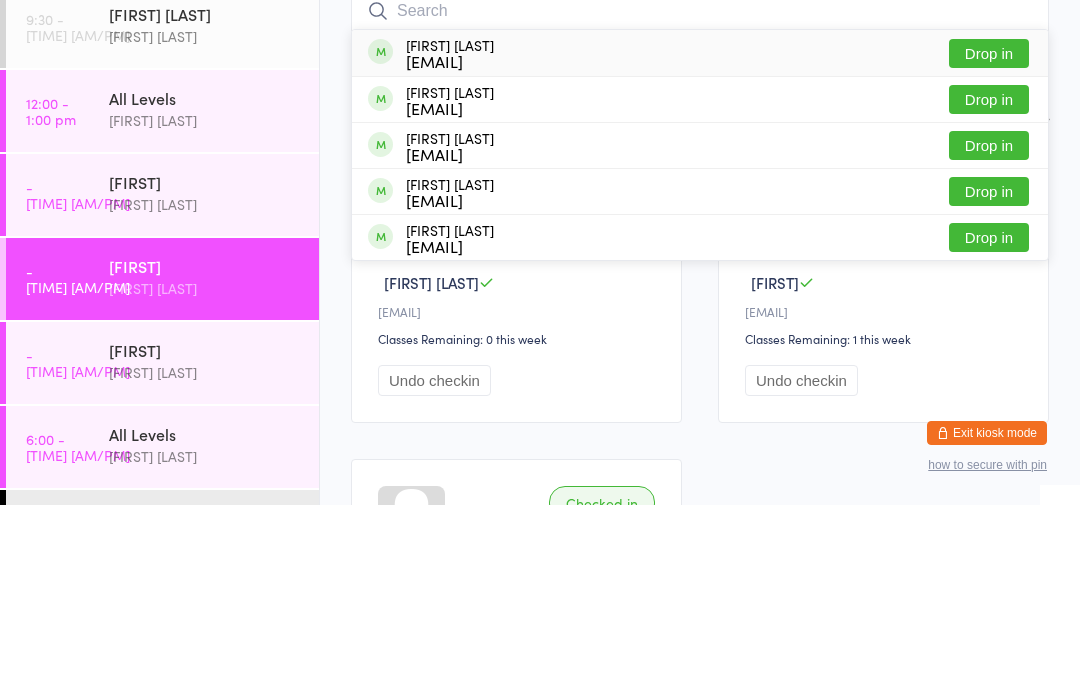 scroll, scrollTop: 191, scrollLeft: 0, axis: vertical 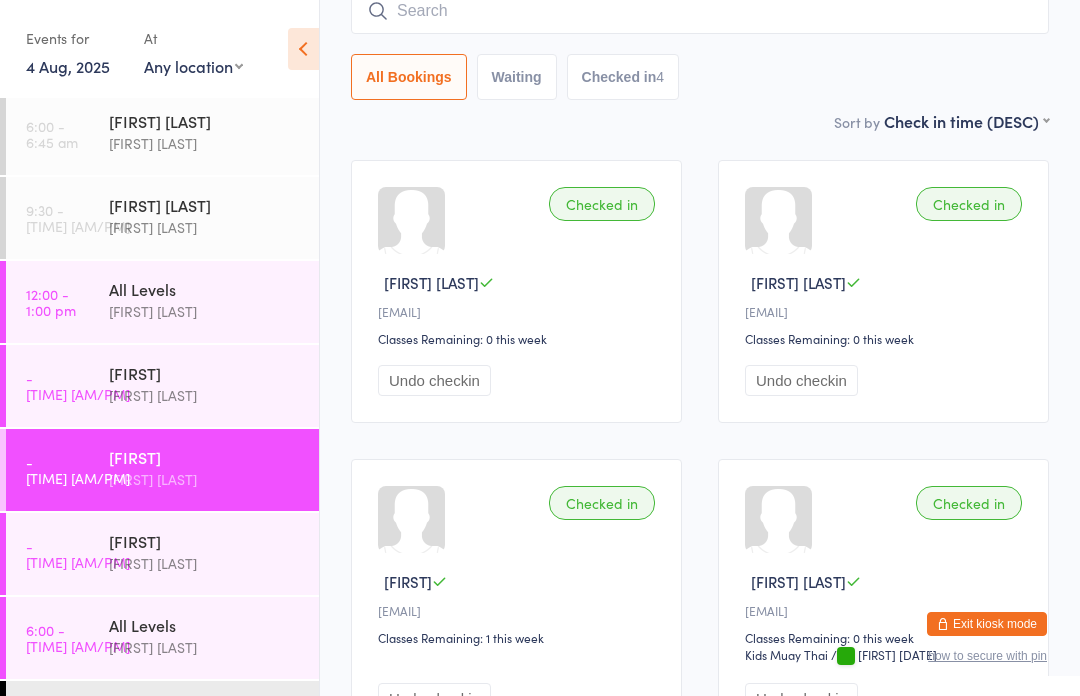 click at bounding box center [700, 11] 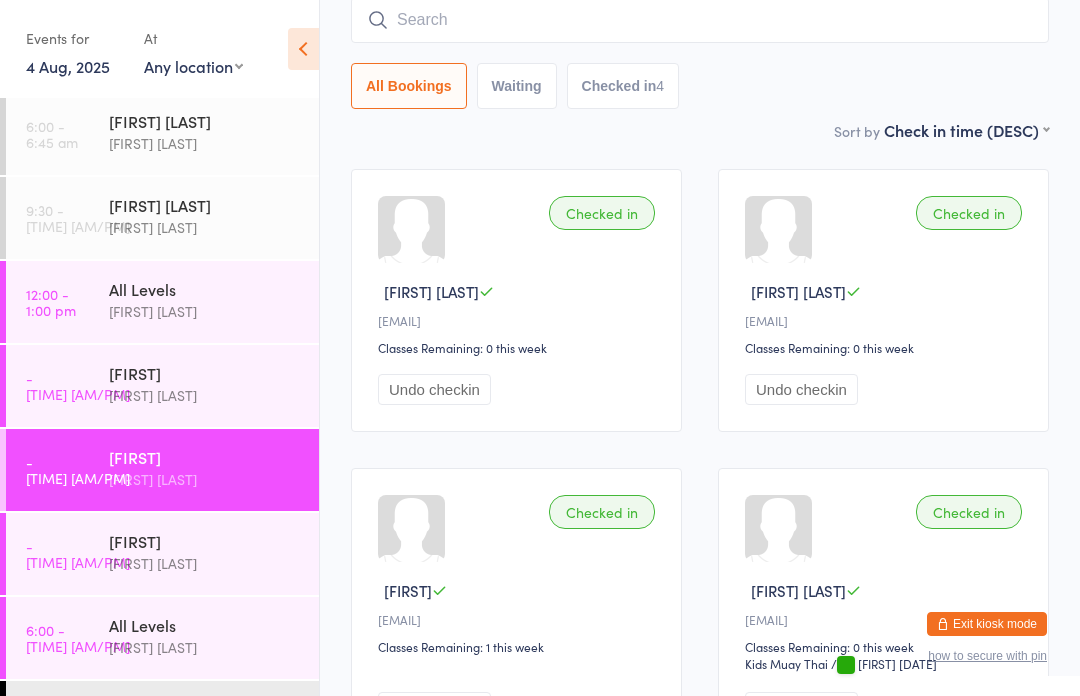 scroll, scrollTop: 181, scrollLeft: 0, axis: vertical 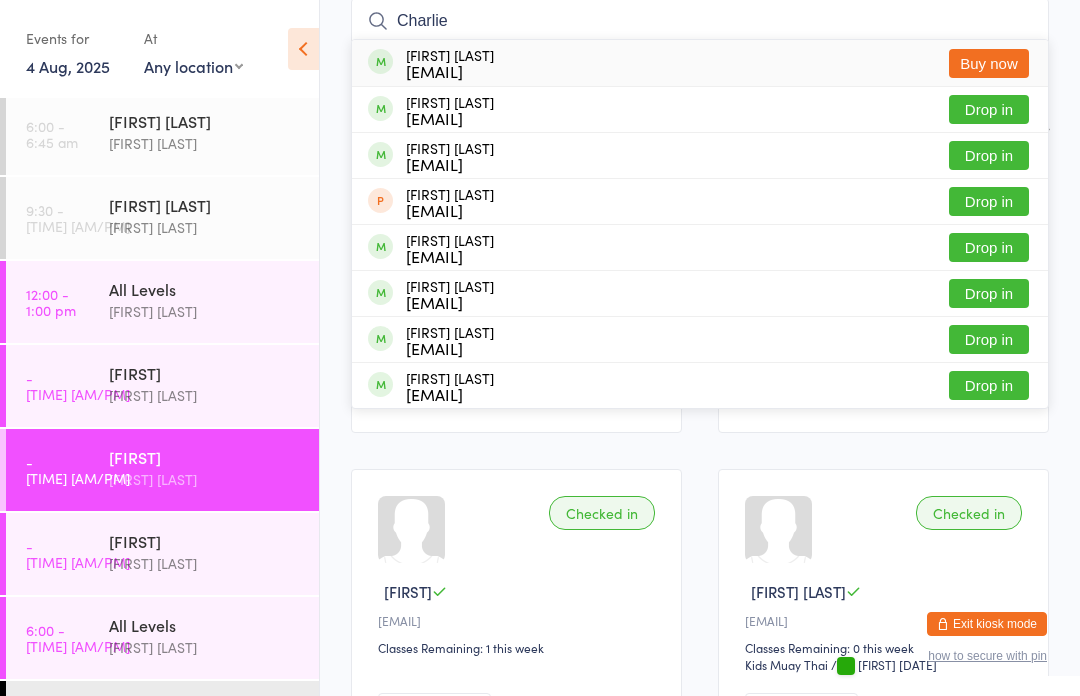 type on "Charlie" 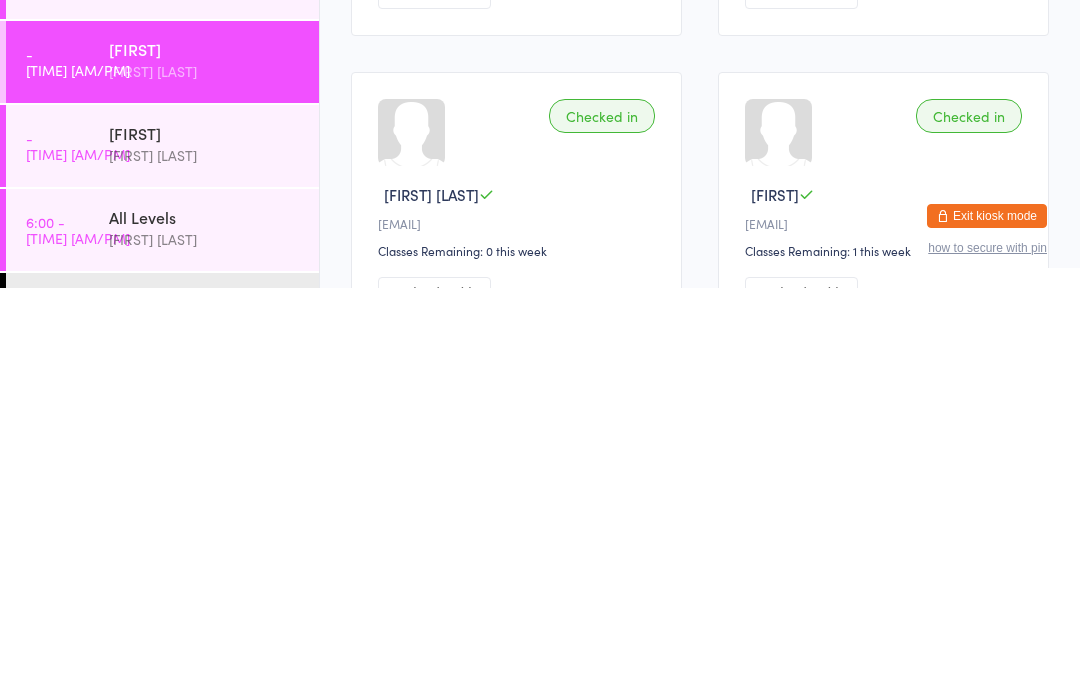 scroll, scrollTop: 315, scrollLeft: 0, axis: vertical 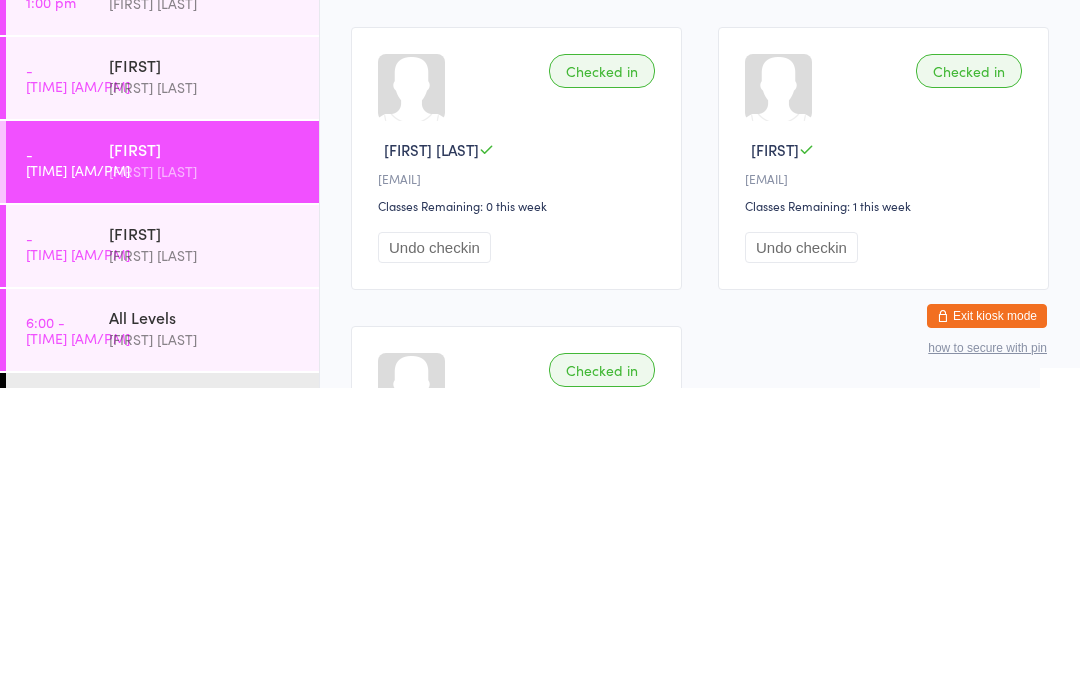 click on "Checked in  Classes Remaining: 0 this week Undo checkin Checked in  Classes Remaining: 0 this week Undo checkin Checked in  Classes Remaining: 0 this week Undo checkin Checked in  Classes Remaining: 1 this week Undo checkin Checked in  Classes Remaining: 0 this week Kids Muay Thai Kids Muay Thai / Green Band – Last Grading [DATE] Undo checkin" at bounding box center (700, 476) 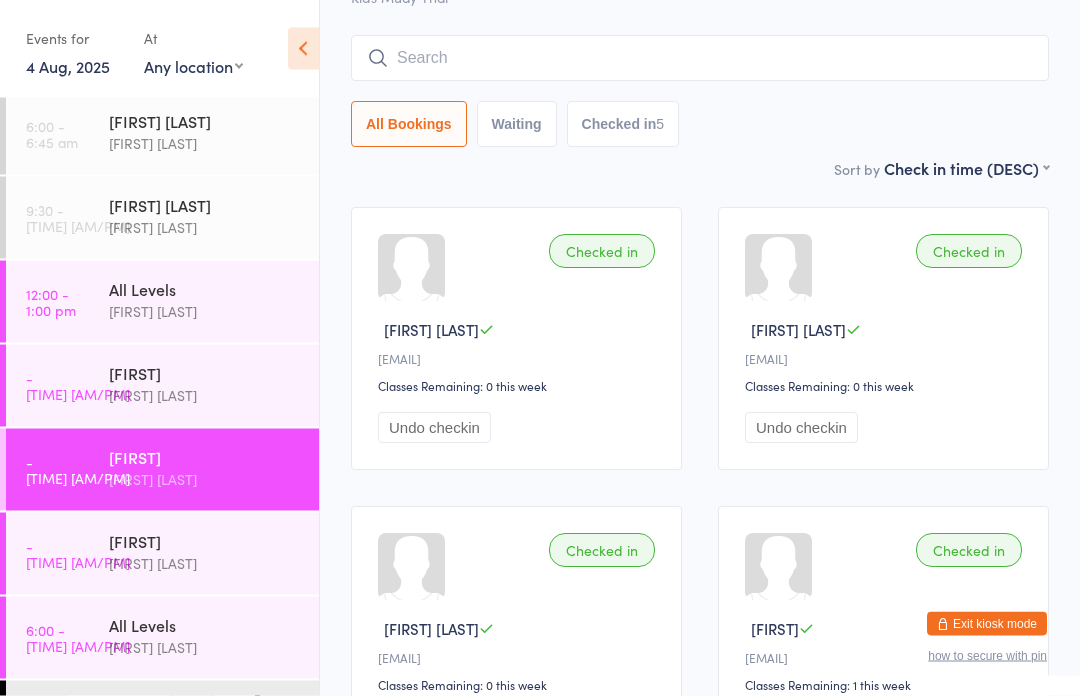 scroll, scrollTop: 0, scrollLeft: 0, axis: both 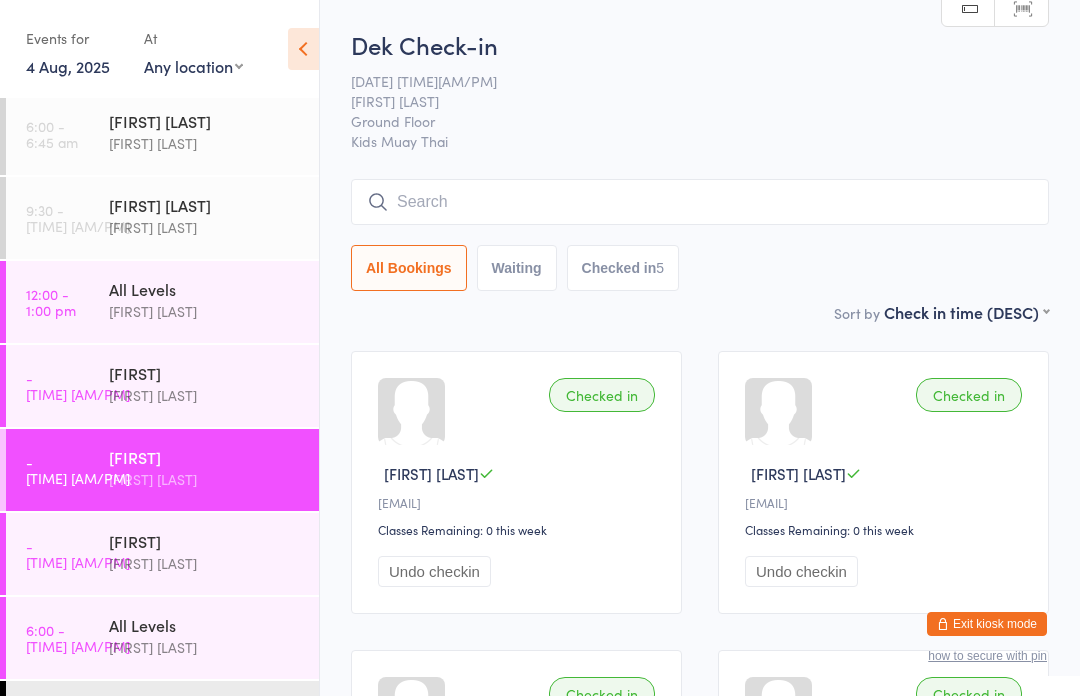 click on "[FIRST] [LAST]" at bounding box center [205, 563] 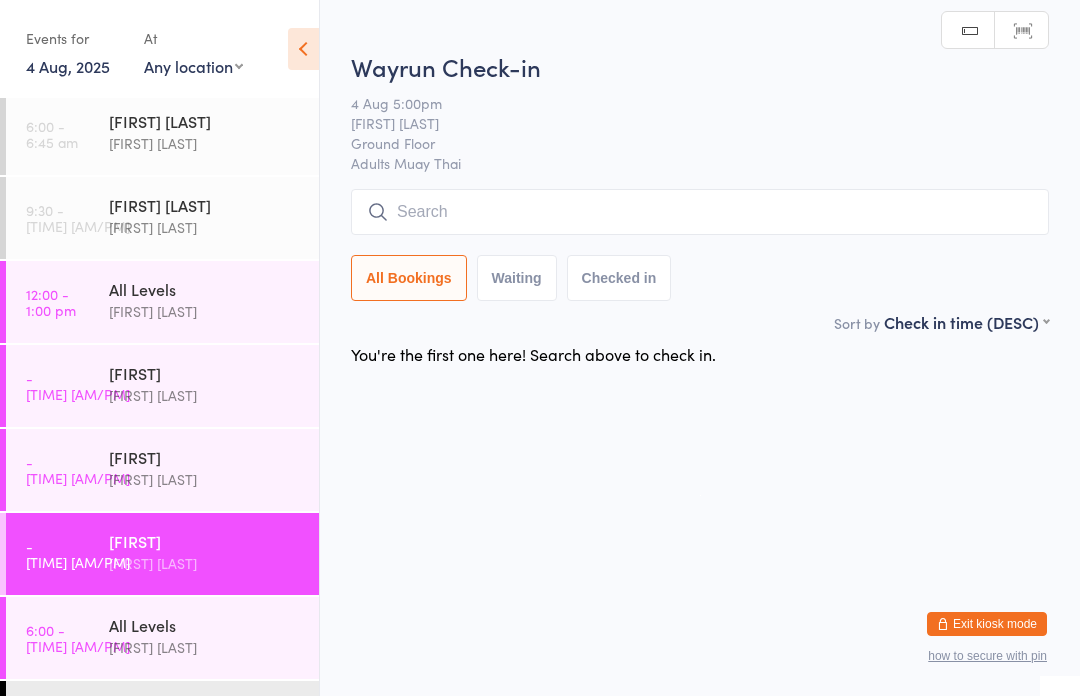click at bounding box center [700, 212] 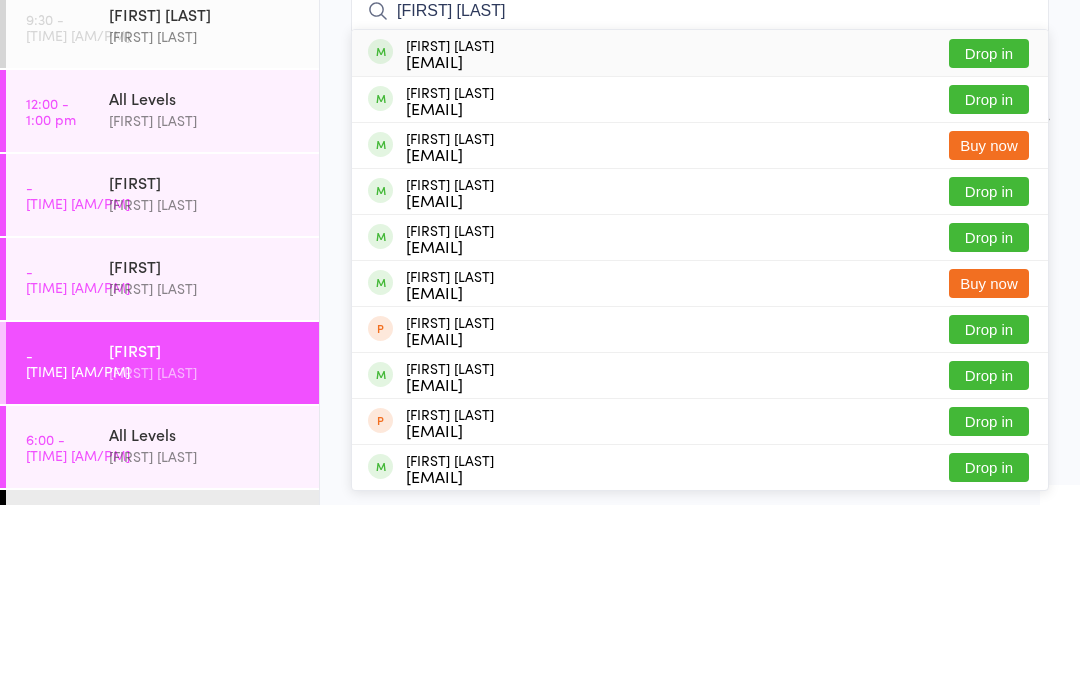 type on "[FIRST] [LAST]" 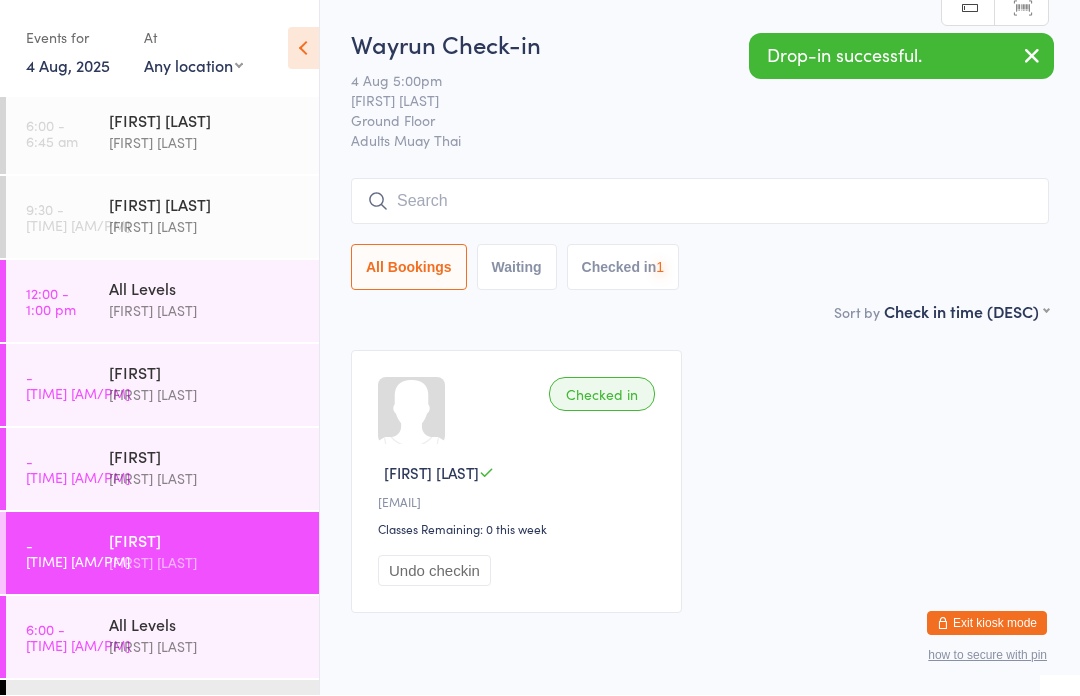 scroll, scrollTop: 1, scrollLeft: 0, axis: vertical 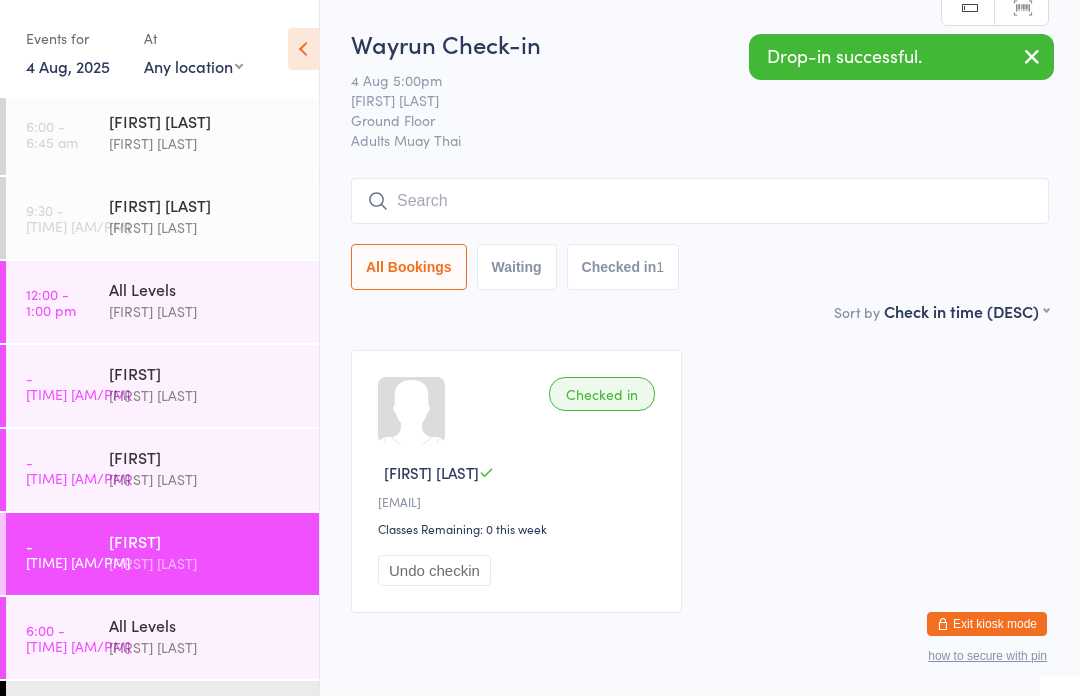 click on "[FIRST]" at bounding box center [205, 457] 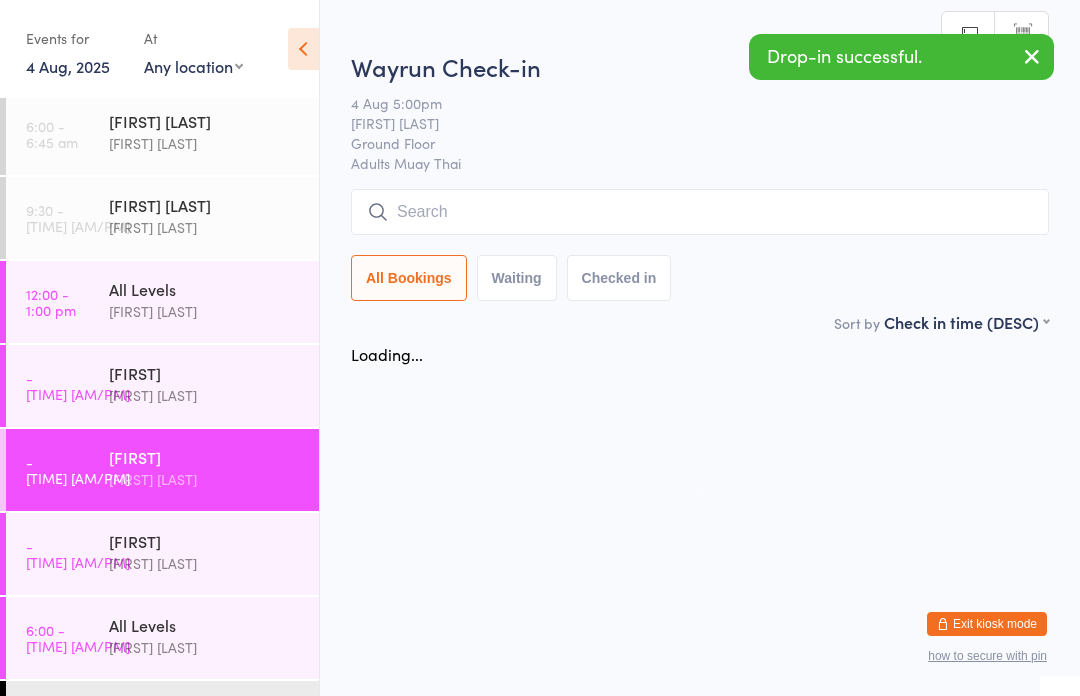 scroll, scrollTop: 0, scrollLeft: 0, axis: both 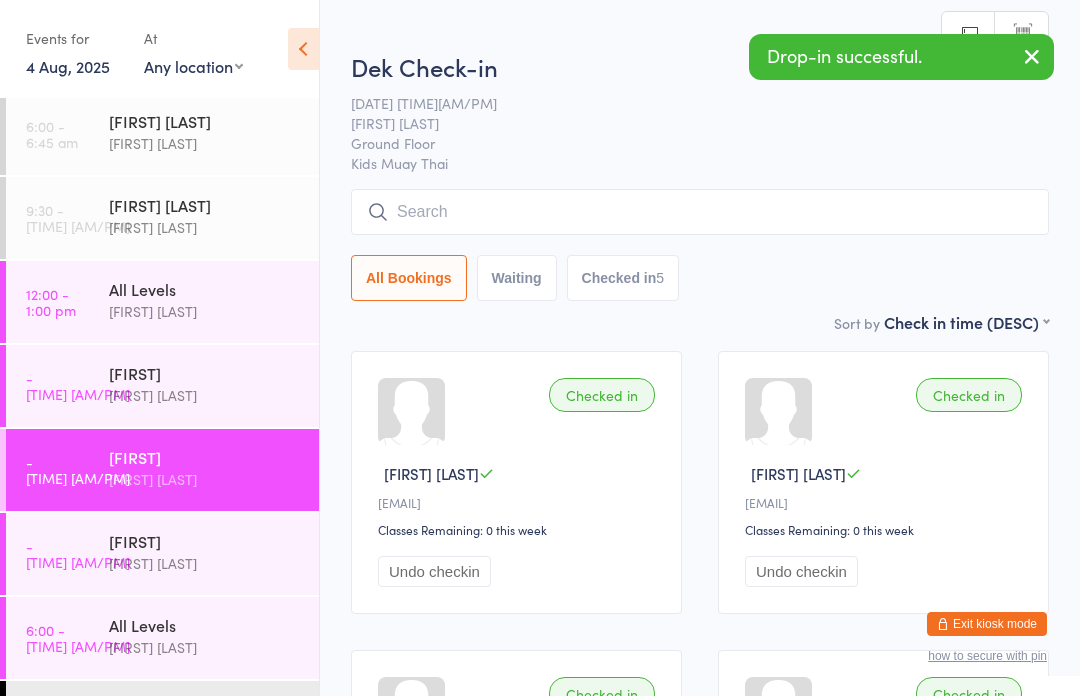 click at bounding box center [700, 212] 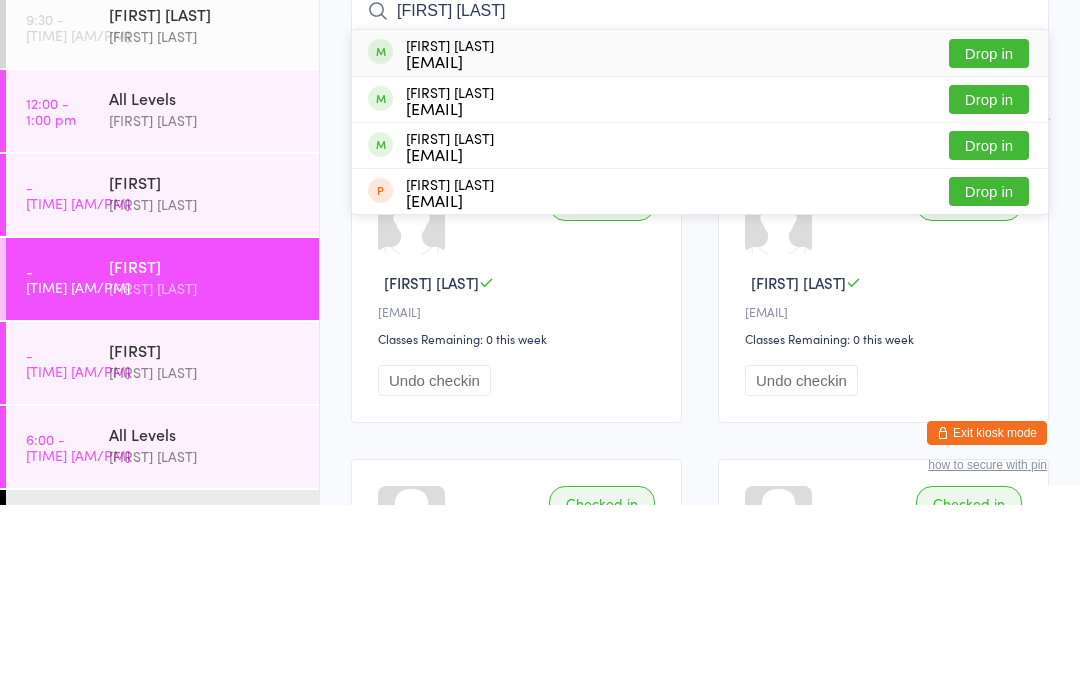 type on "[FIRST] [LAST]" 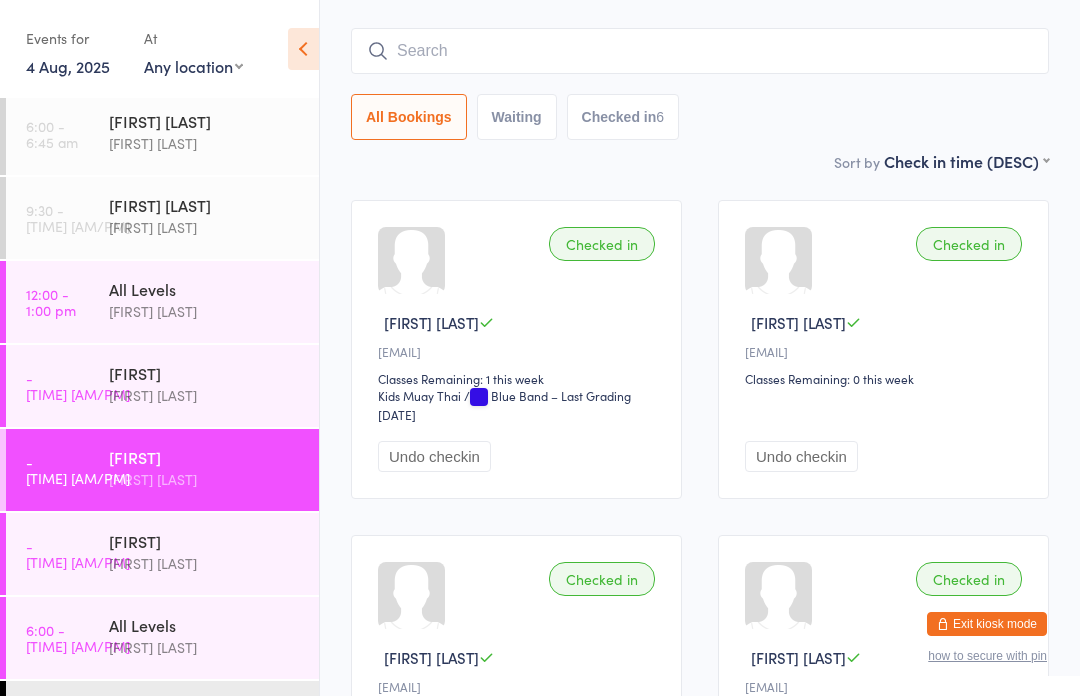 scroll, scrollTop: 0, scrollLeft: 0, axis: both 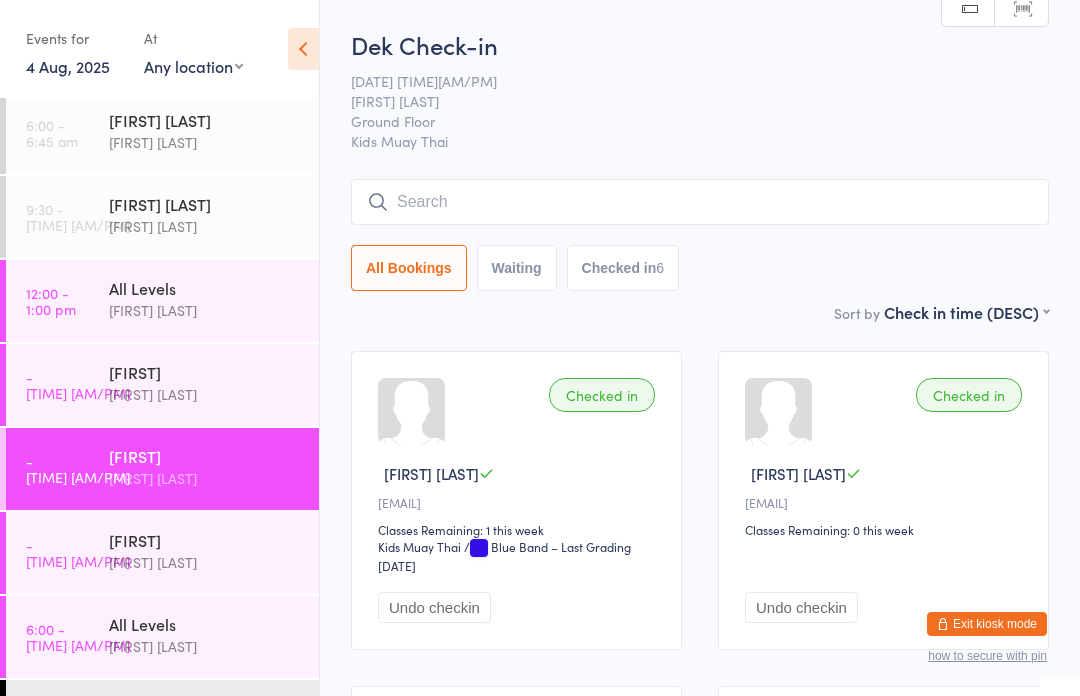 click on "[TIME] [TIME] [FIRST] [LAST]" at bounding box center (162, 553) 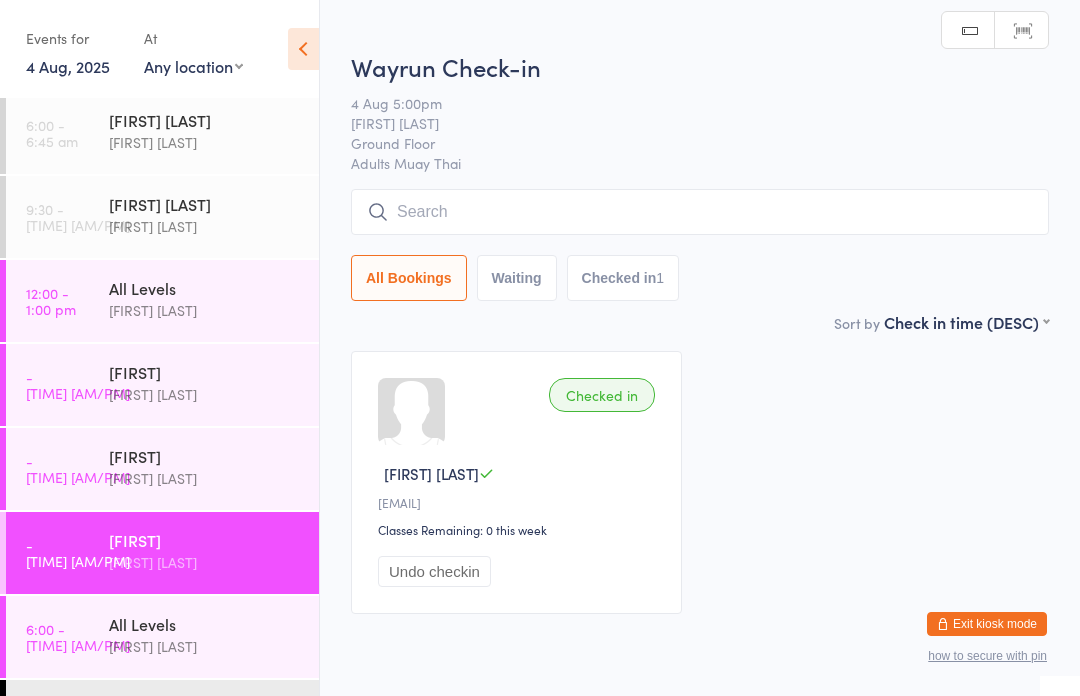 click on "[FIRST] [LAST]" at bounding box center [205, 478] 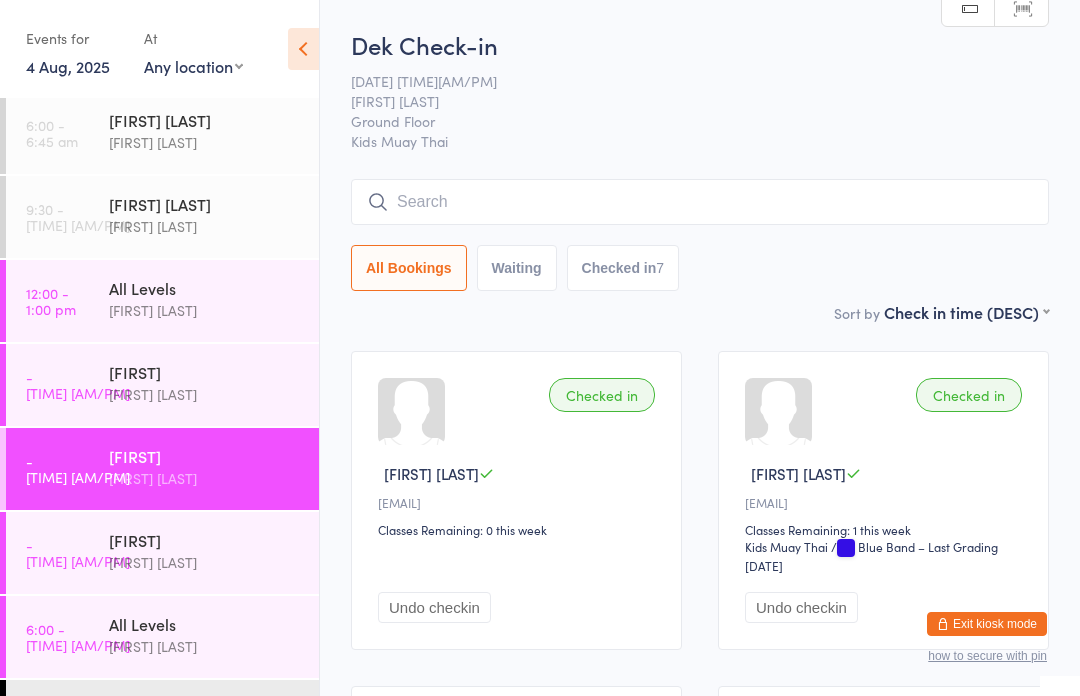 click on "[TIME] [TIME] [FIRST] [LAST]" at bounding box center [162, 553] 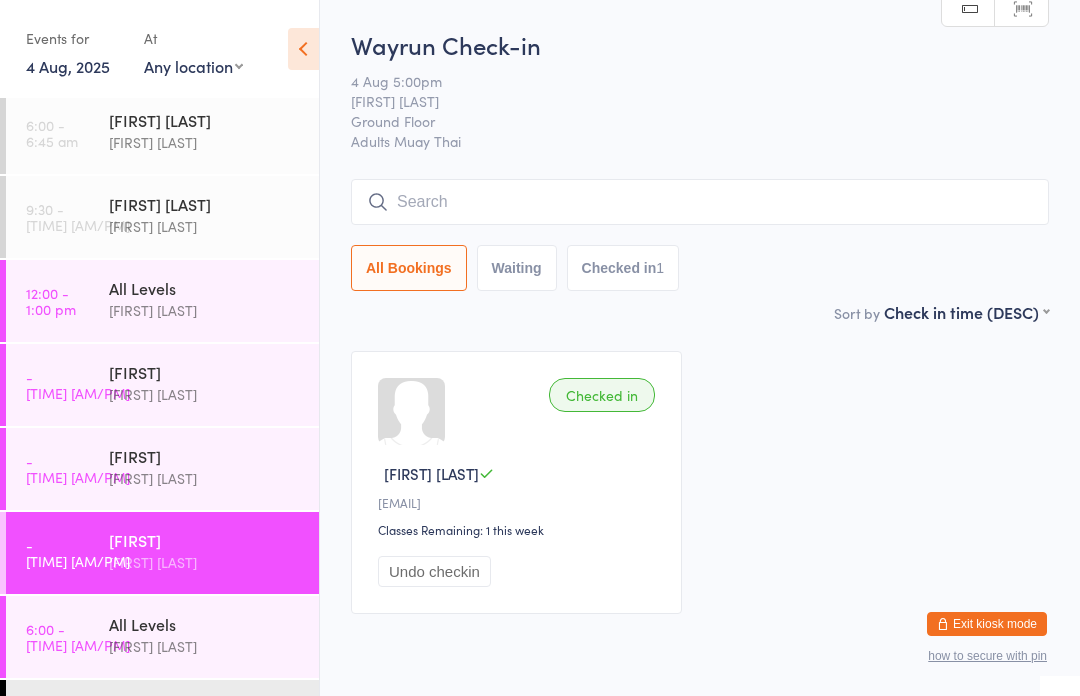 click on "[TIME] - [TIME] [AM/PM]" at bounding box center (78, 469) 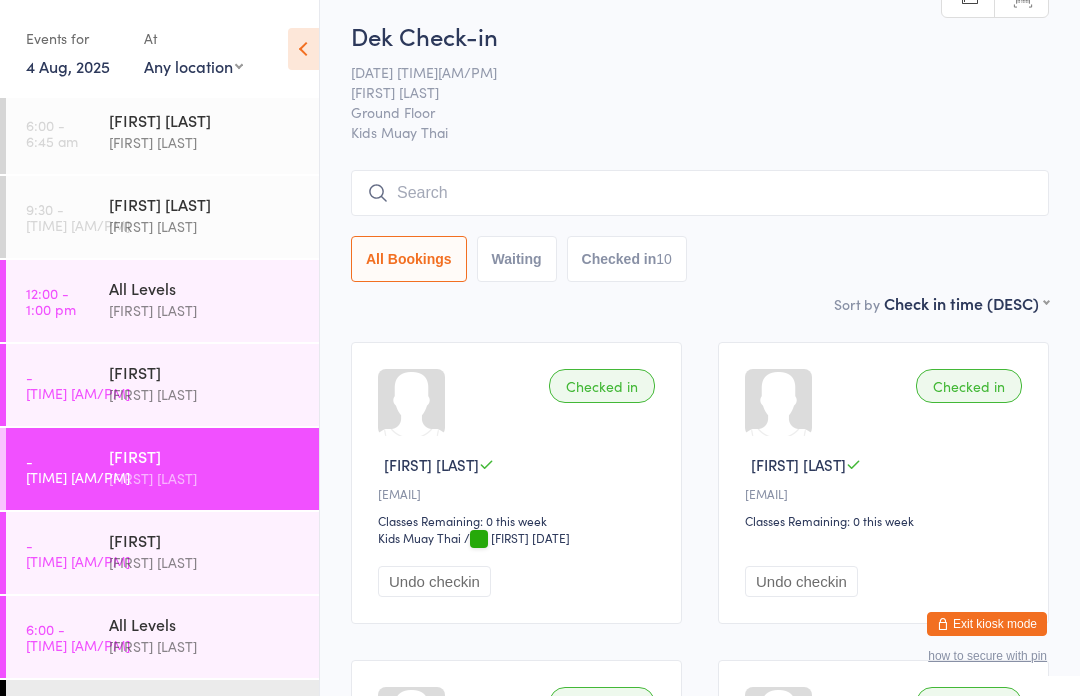 scroll, scrollTop: 49, scrollLeft: 0, axis: vertical 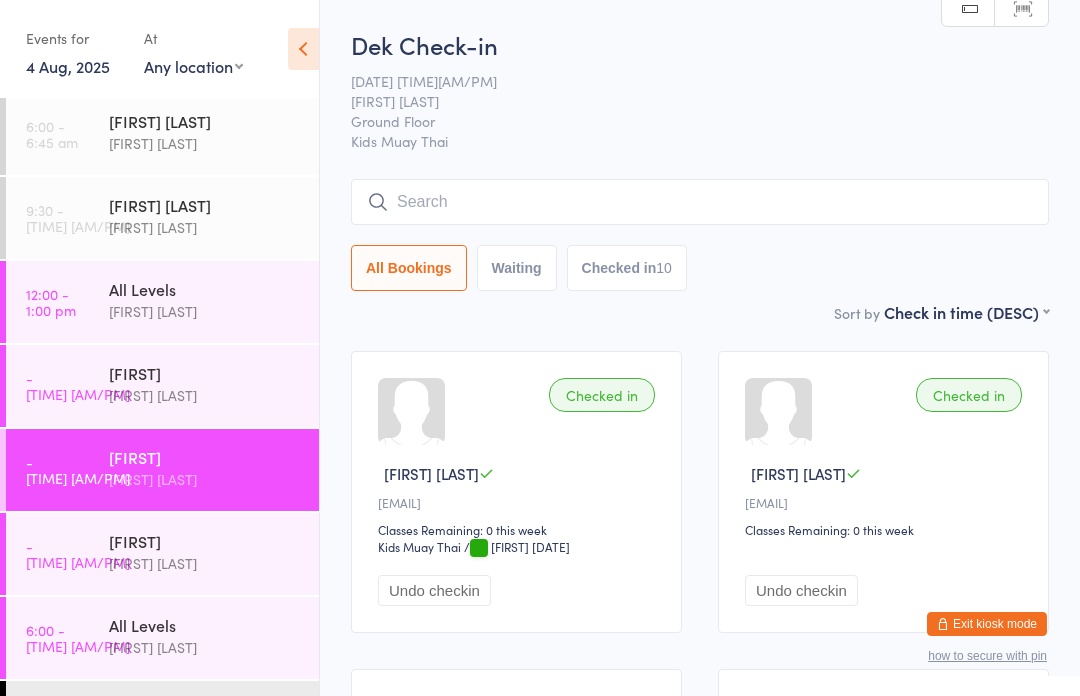 click on "[FIRST] [LAST]" at bounding box center [205, 479] 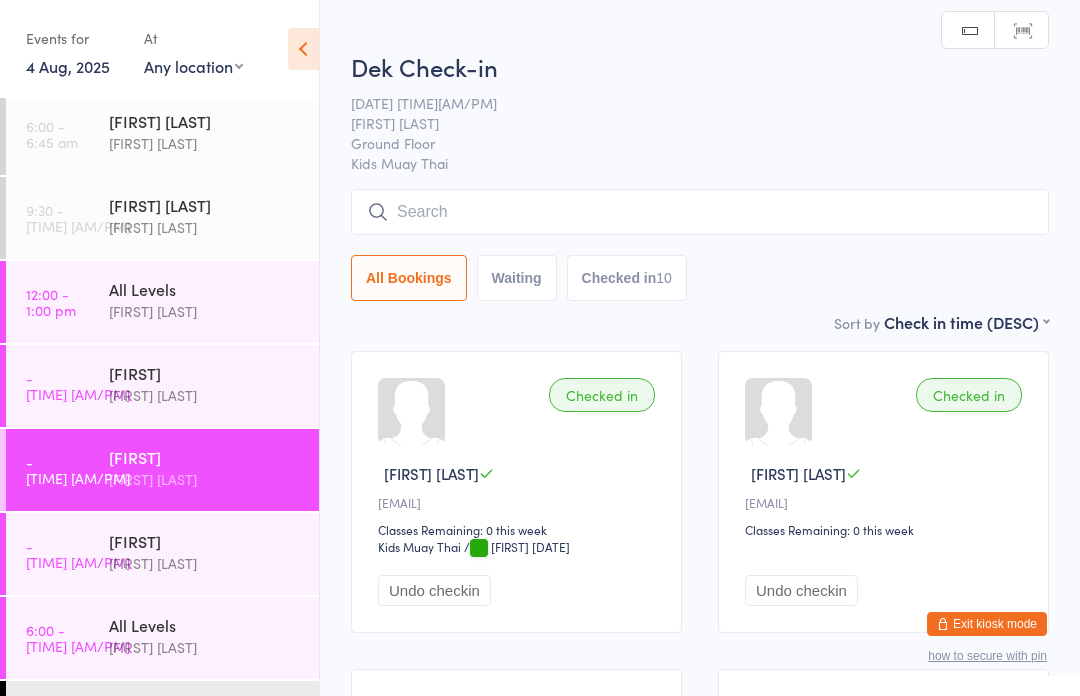 click at bounding box center (700, 212) 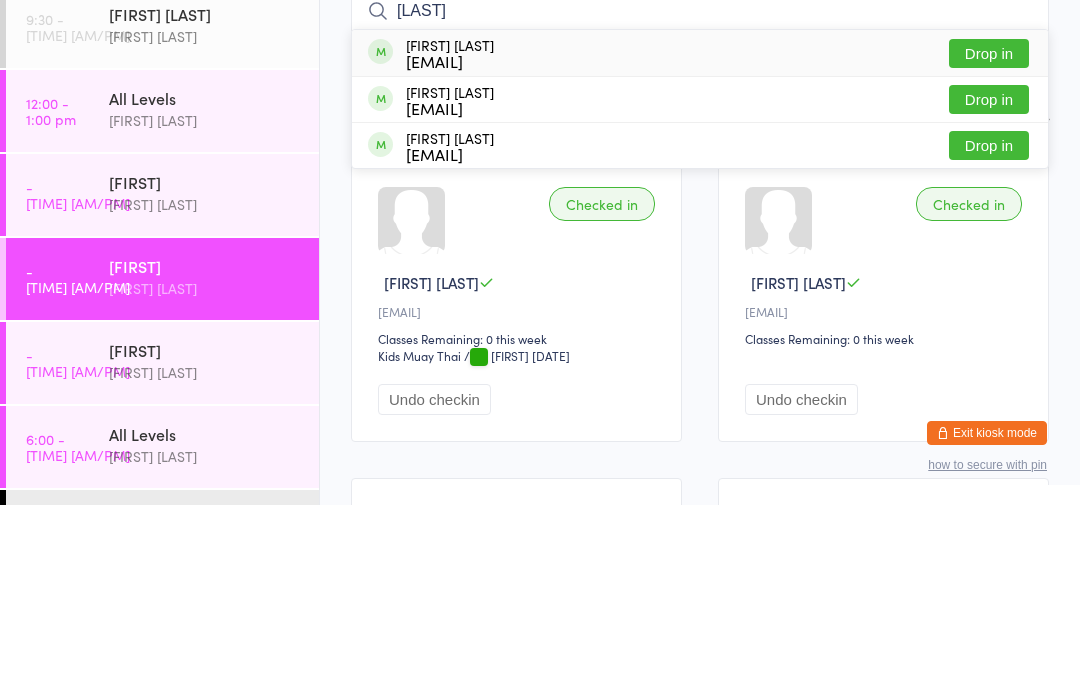 type on "[LAST]" 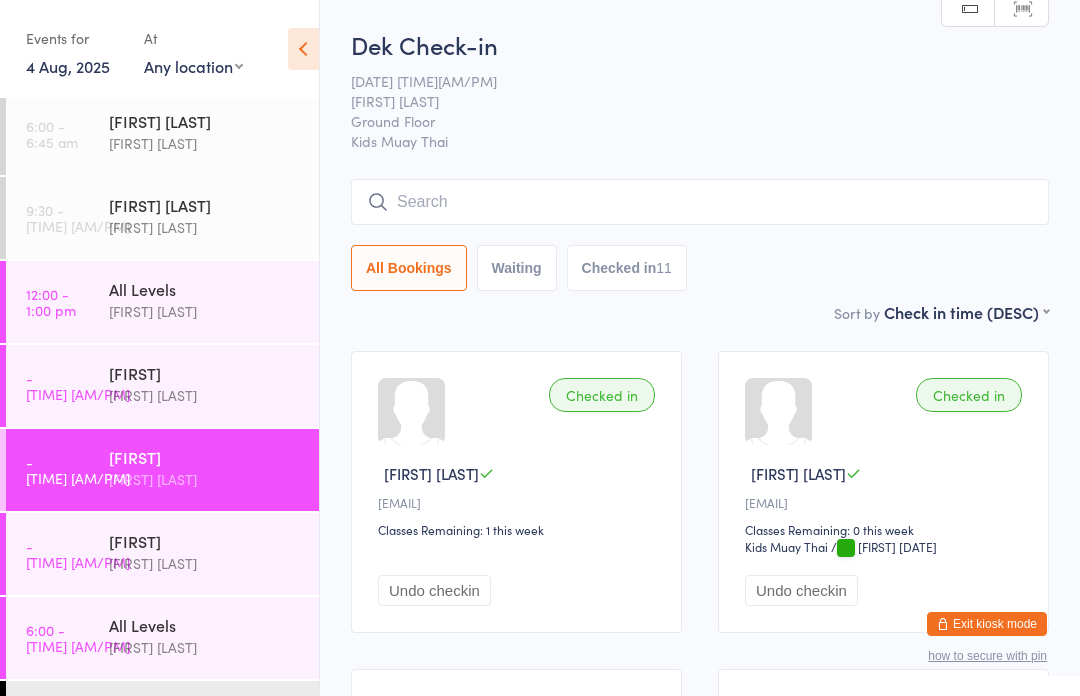type on "B" 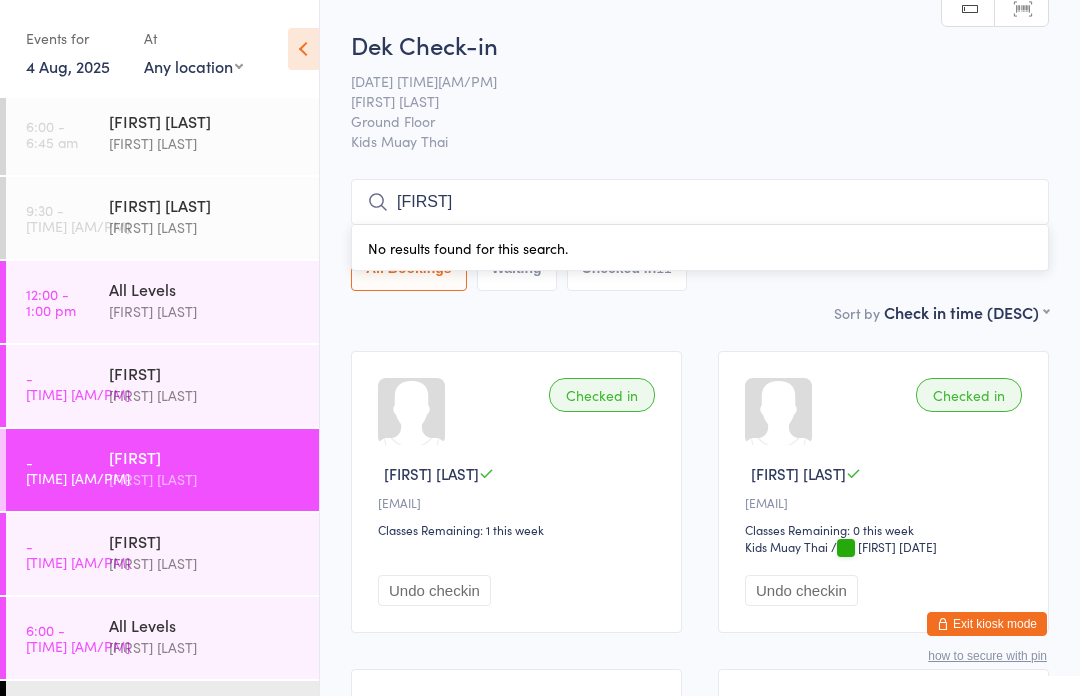 type on "G" 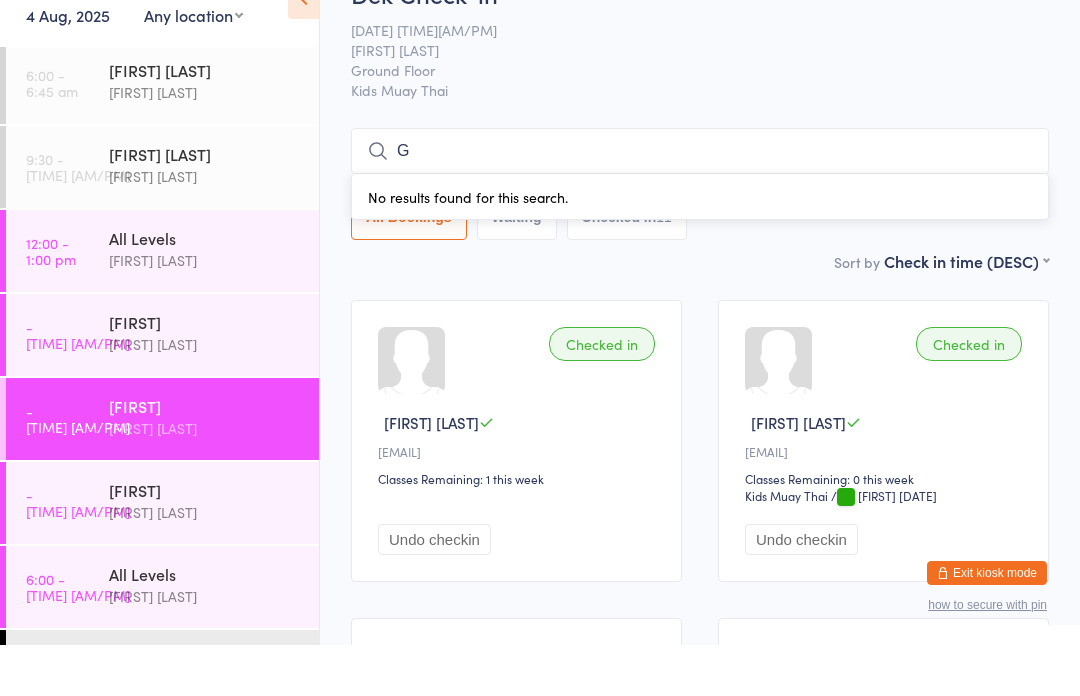 type 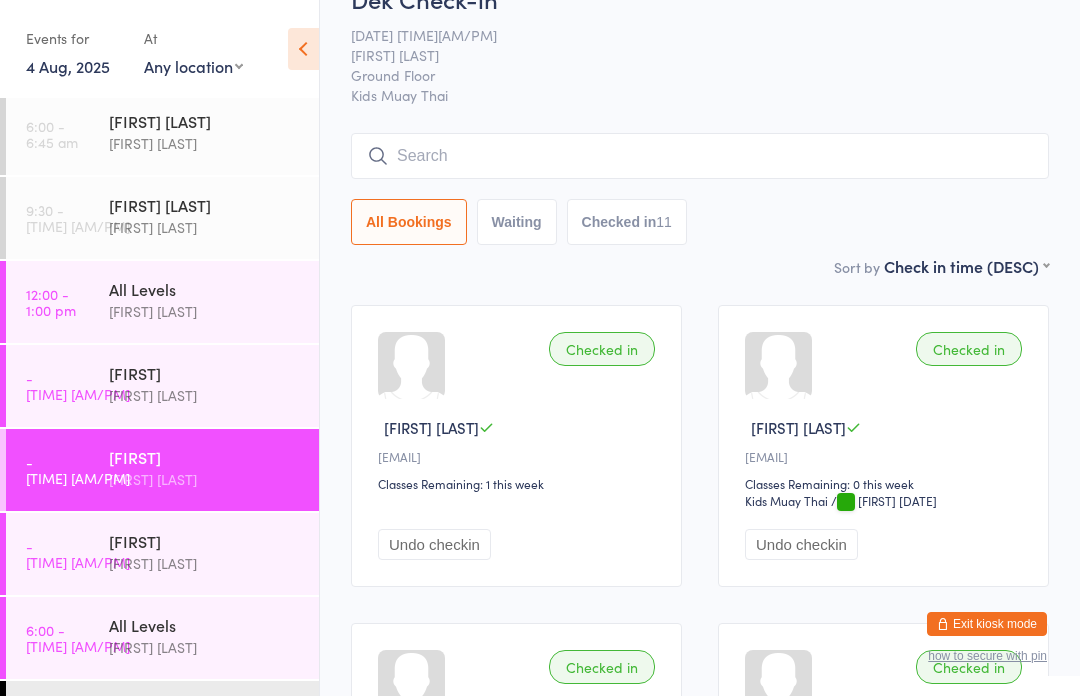 scroll, scrollTop: 45, scrollLeft: 0, axis: vertical 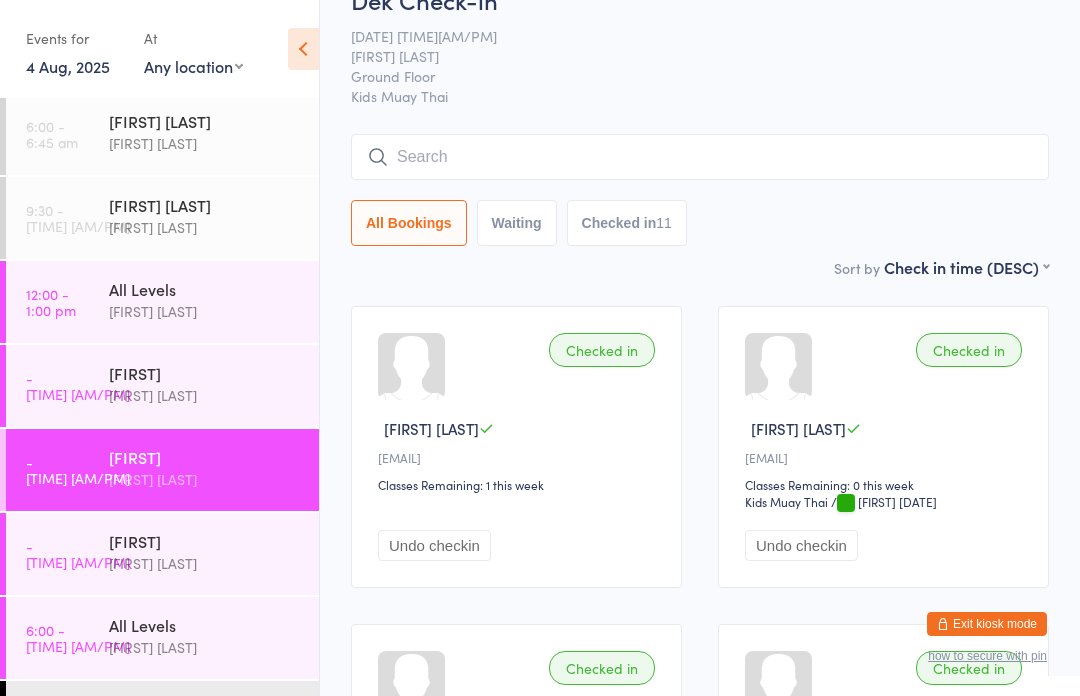 click on "[FIRST]" at bounding box center (205, 457) 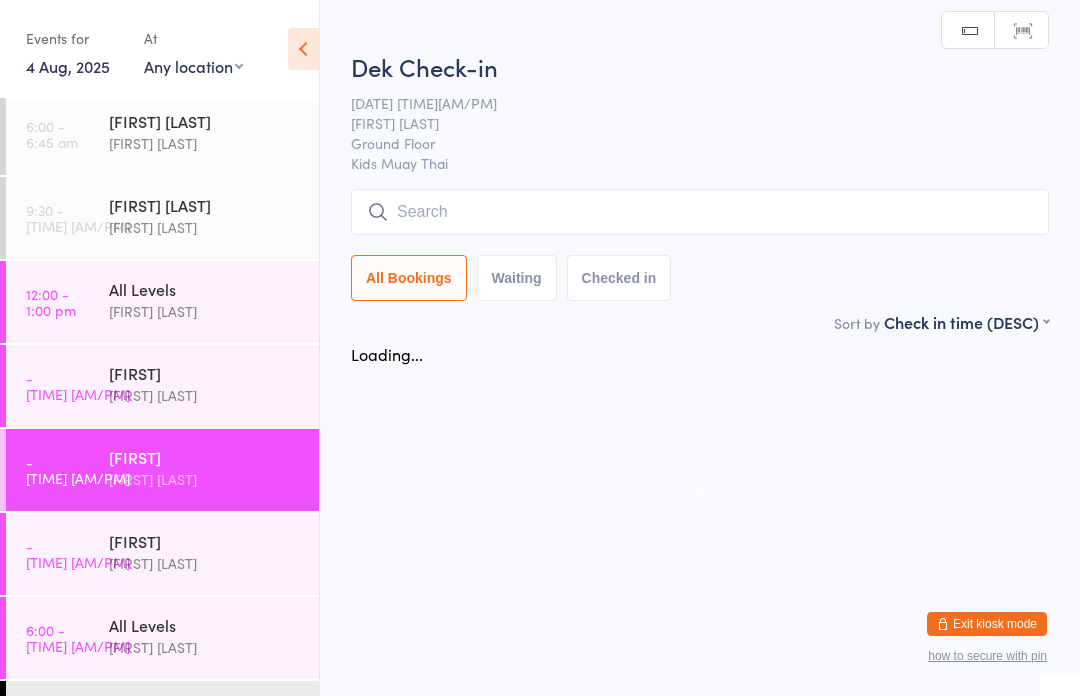 scroll, scrollTop: 0, scrollLeft: 0, axis: both 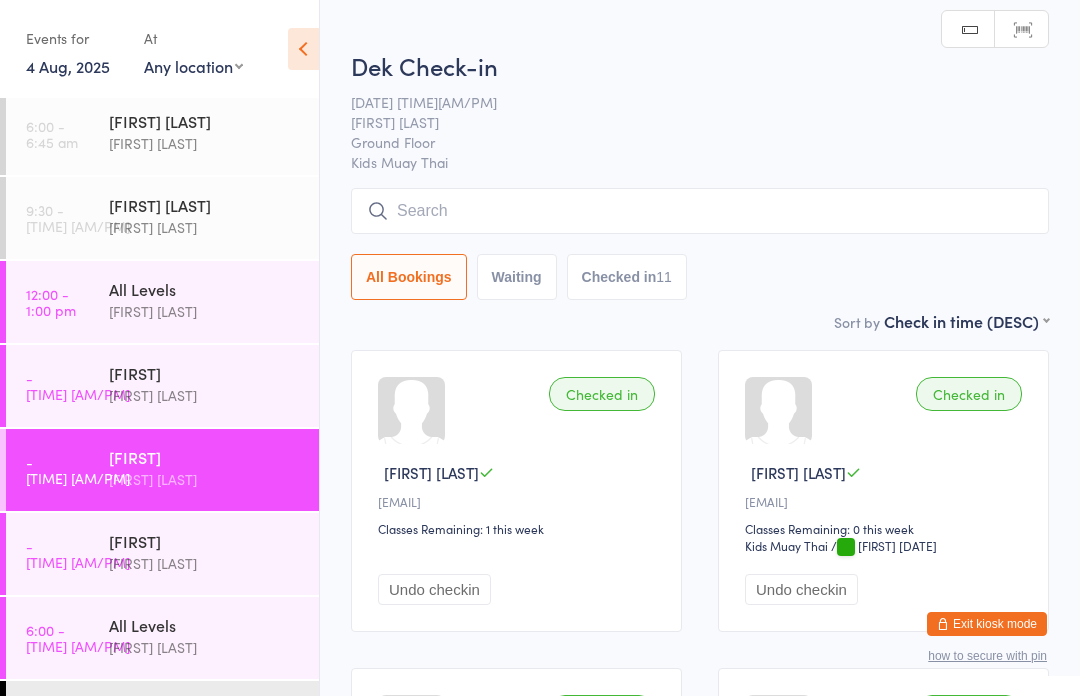 click at bounding box center (700, 211) 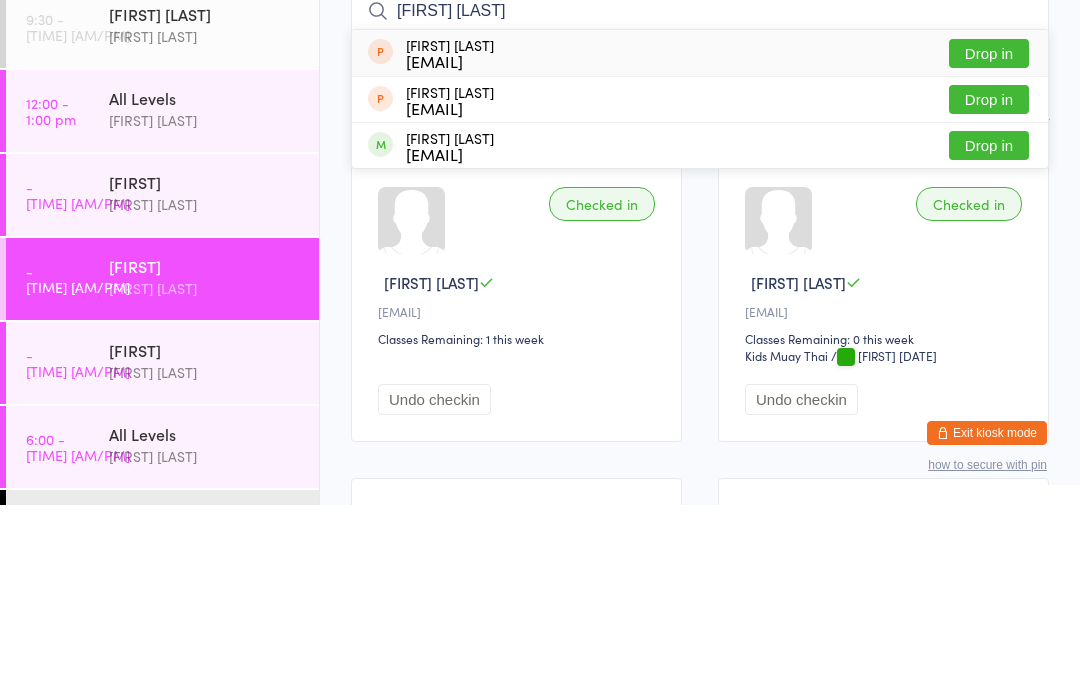 type on "[FIRST] [LAST]" 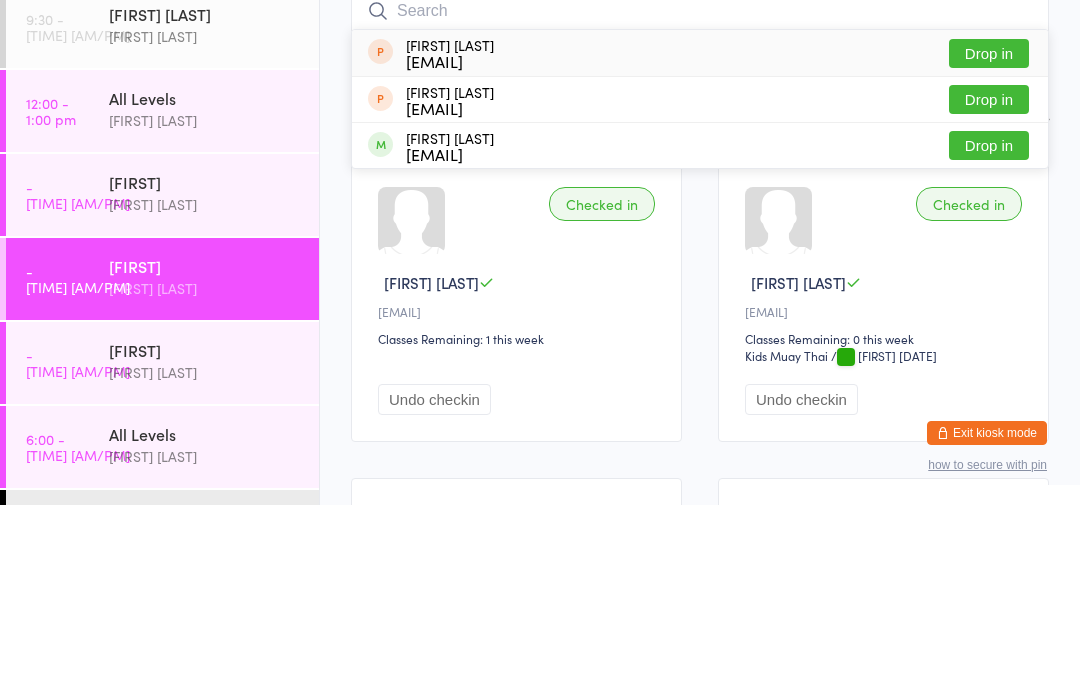 scroll, scrollTop: 191, scrollLeft: 0, axis: vertical 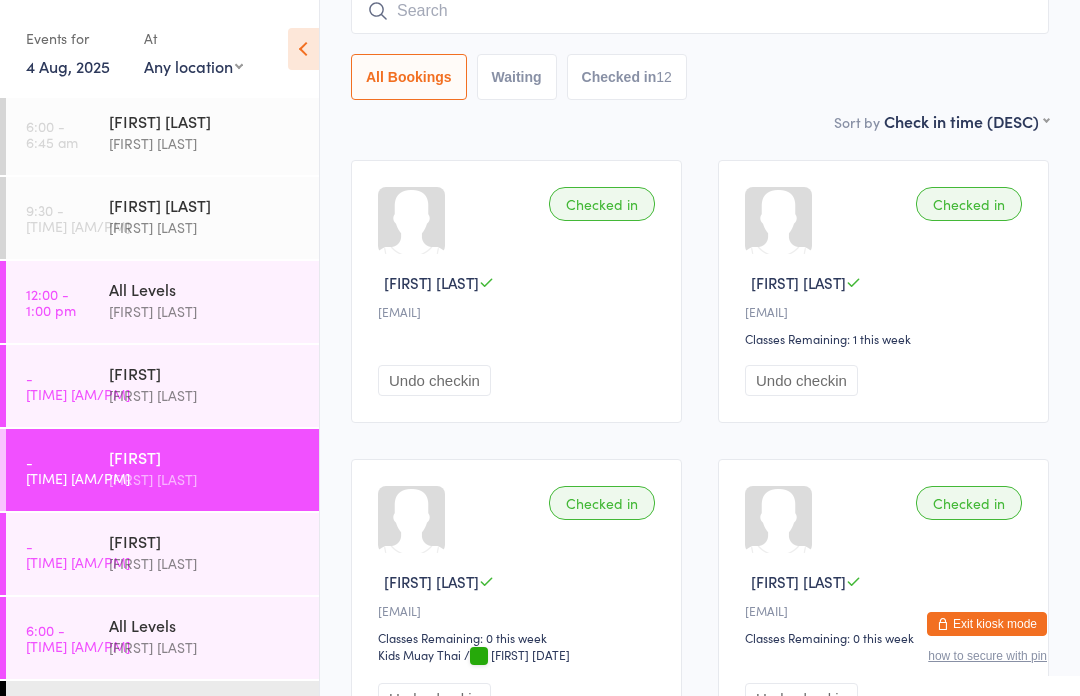 click on "[FIRST]" at bounding box center [205, 541] 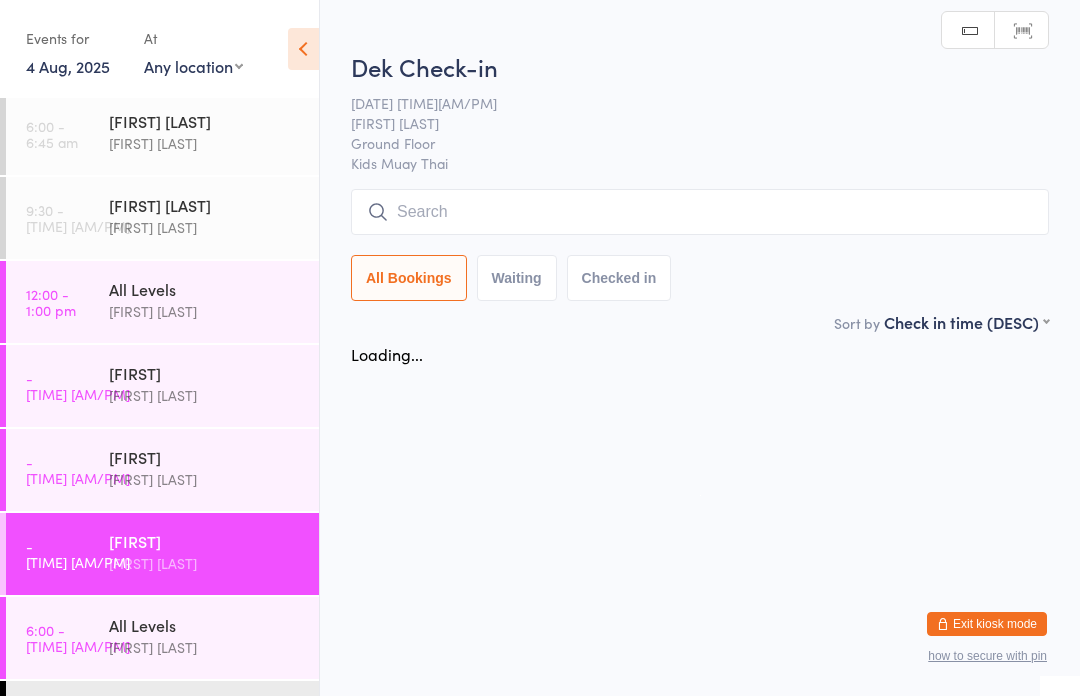 scroll, scrollTop: 0, scrollLeft: 0, axis: both 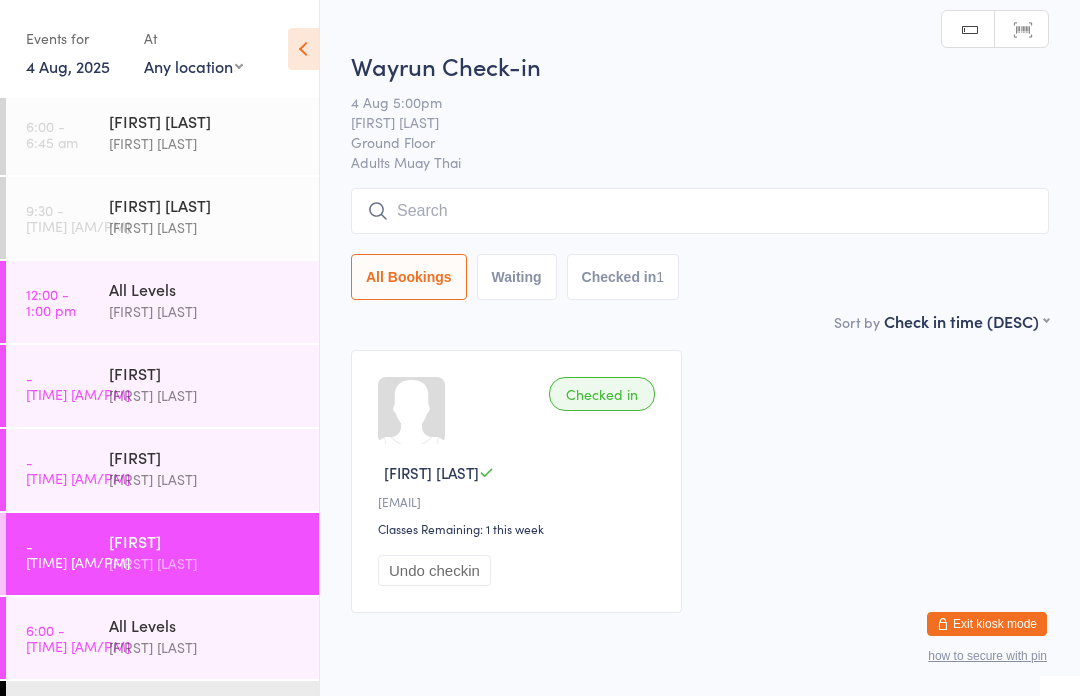 click at bounding box center [700, 211] 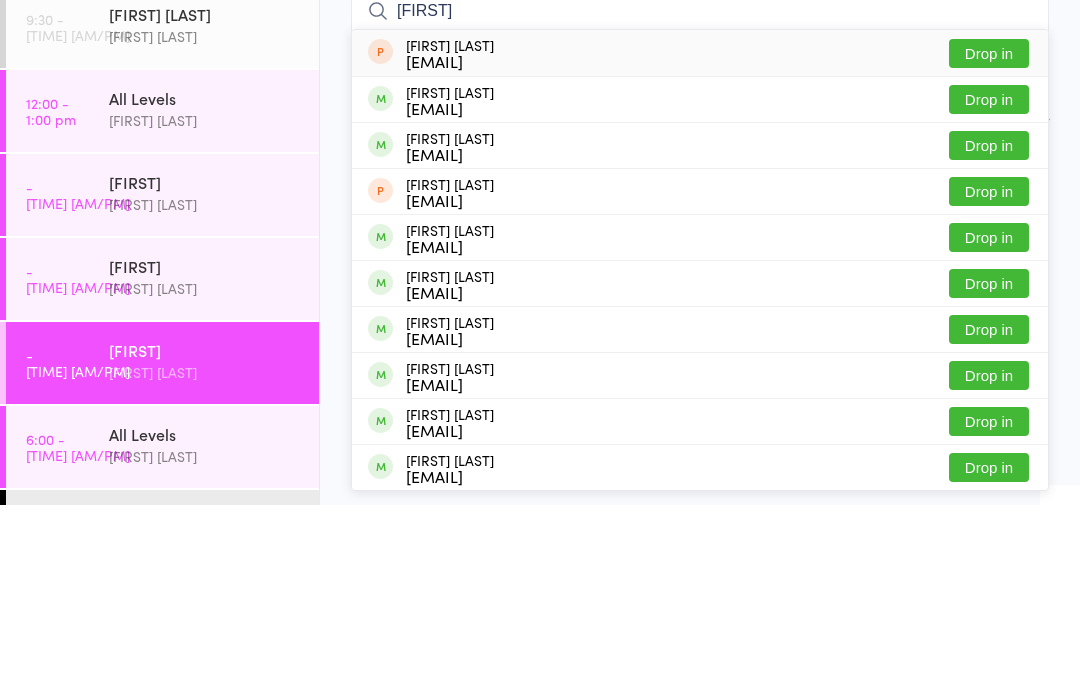 type on "[FIRST]" 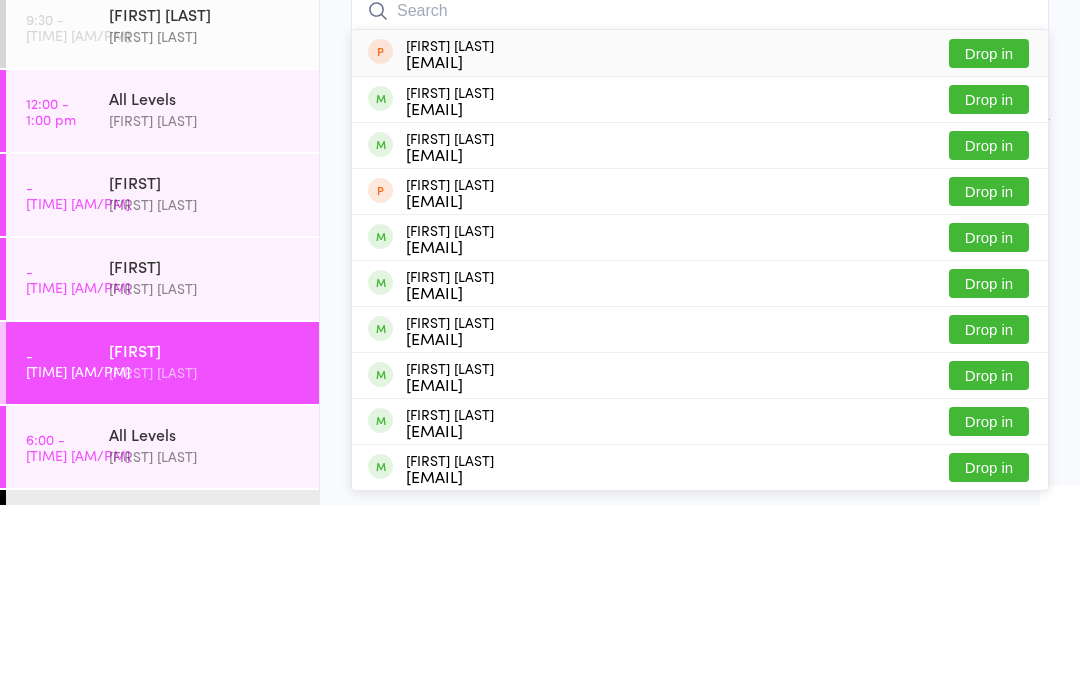 scroll, scrollTop: 82, scrollLeft: 0, axis: vertical 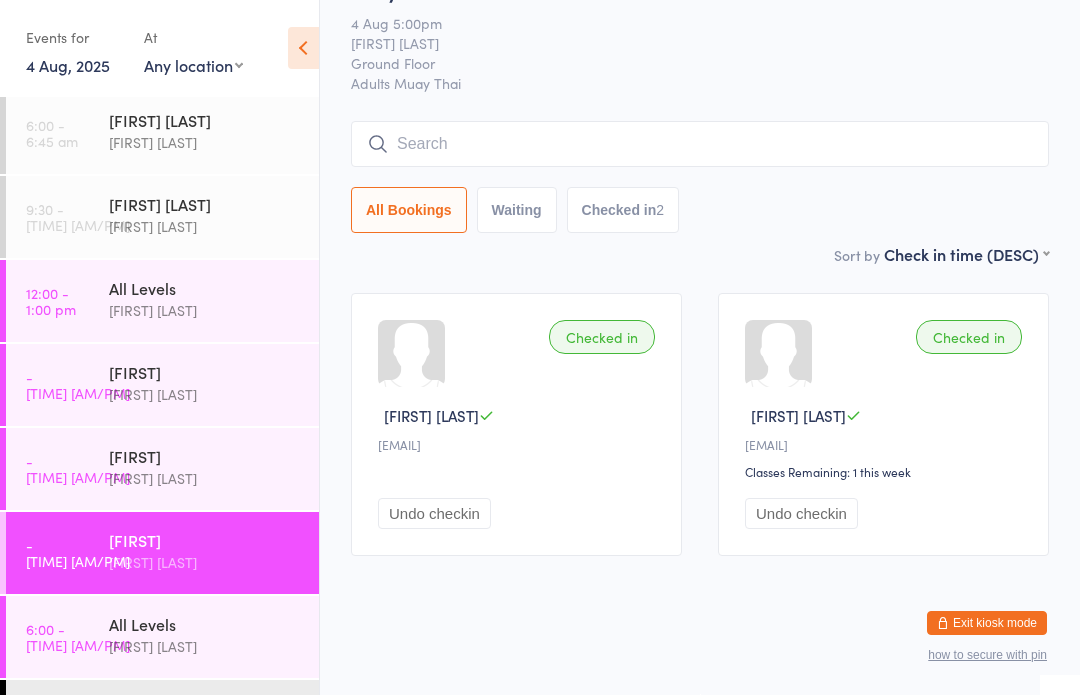 click on "[FIRST] [LAST]" at bounding box center (205, 647) 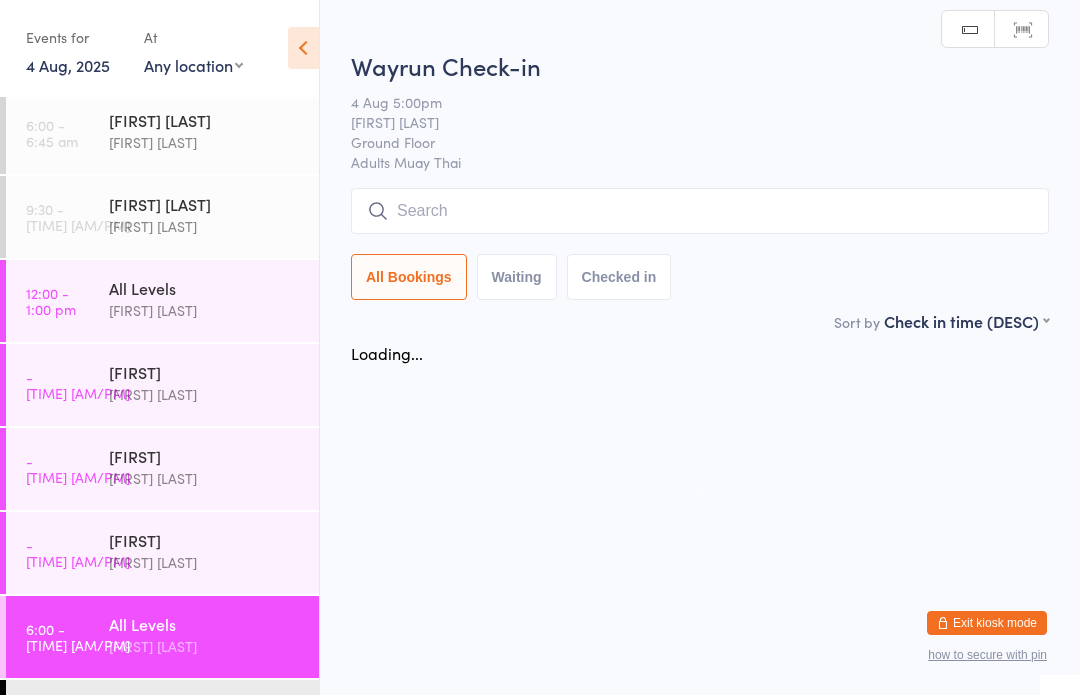 scroll, scrollTop: 1, scrollLeft: 0, axis: vertical 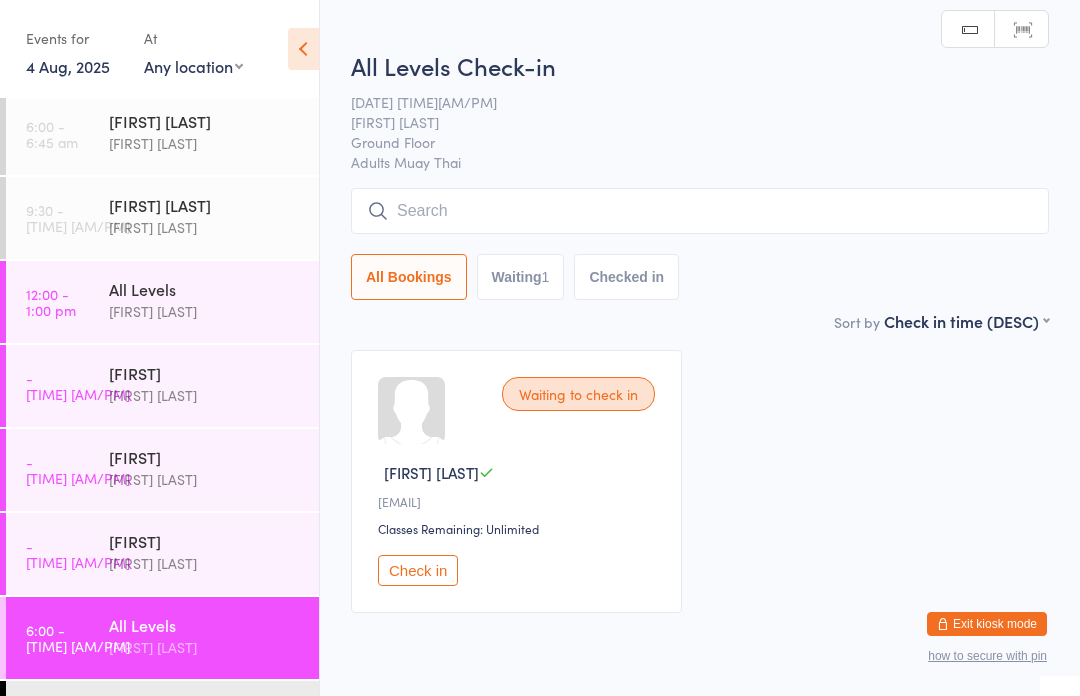 click at bounding box center (700, 211) 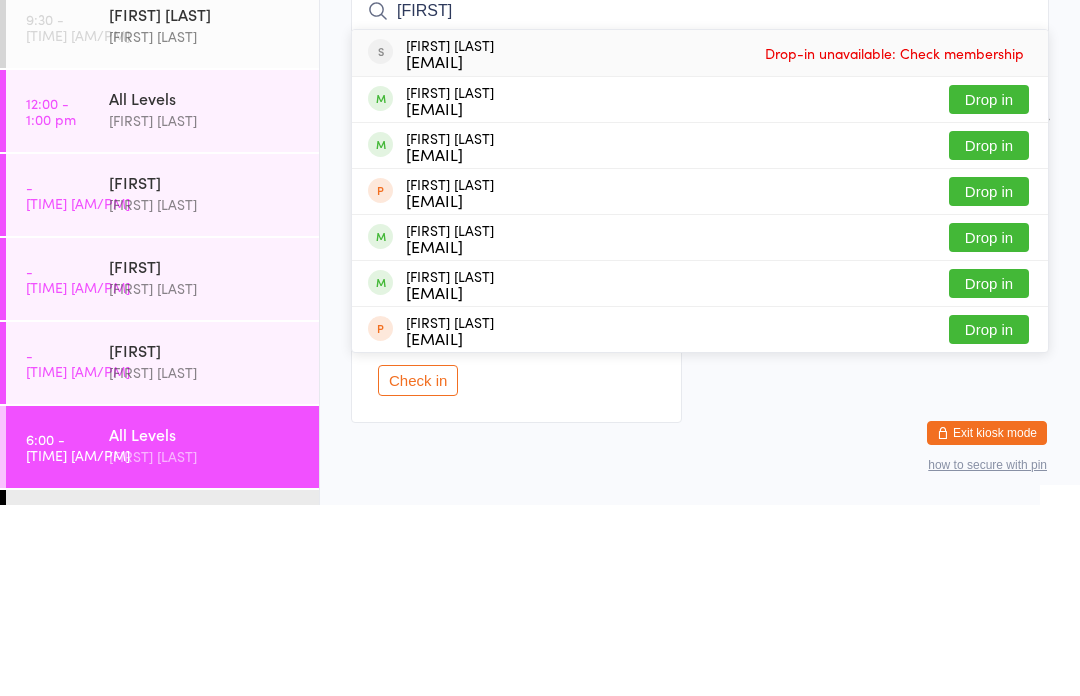 type on "[FIRST]" 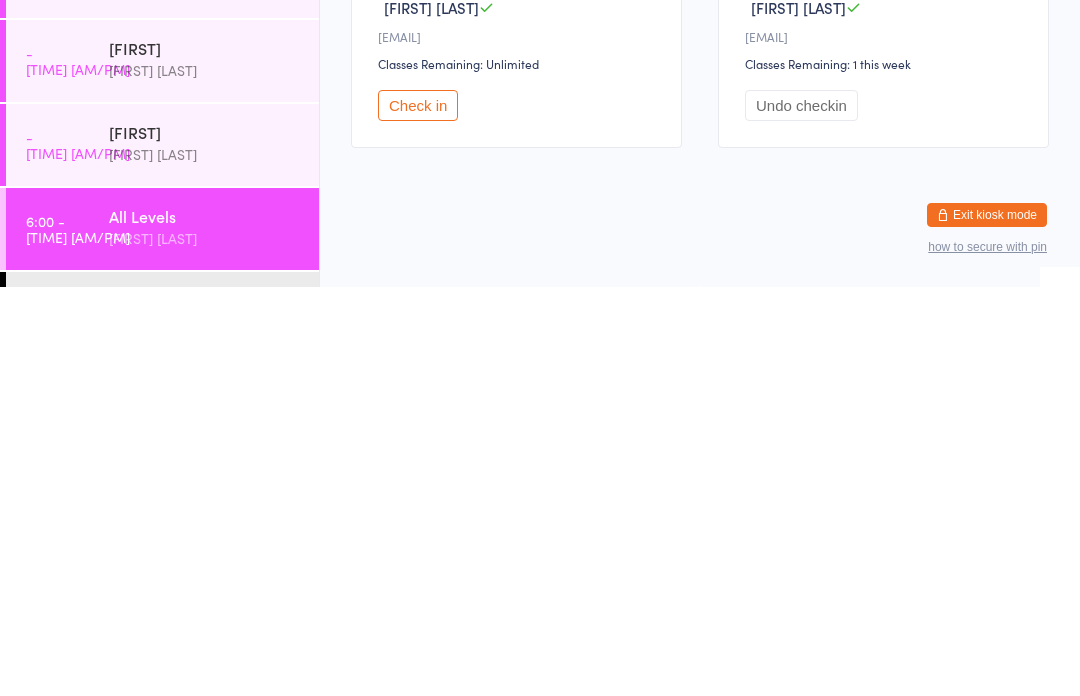 scroll, scrollTop: 83, scrollLeft: 0, axis: vertical 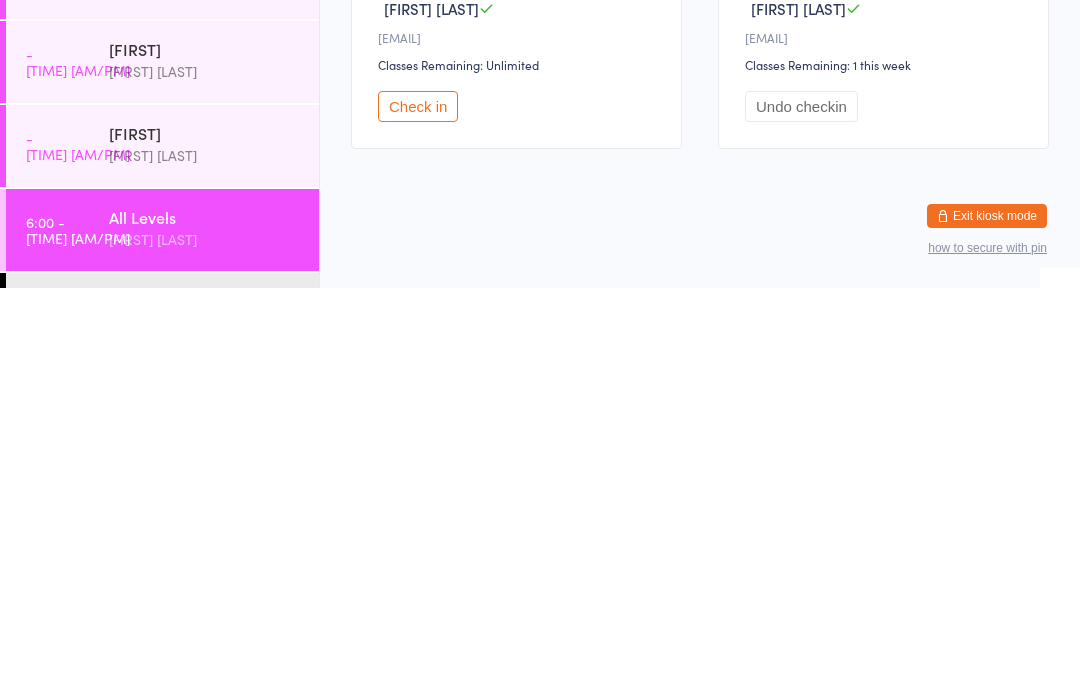 click on "[FIRST] [LAST]" at bounding box center (205, 563) 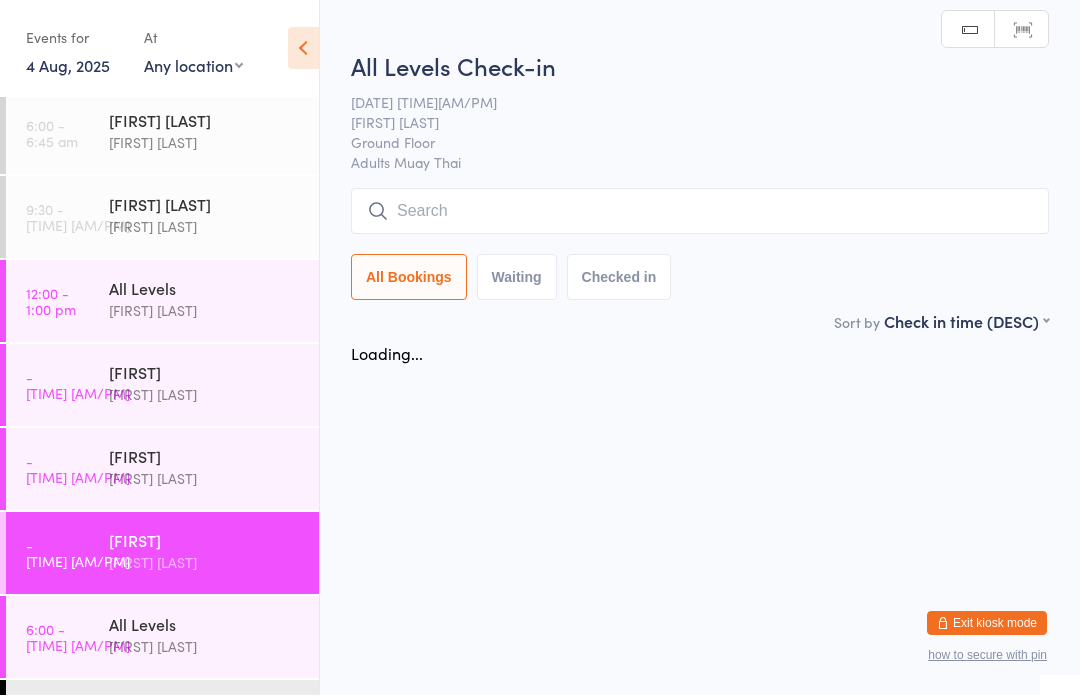 scroll, scrollTop: 1, scrollLeft: 0, axis: vertical 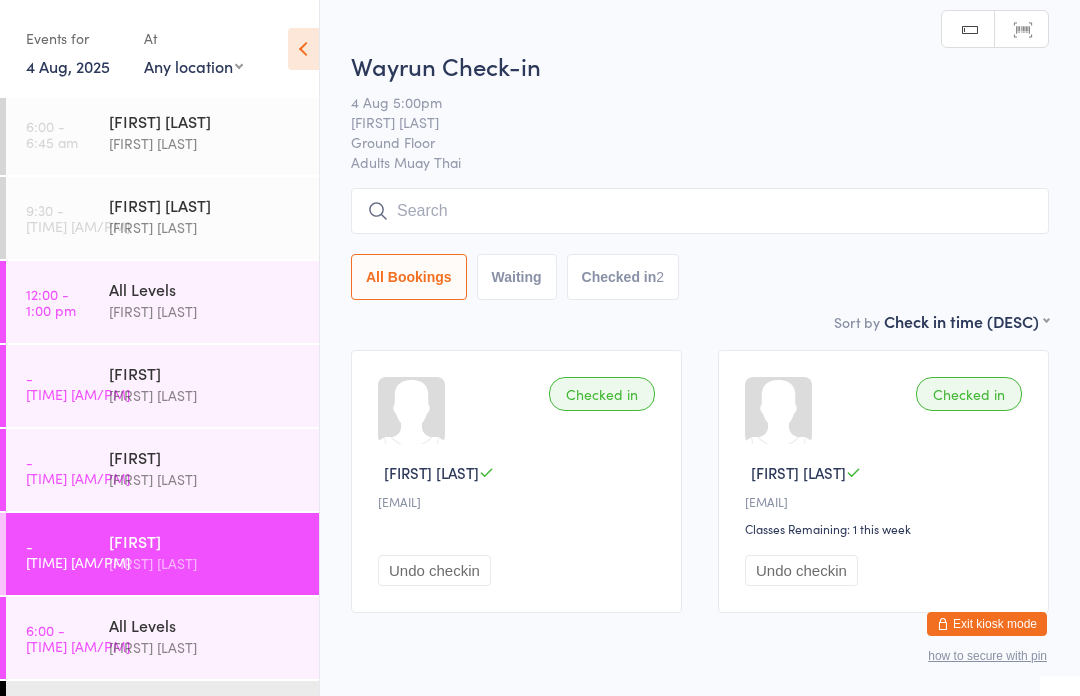 click at bounding box center (700, 211) 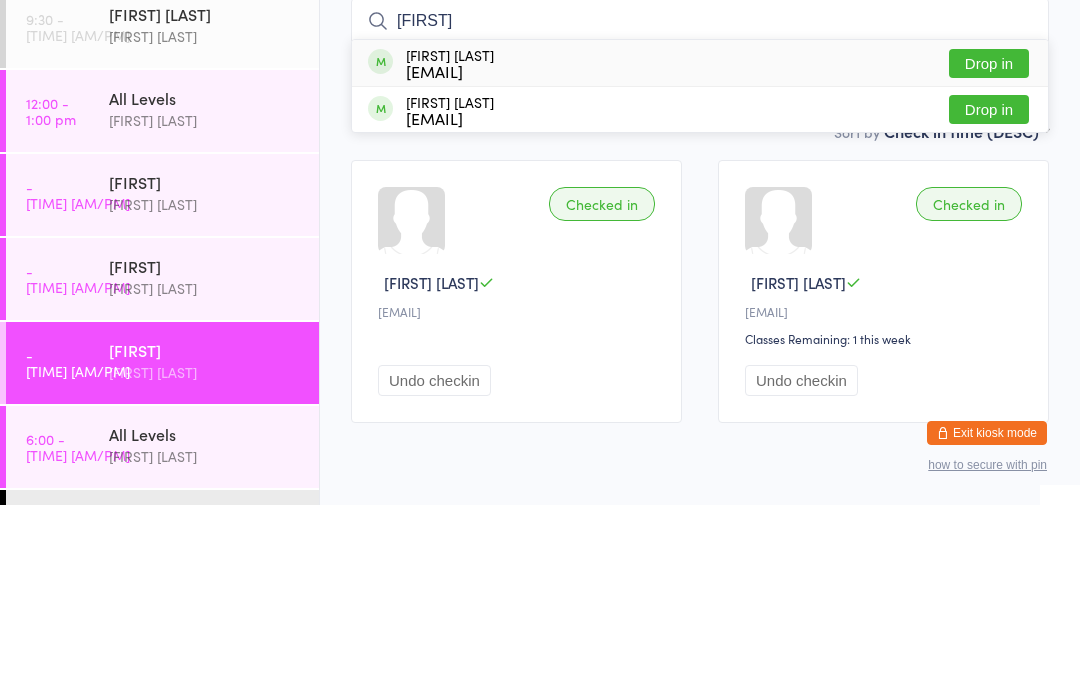 scroll, scrollTop: 82, scrollLeft: 0, axis: vertical 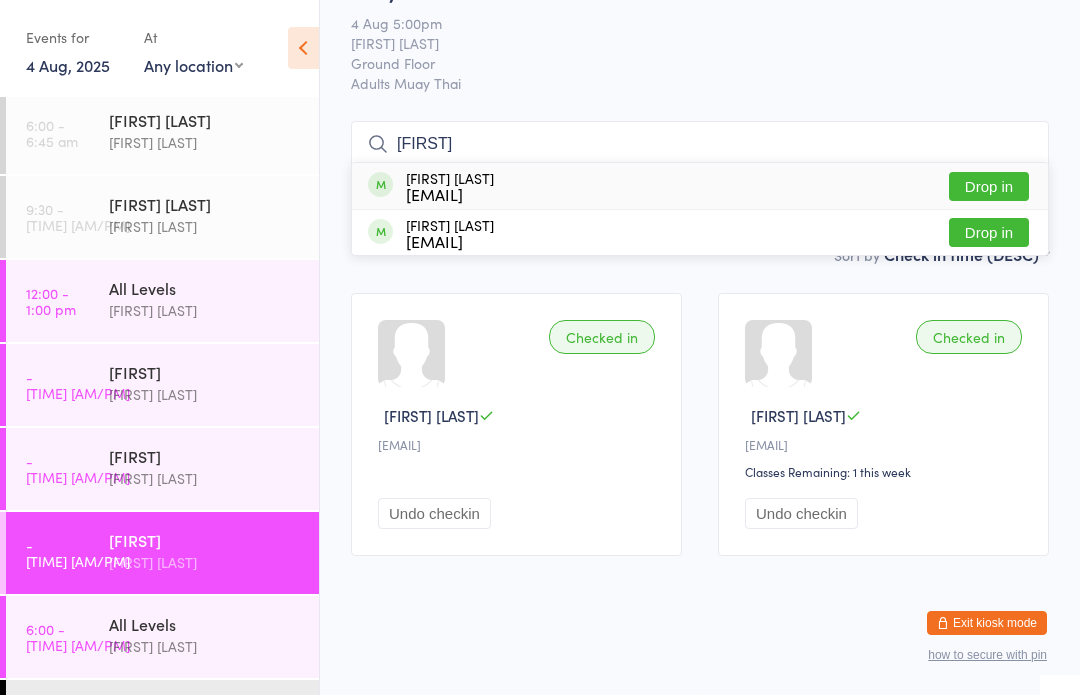 type on "[FIRST]" 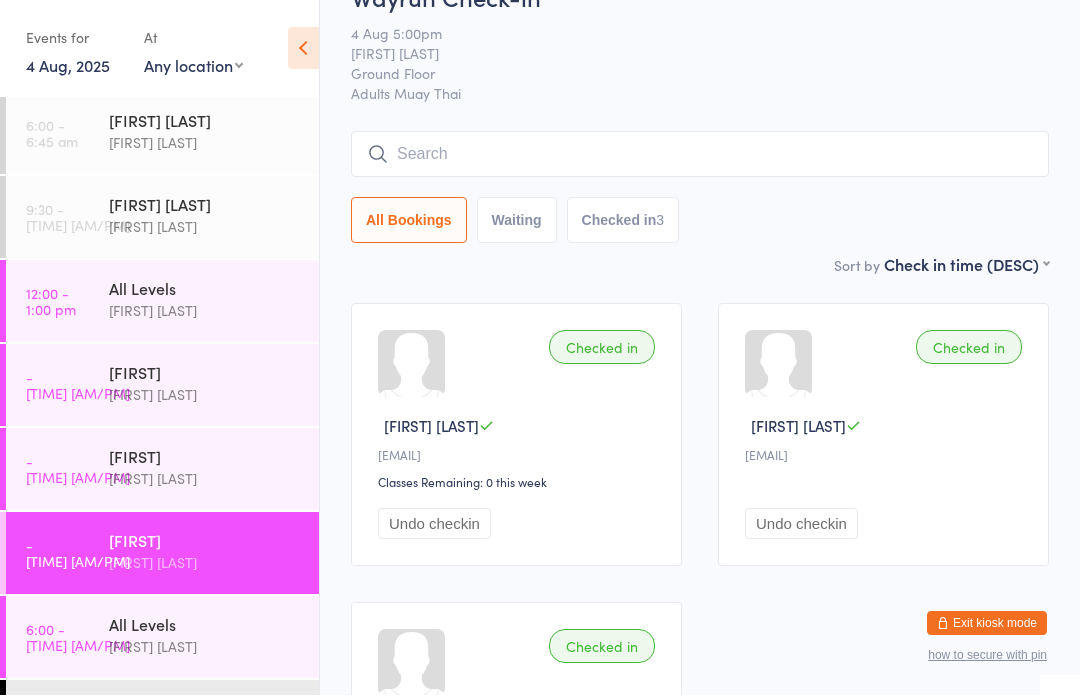 scroll, scrollTop: 48, scrollLeft: 0, axis: vertical 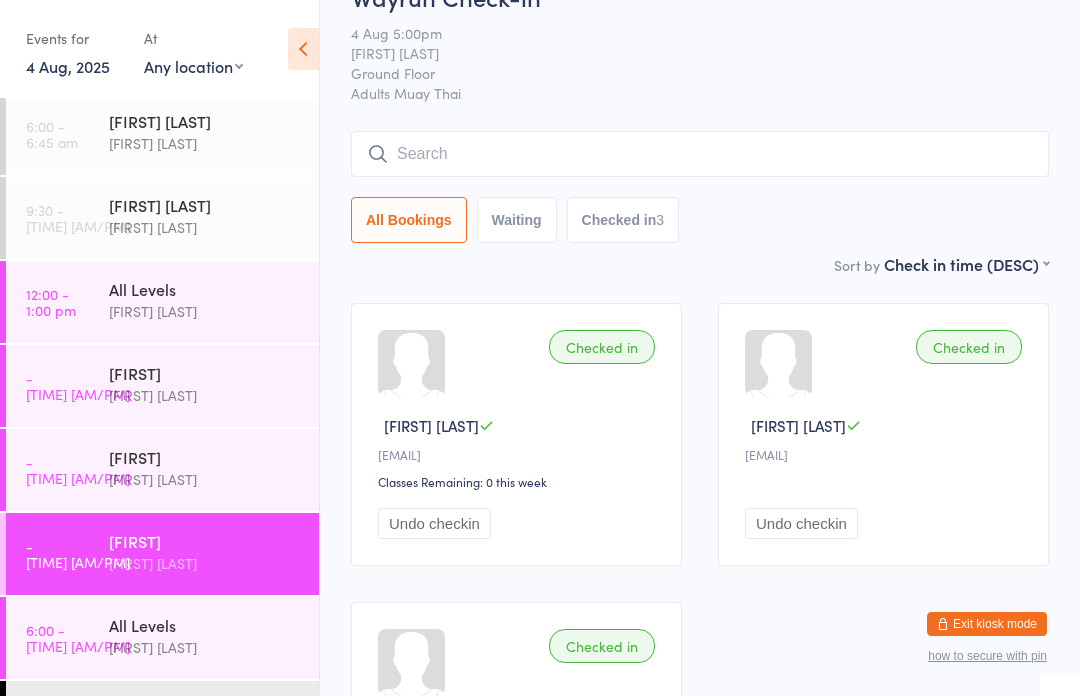 click at bounding box center [700, 154] 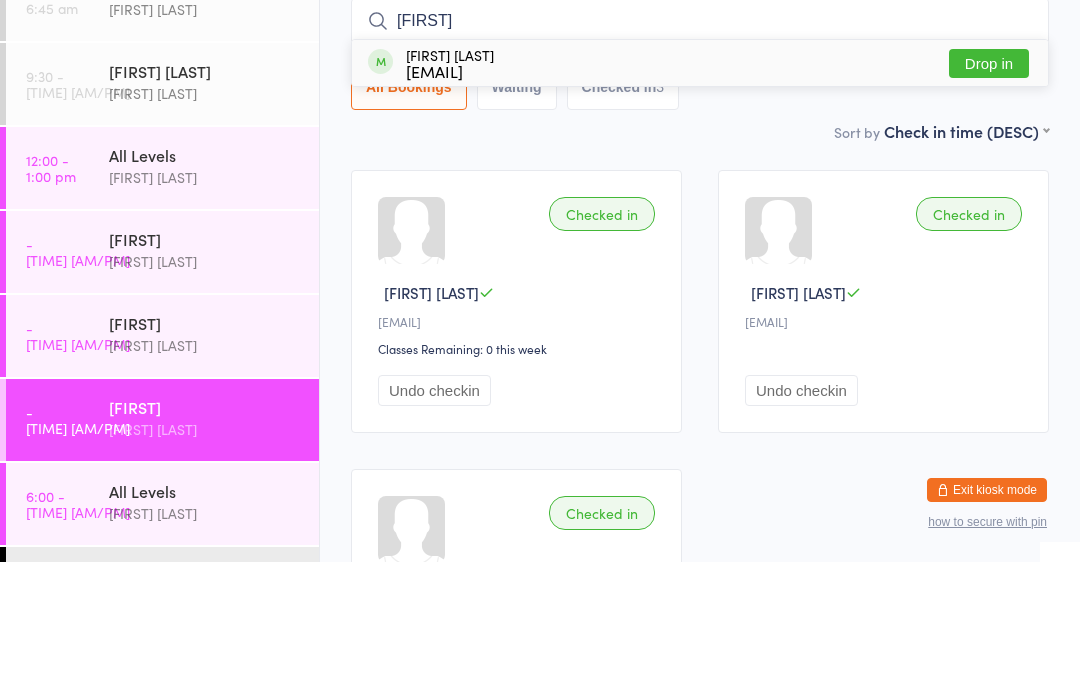 type on "[FIRST]" 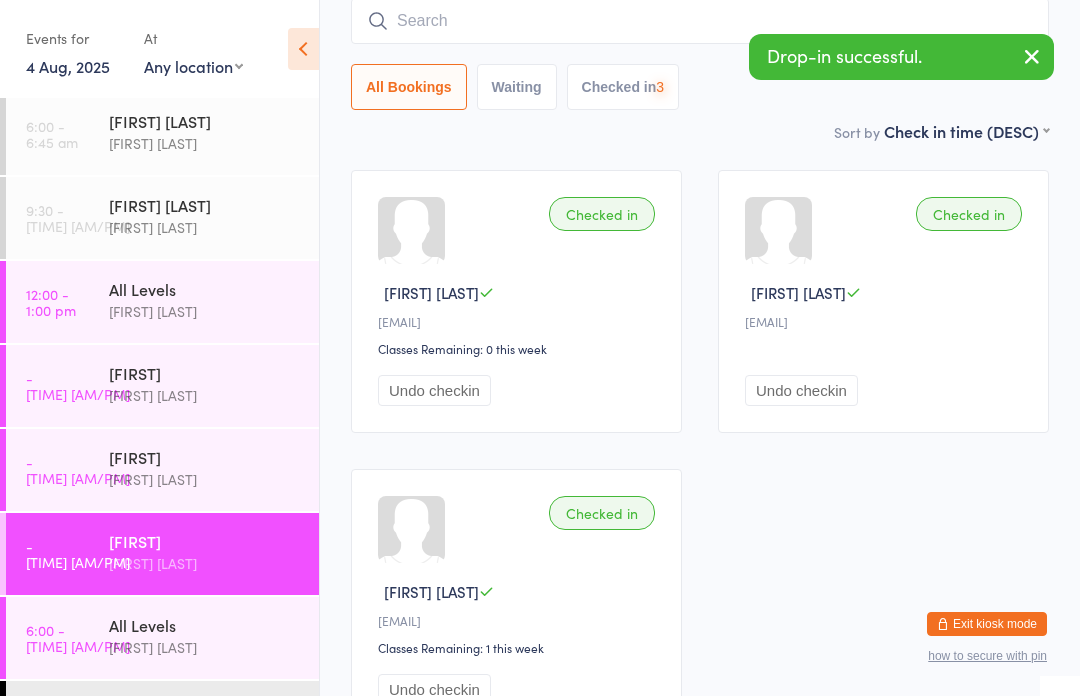 click at bounding box center [700, 21] 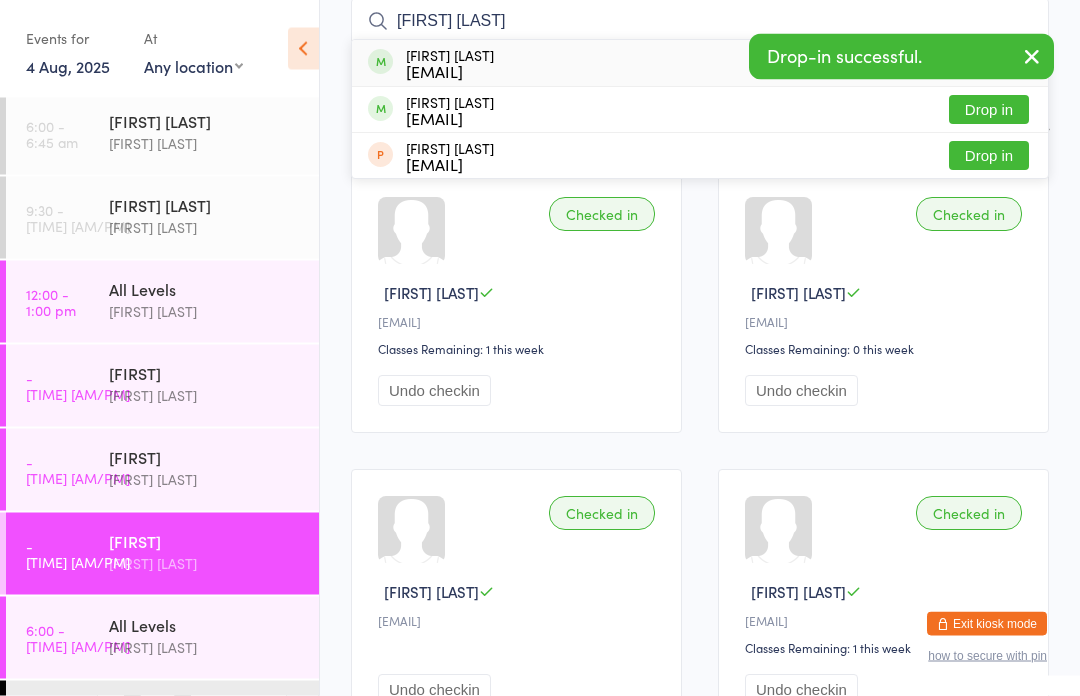 click at bounding box center (1032, 56) 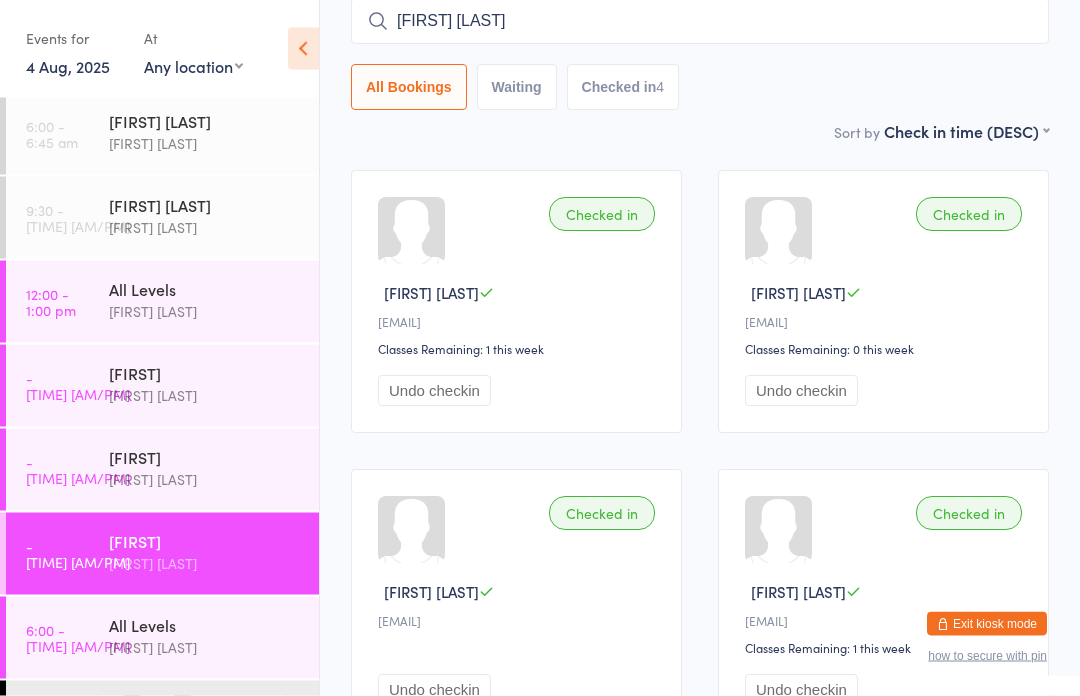 click on "[FIRST] [LAST]" at bounding box center (700, 22) 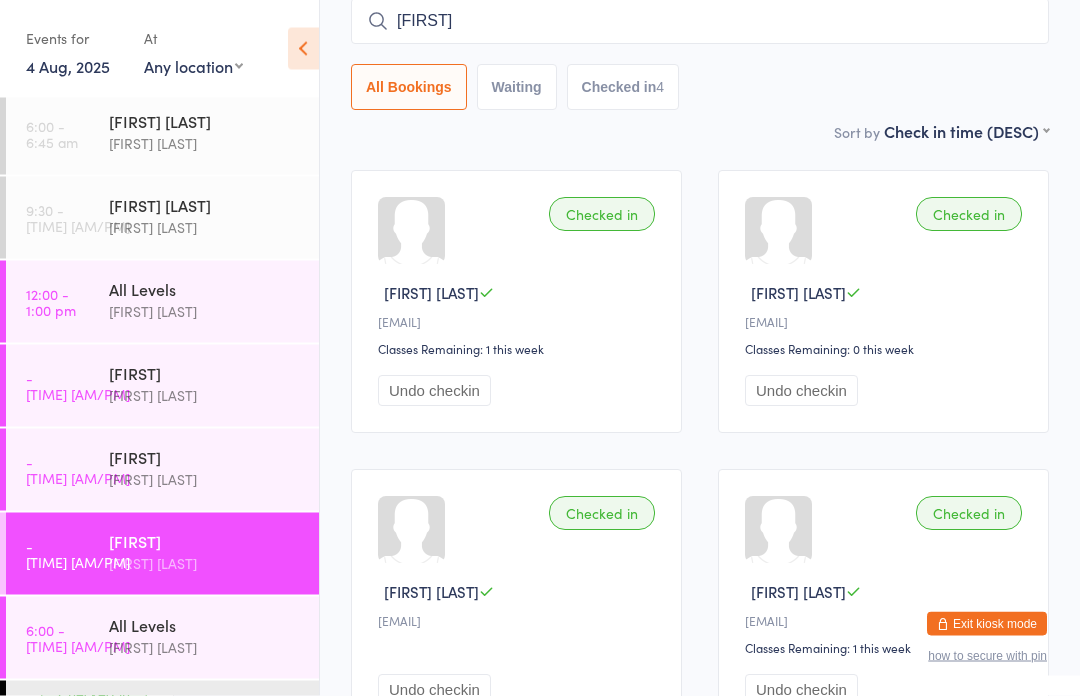 type on "A" 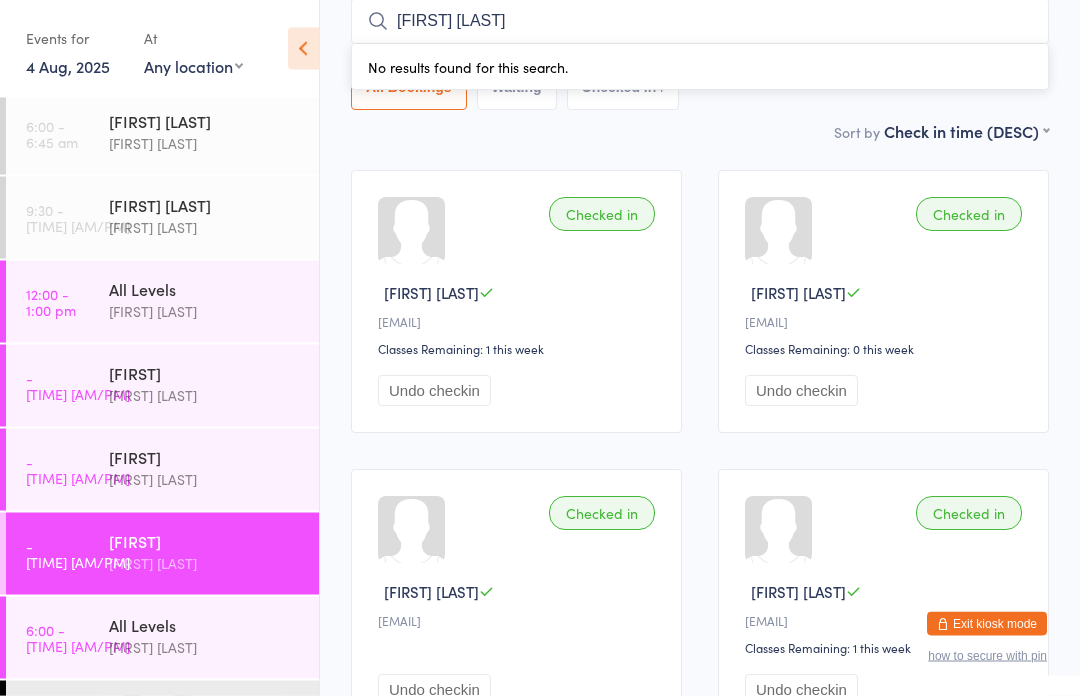 click on "[FIRST] [LAST]" at bounding box center [700, 22] 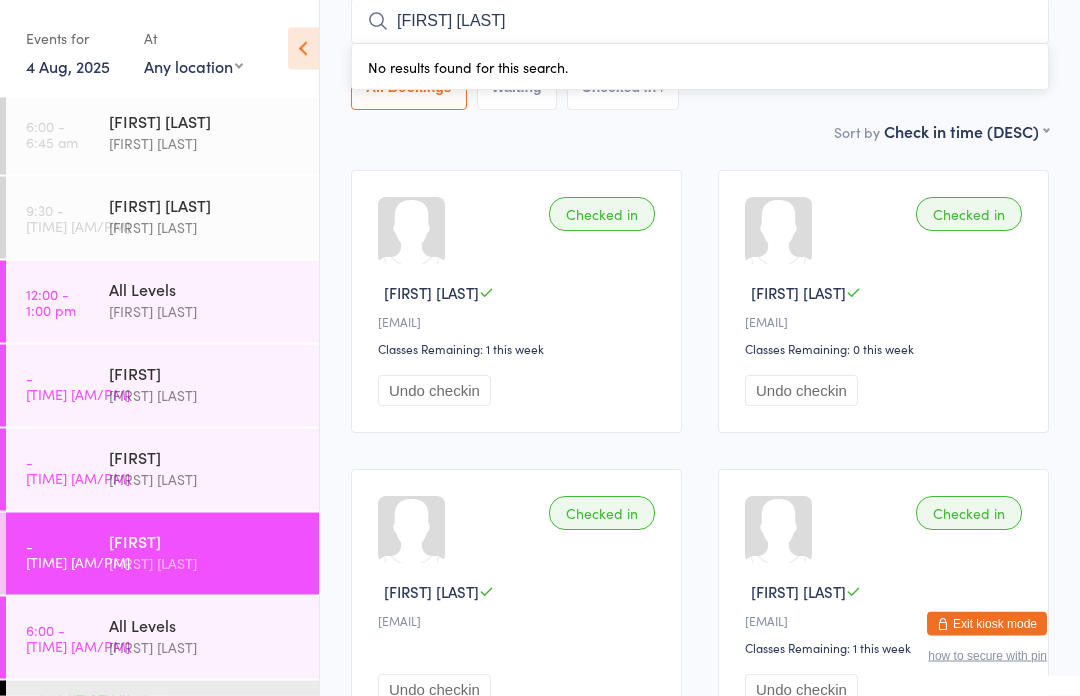 click on "[FIRST] [LAST]" at bounding box center [700, 22] 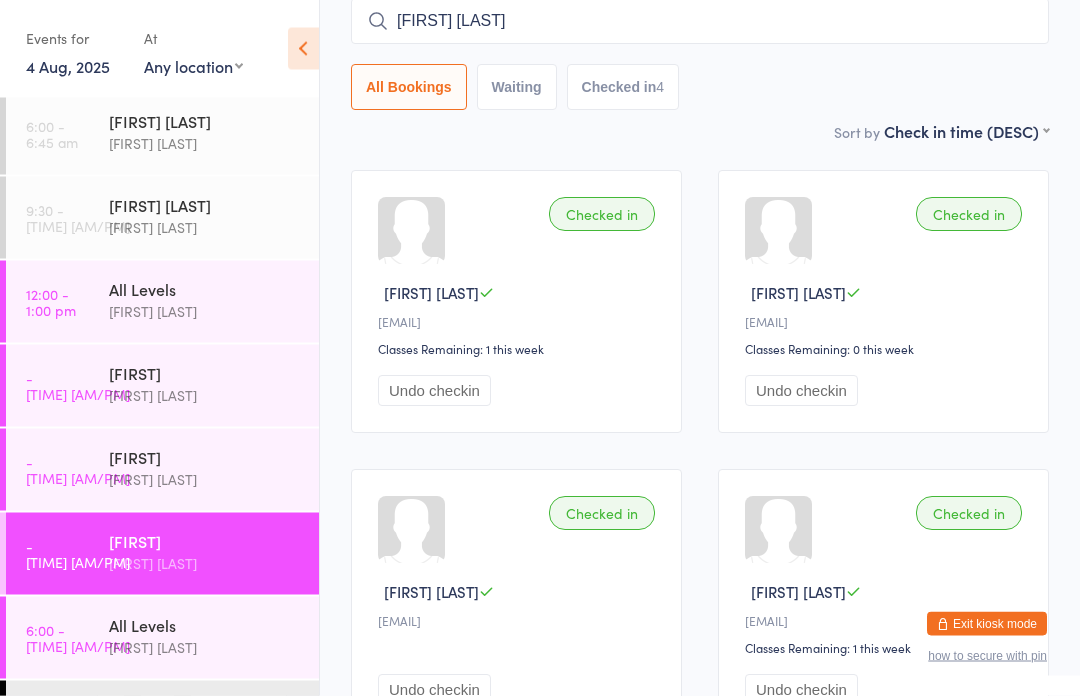 type on "[FIRST] [LAST]" 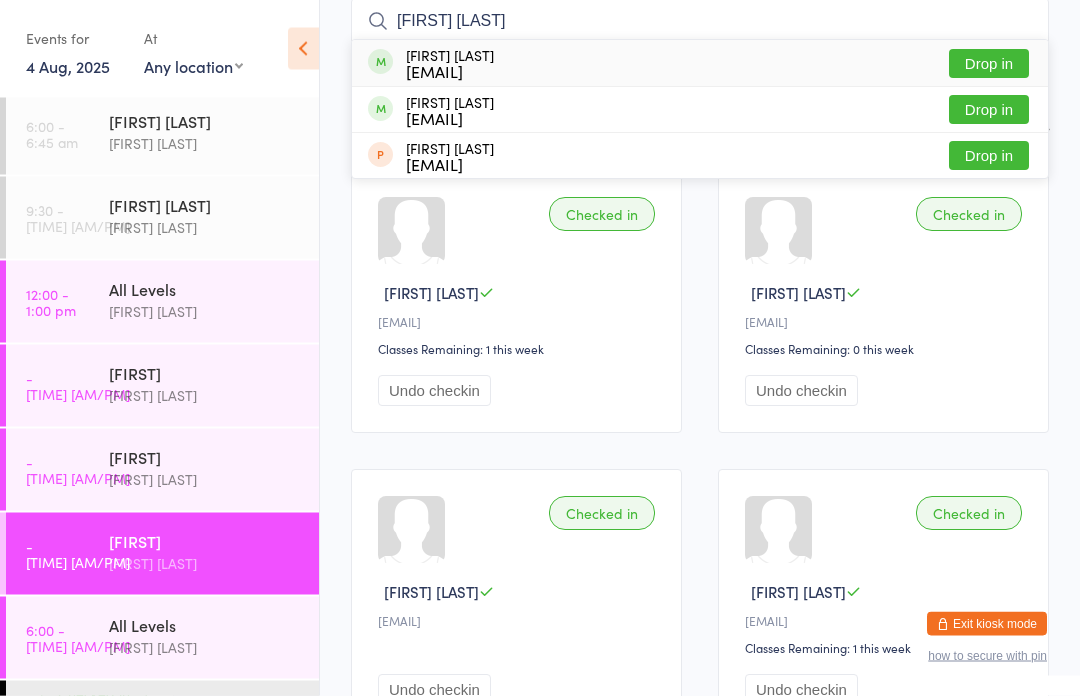 click on "Drop in" at bounding box center [989, 64] 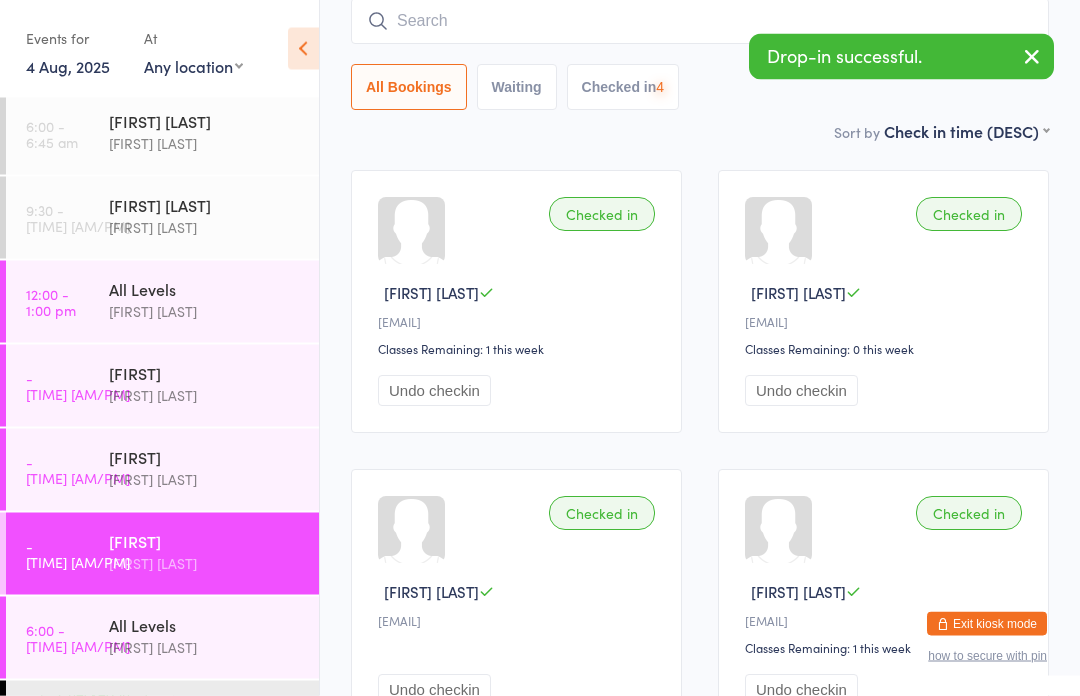 scroll, scrollTop: 181, scrollLeft: 0, axis: vertical 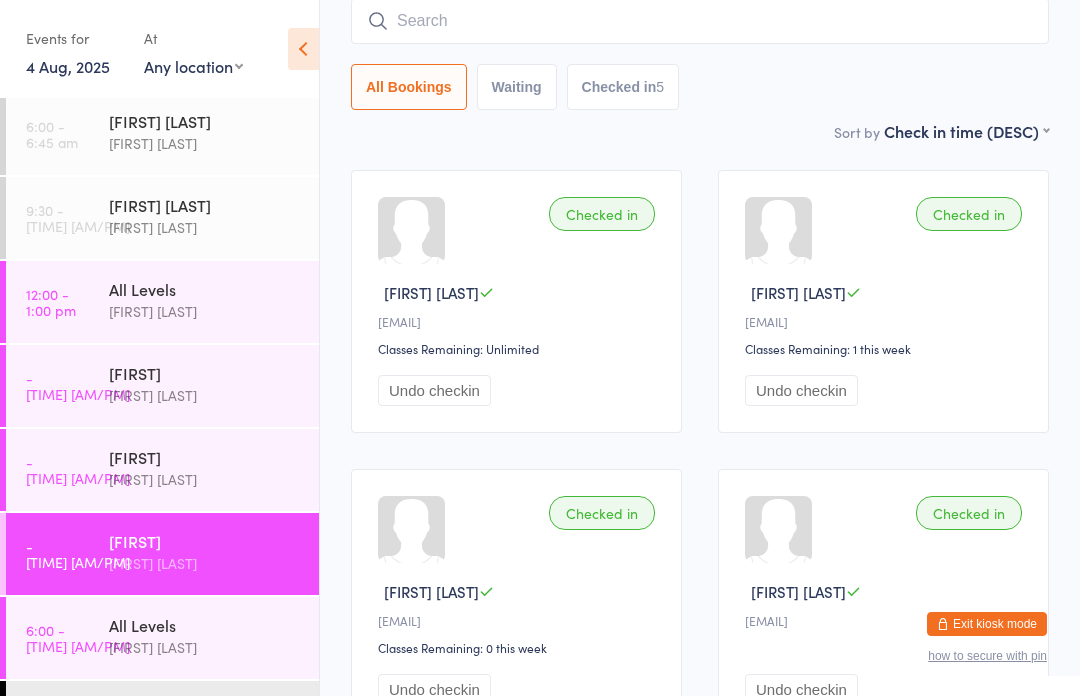 click at bounding box center (700, 21) 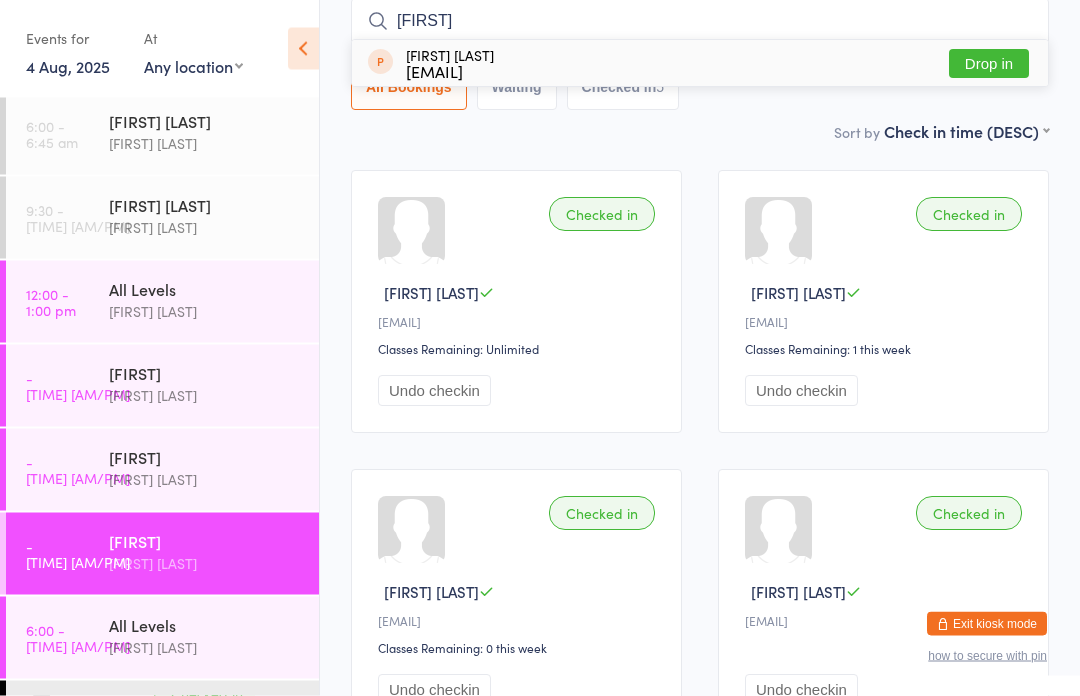 type on "[FIRST]" 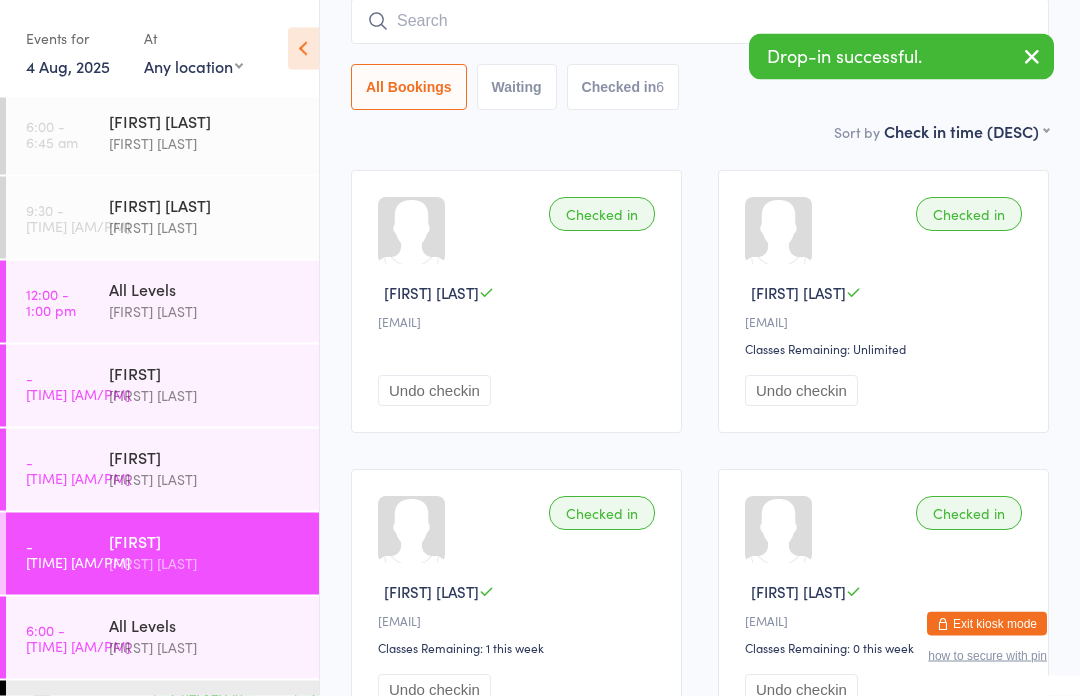 scroll, scrollTop: 181, scrollLeft: 0, axis: vertical 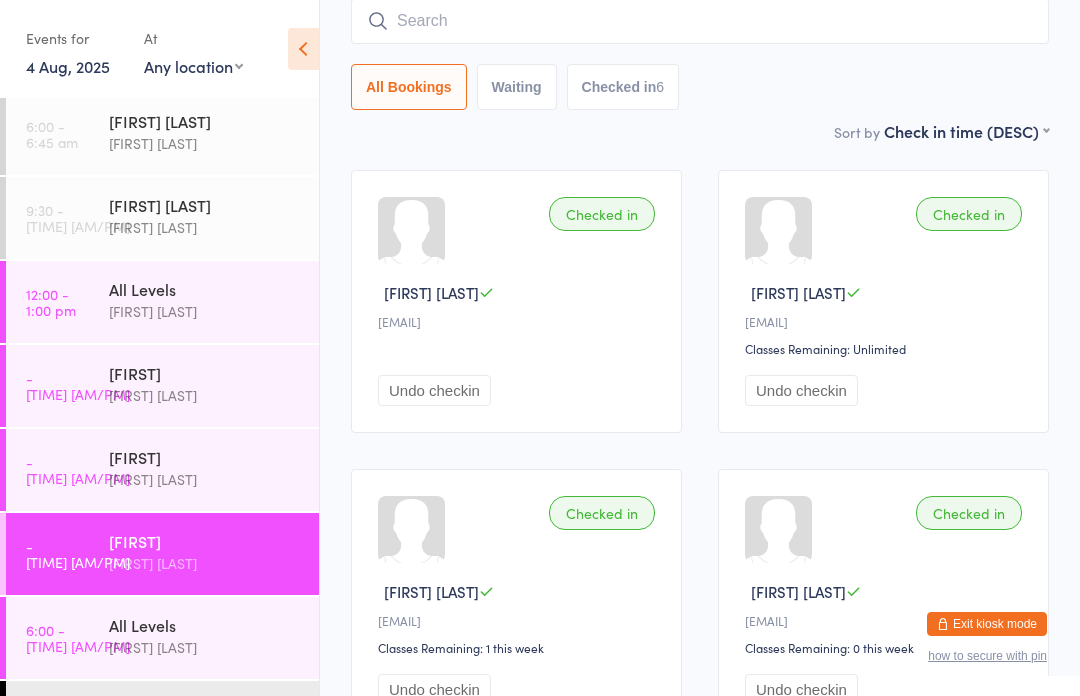 click at bounding box center (700, 21) 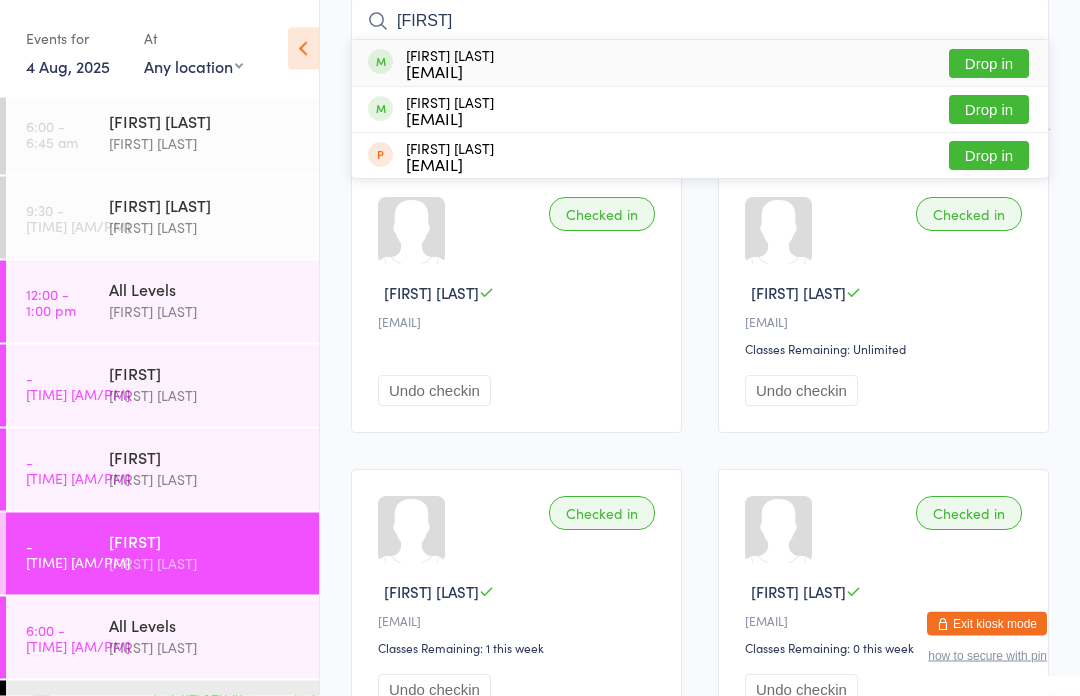type on "[FIRST]" 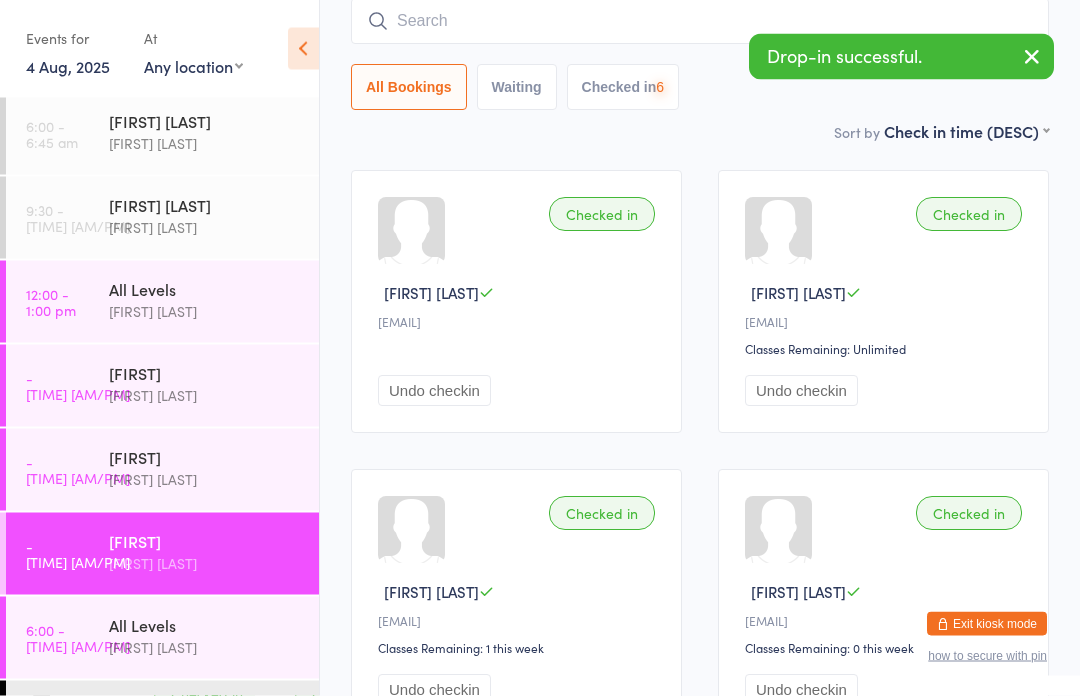 scroll, scrollTop: 181, scrollLeft: 0, axis: vertical 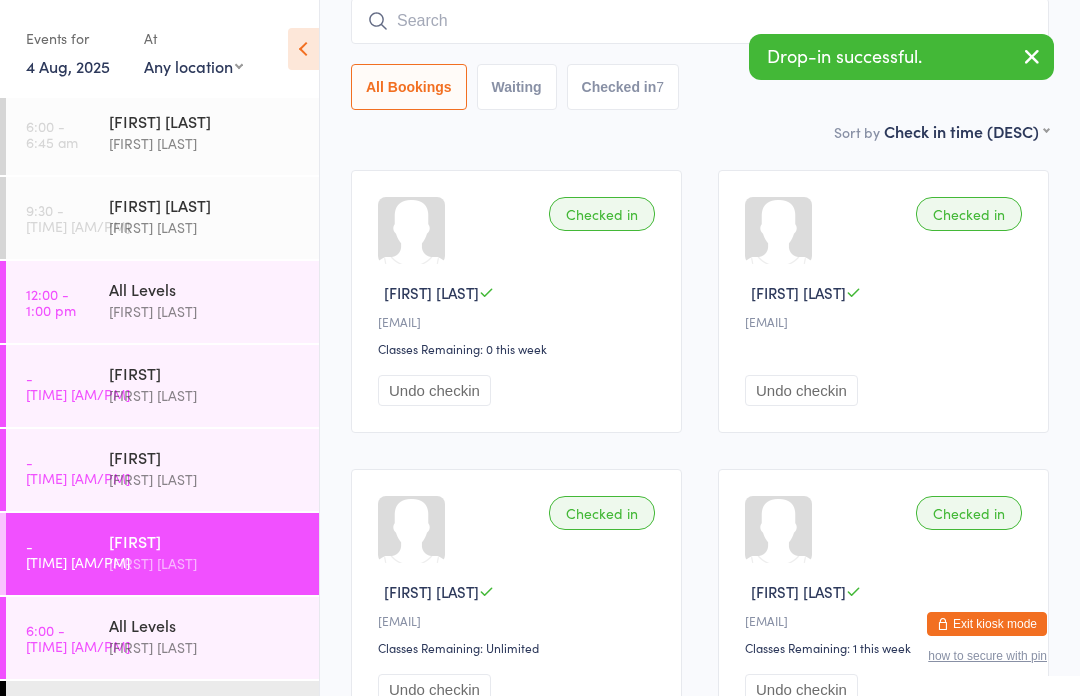 click on "All Levels" at bounding box center (205, 625) 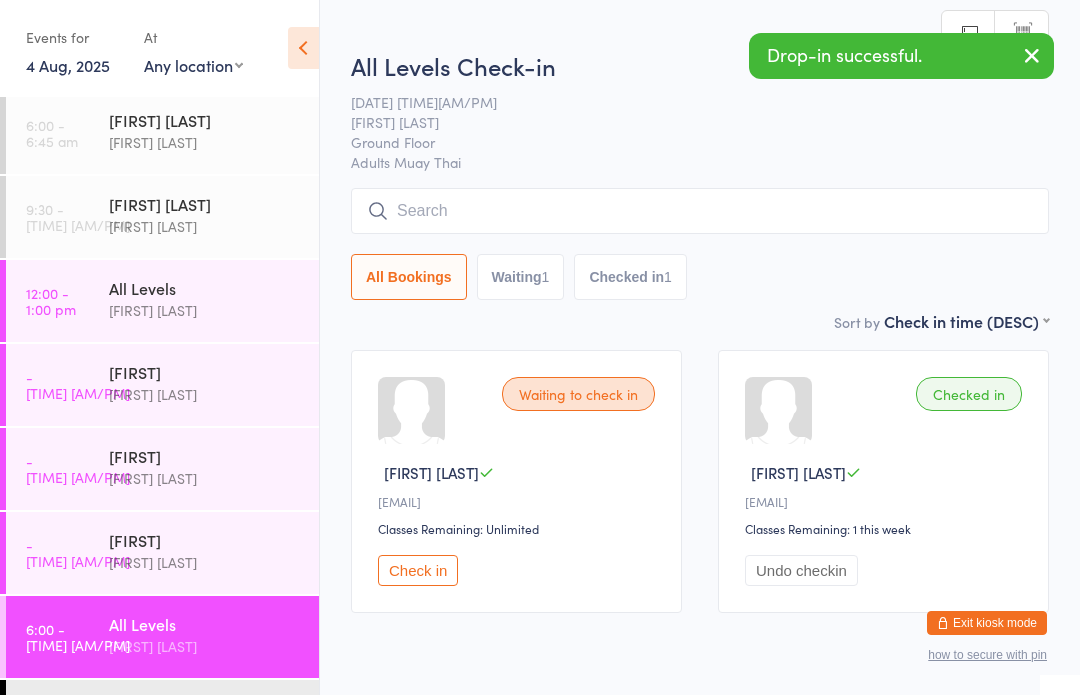 scroll, scrollTop: 1, scrollLeft: 0, axis: vertical 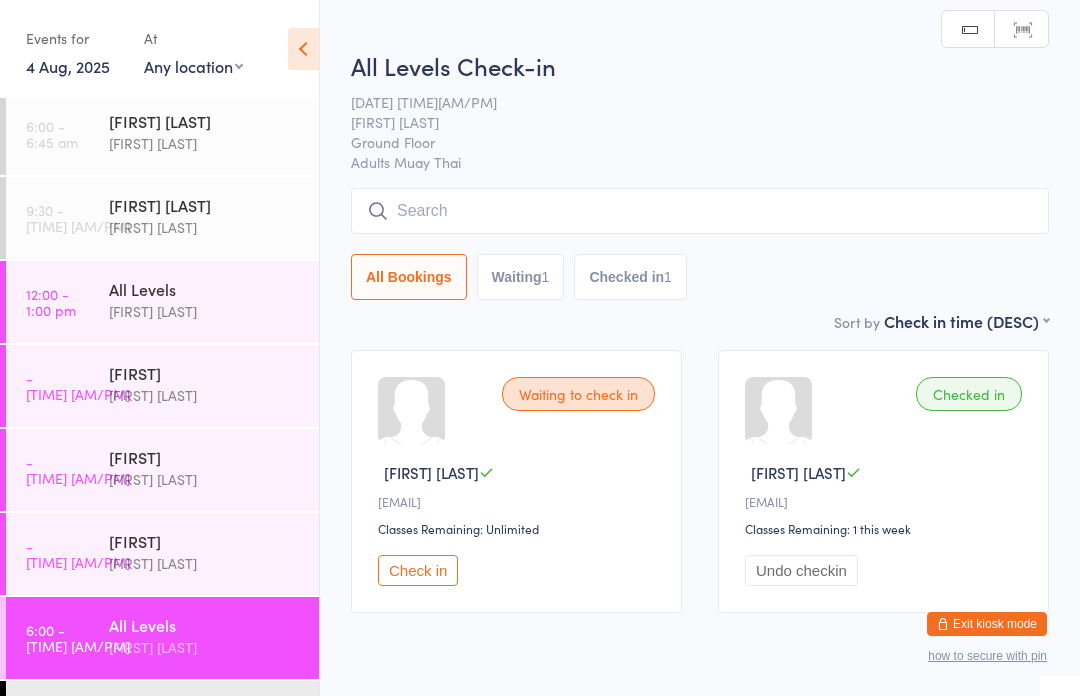 click at bounding box center [700, 211] 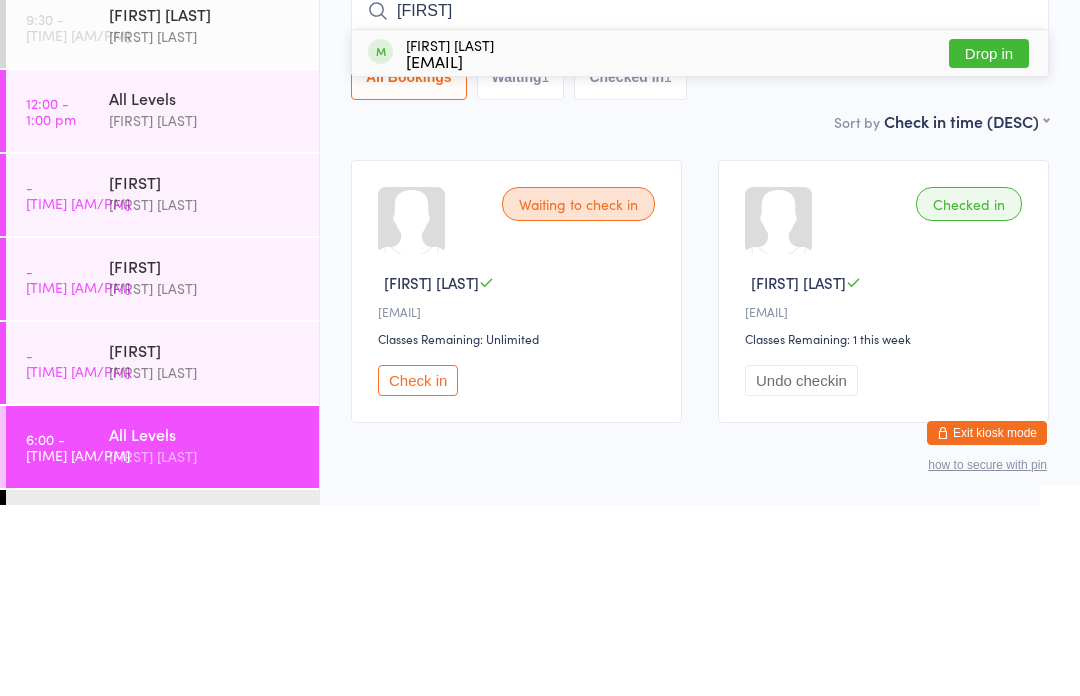 type on "[FIRST]" 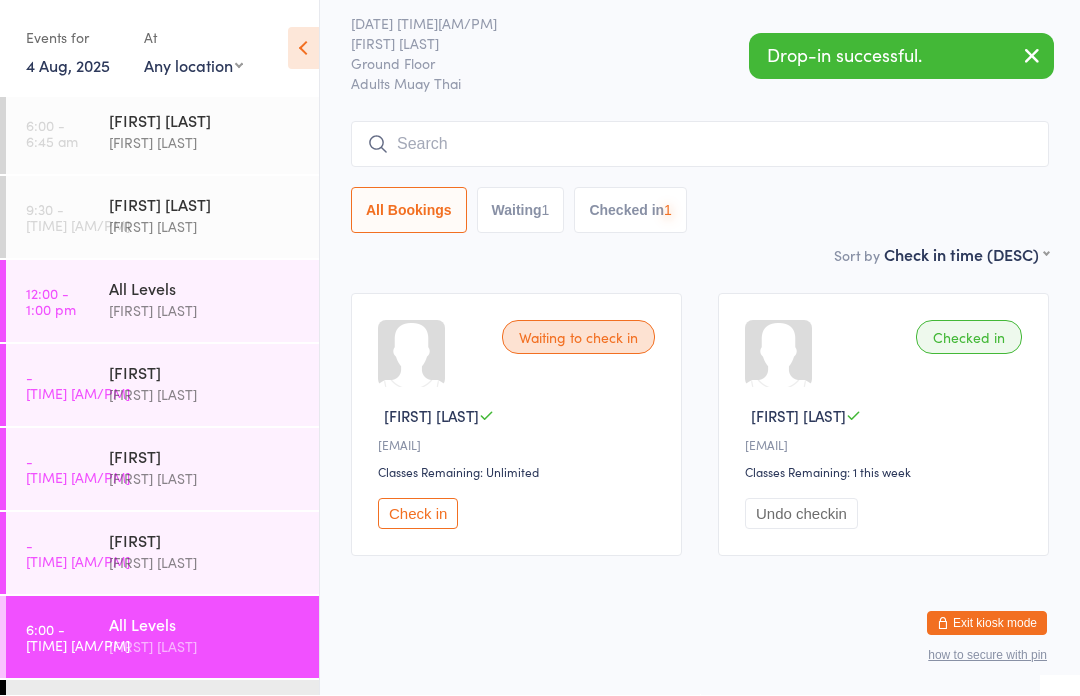 scroll, scrollTop: 83, scrollLeft: 0, axis: vertical 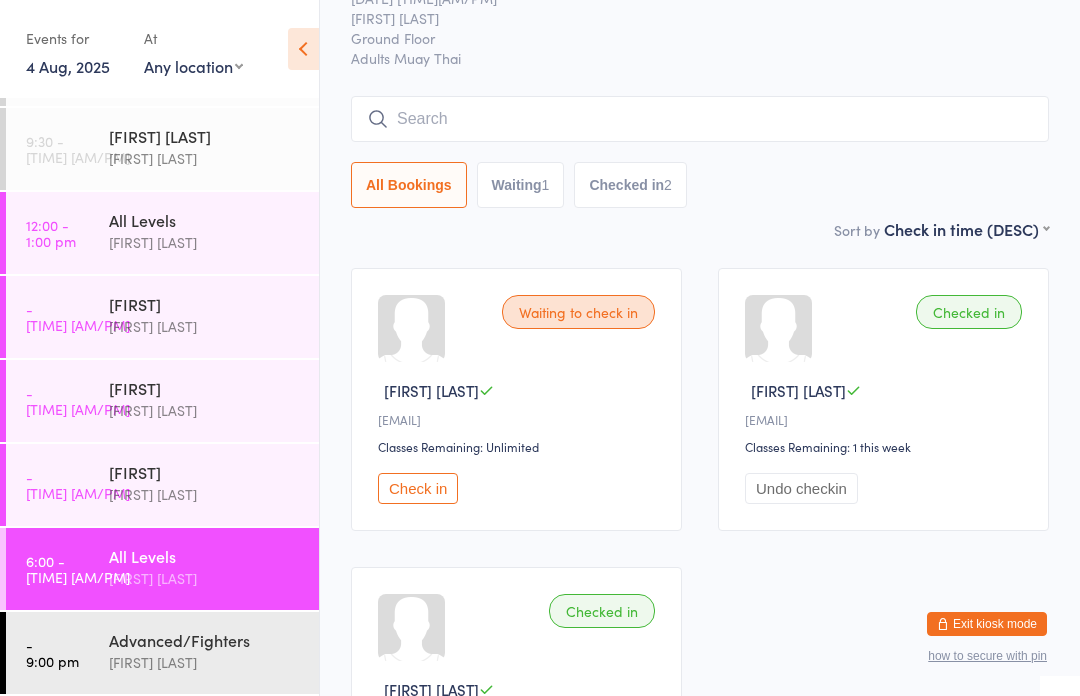 click at bounding box center (700, 119) 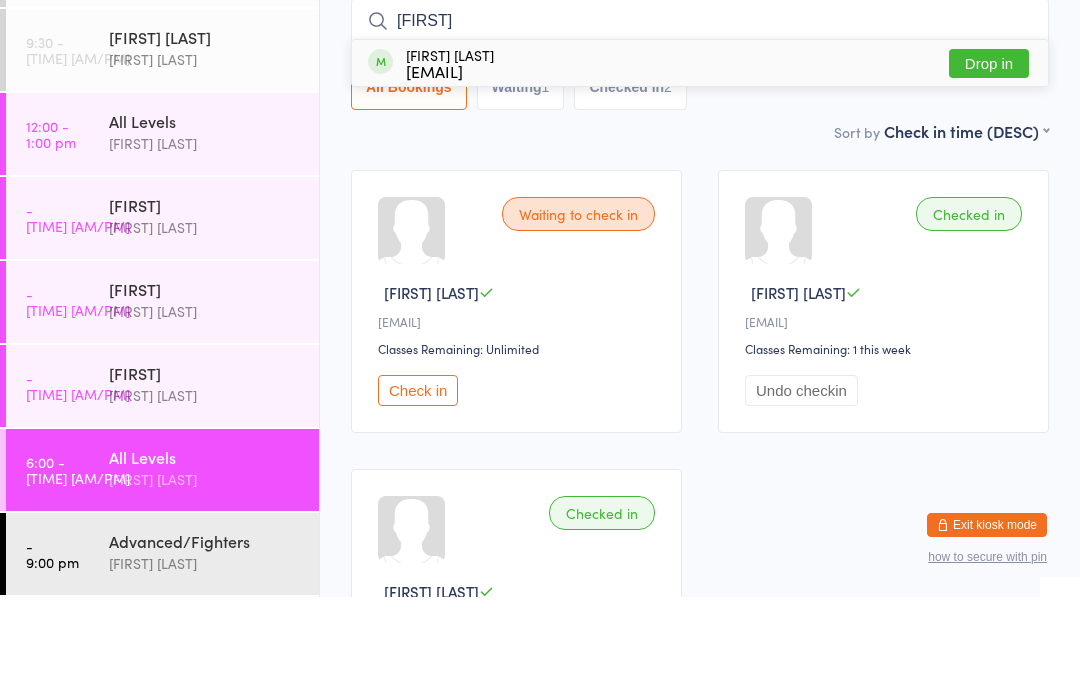 type on "[FIRST]" 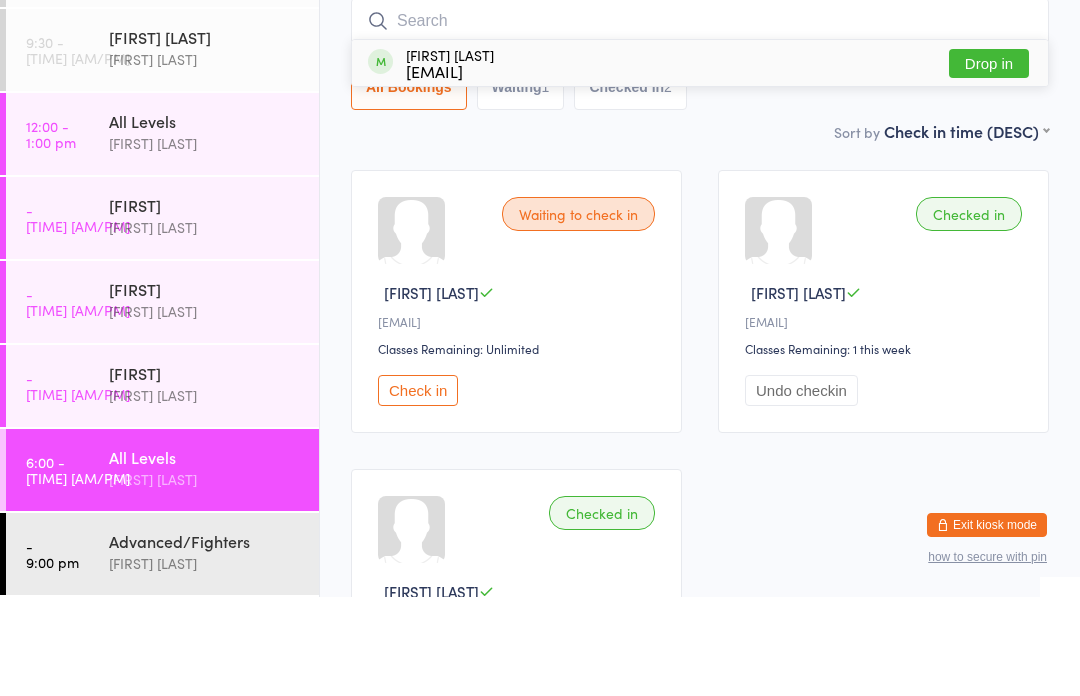 scroll, scrollTop: 181, scrollLeft: 0, axis: vertical 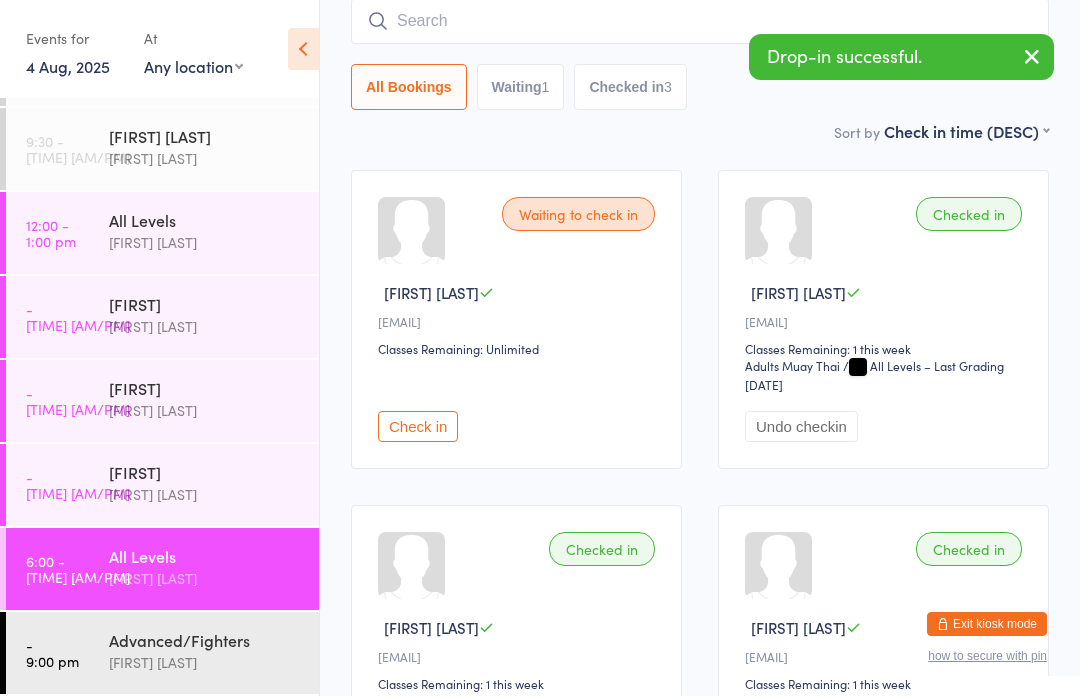 click at bounding box center [700, 21] 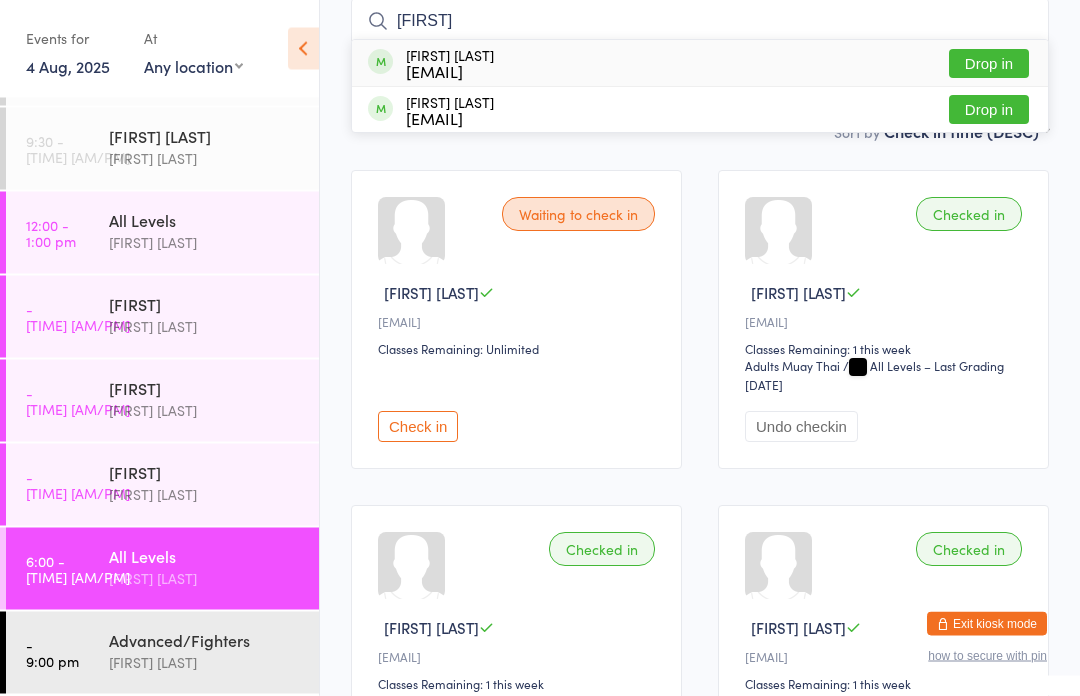 scroll, scrollTop: 178, scrollLeft: 0, axis: vertical 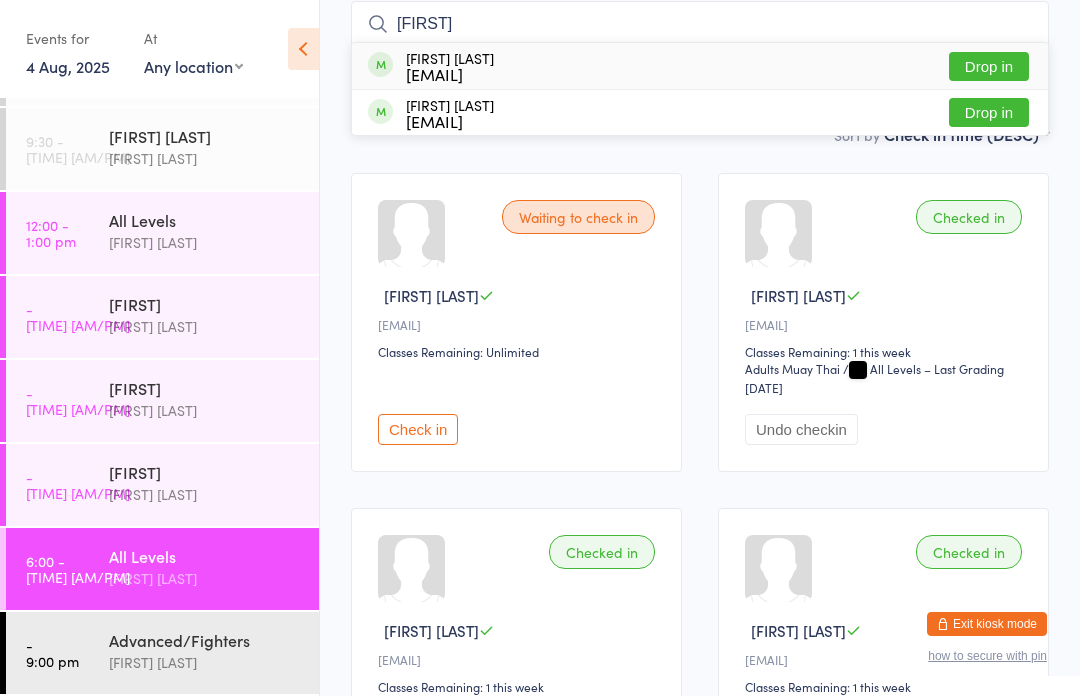 type on "[FIRST]" 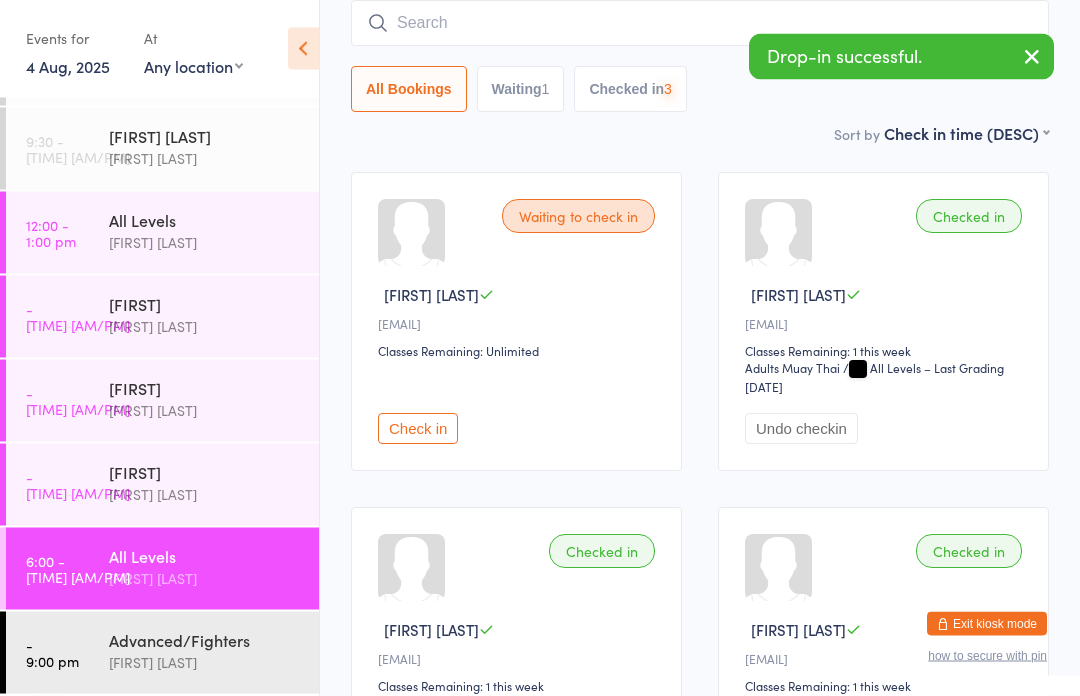 scroll, scrollTop: 179, scrollLeft: 0, axis: vertical 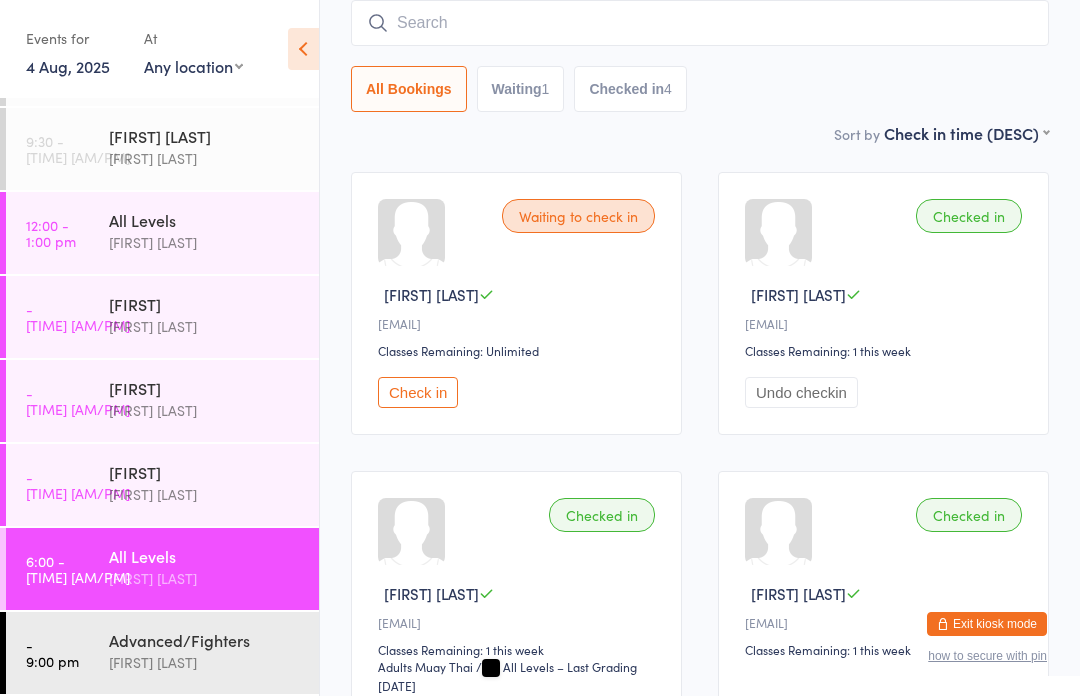 click at bounding box center [700, 23] 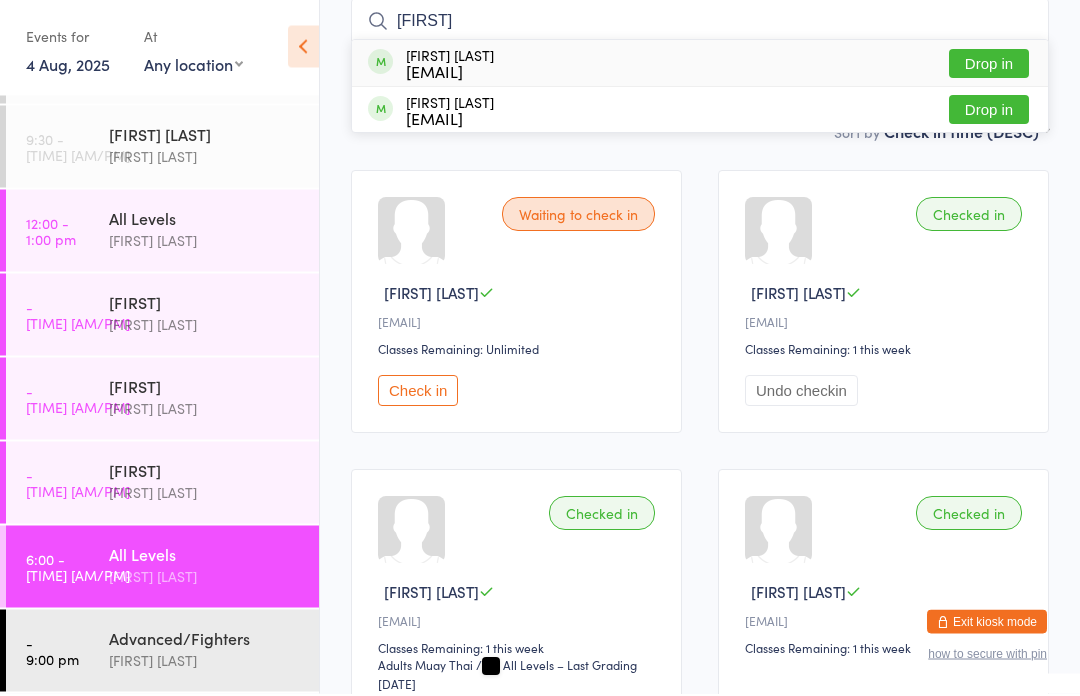 type on "[FIRST]" 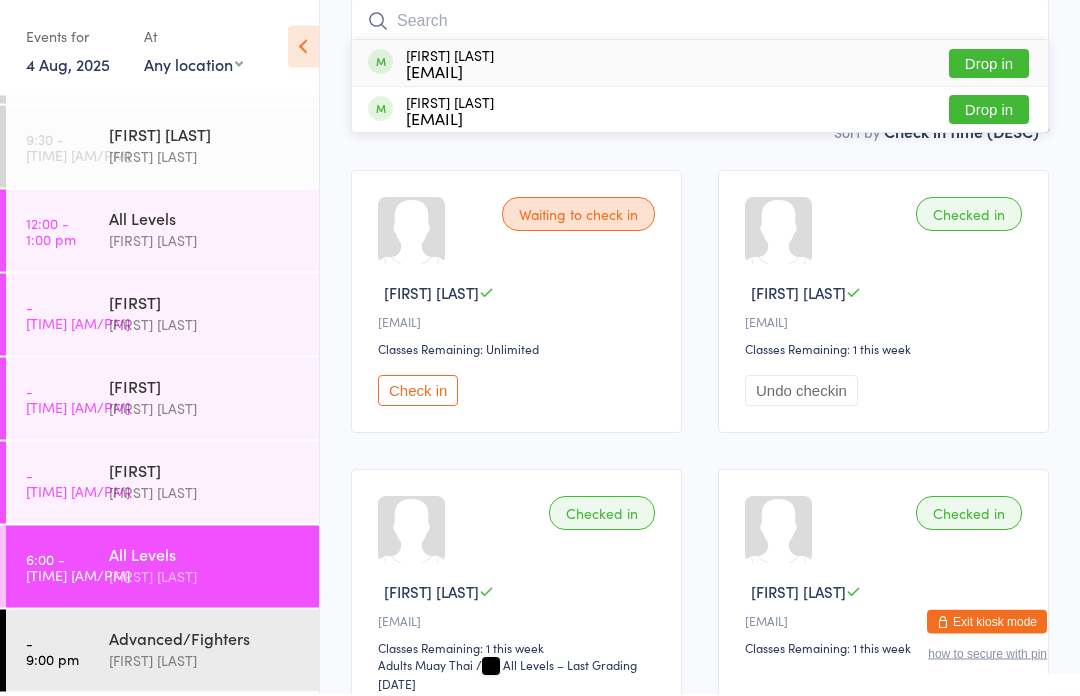 scroll, scrollTop: 181, scrollLeft: 0, axis: vertical 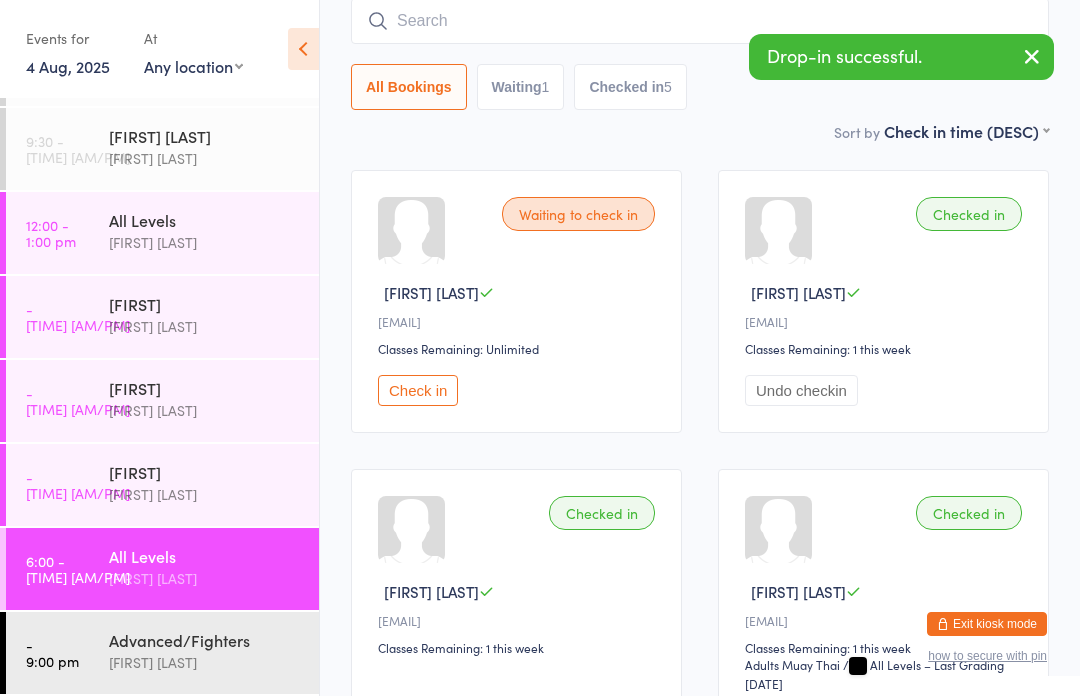 click at bounding box center [700, 21] 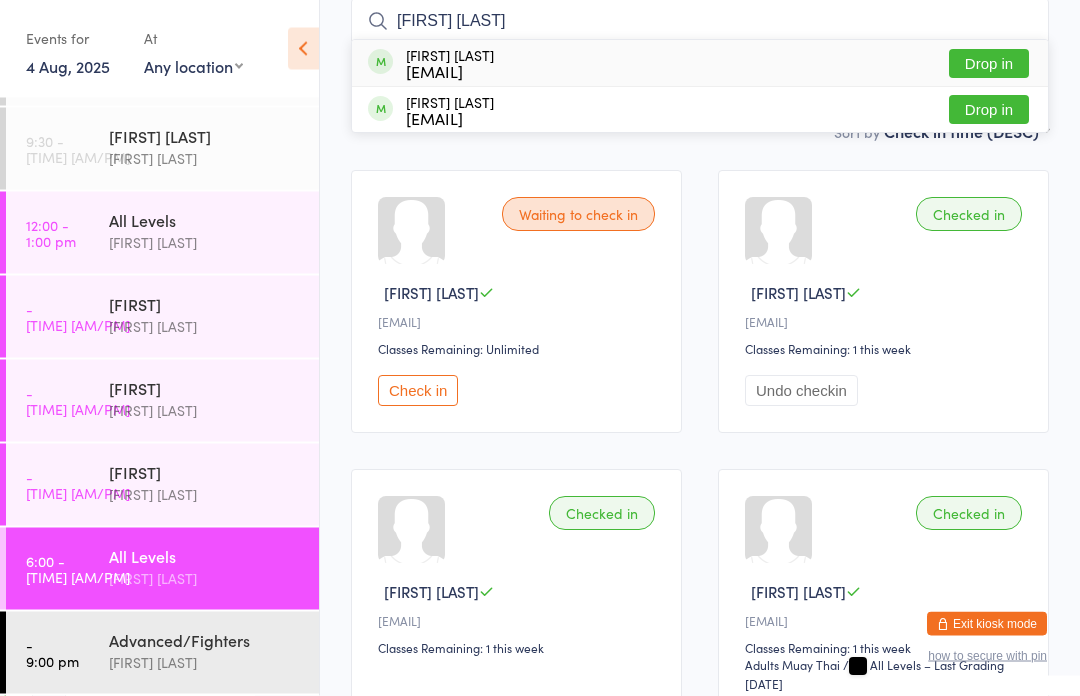 type on "[FIRST] [LAST]" 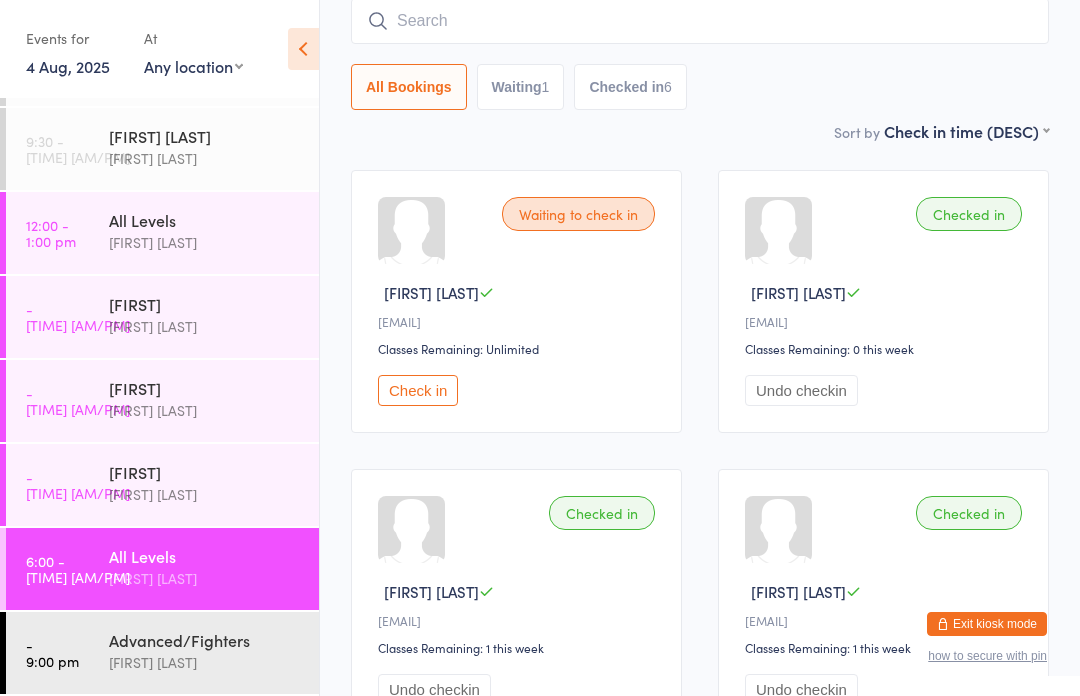 scroll, scrollTop: 177, scrollLeft: 0, axis: vertical 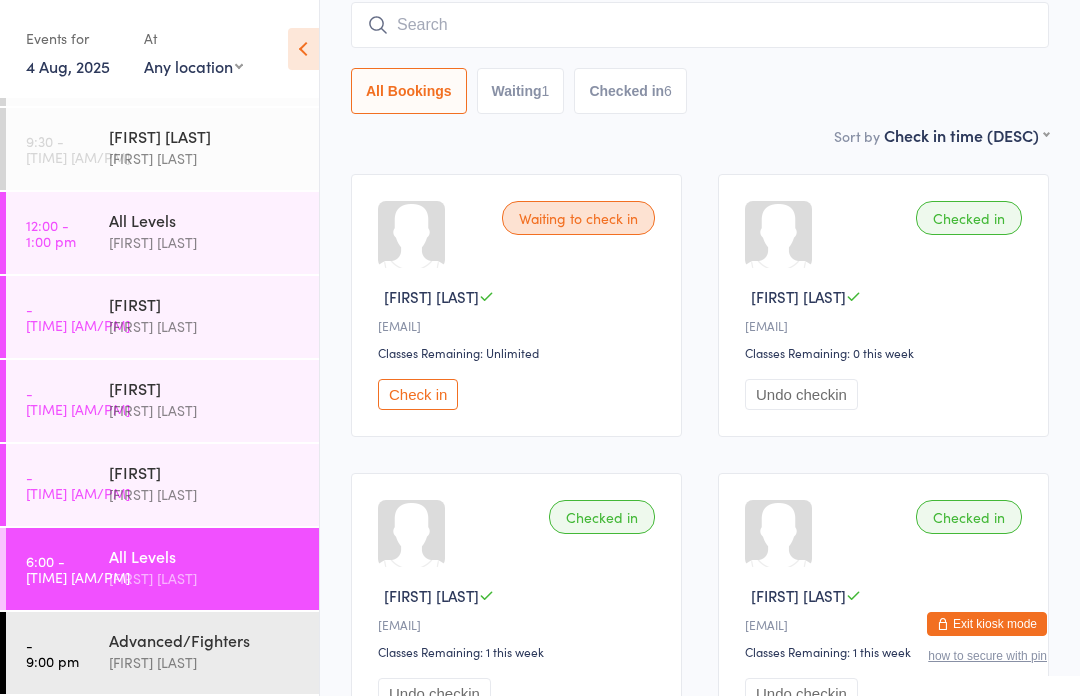 click at bounding box center [700, 25] 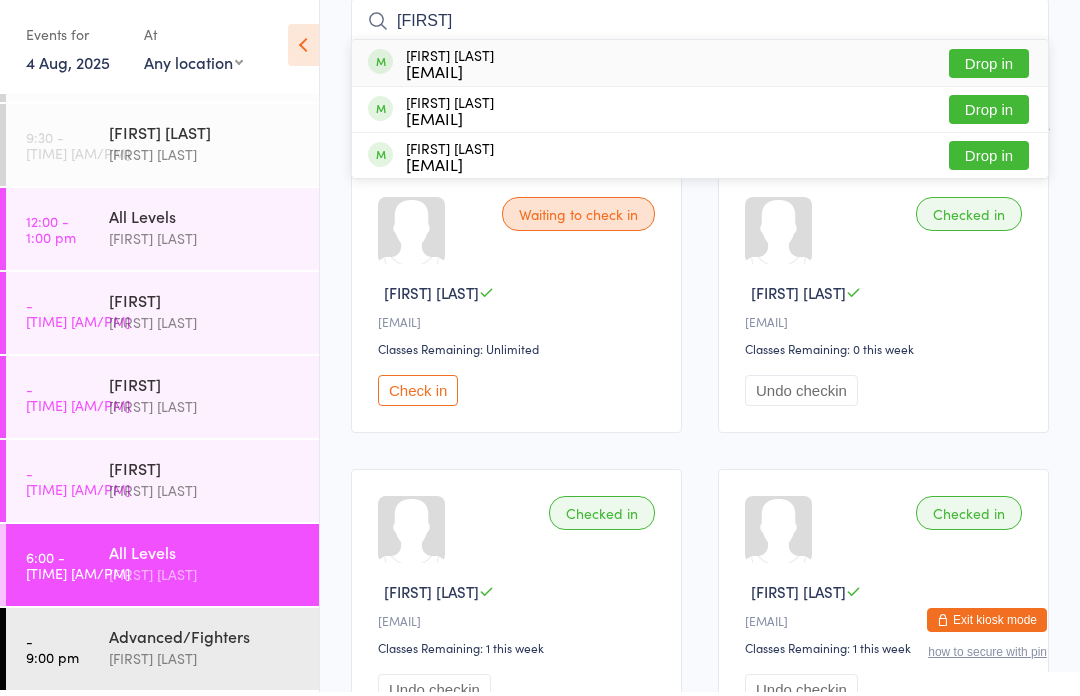 type on "[FIRST]" 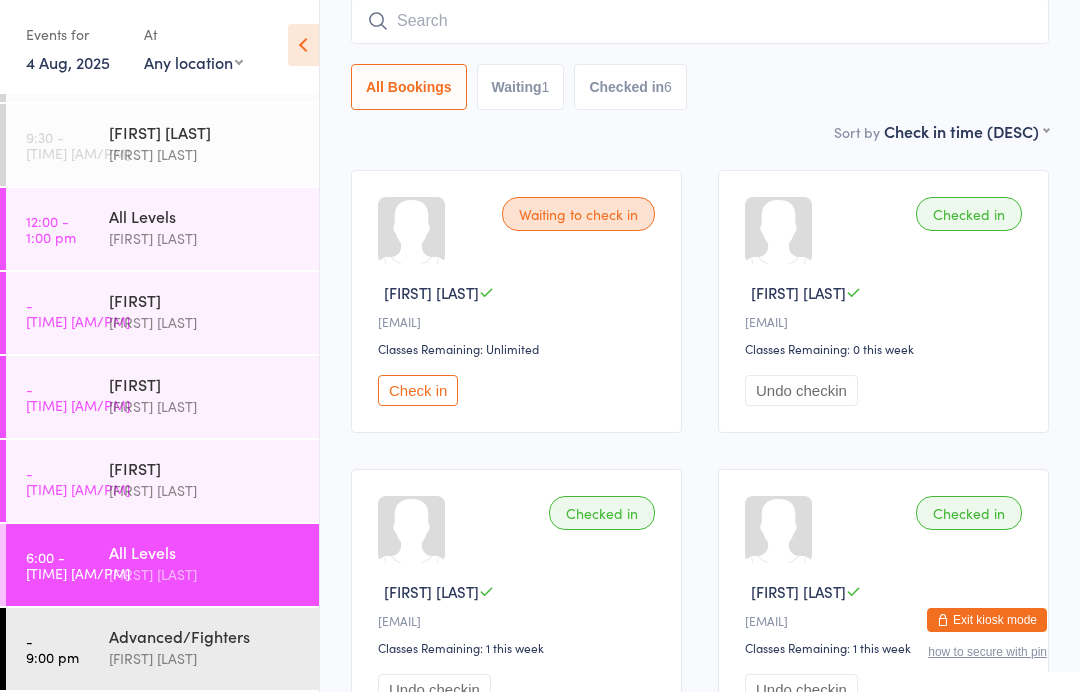 scroll, scrollTop: 181, scrollLeft: 0, axis: vertical 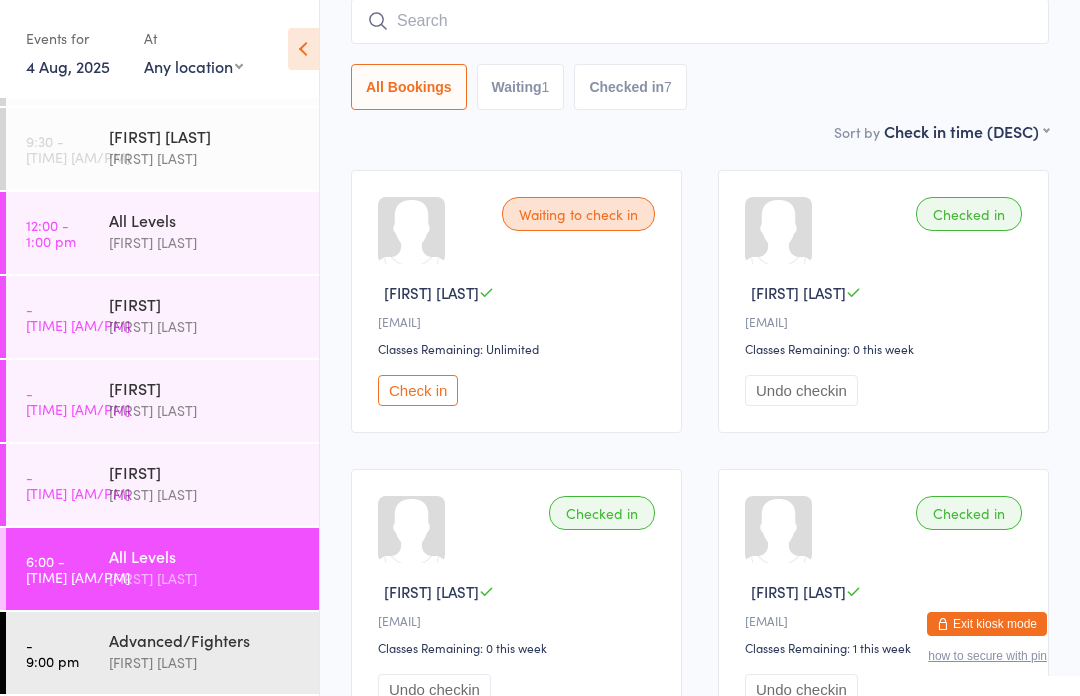click at bounding box center (700, 21) 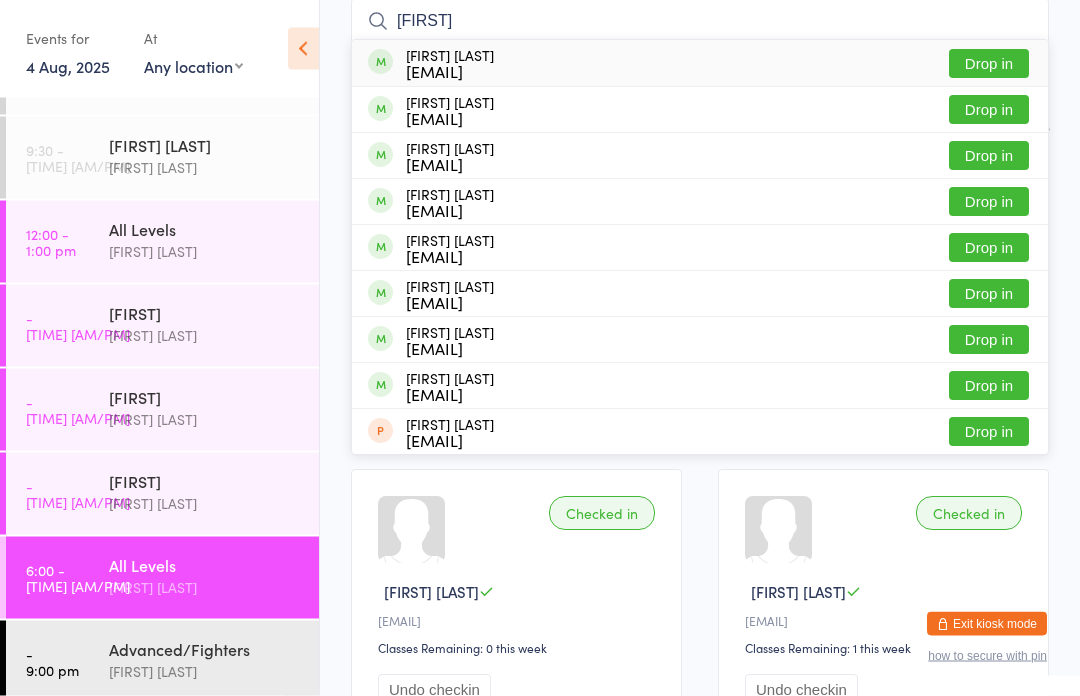 scroll, scrollTop: 60, scrollLeft: 0, axis: vertical 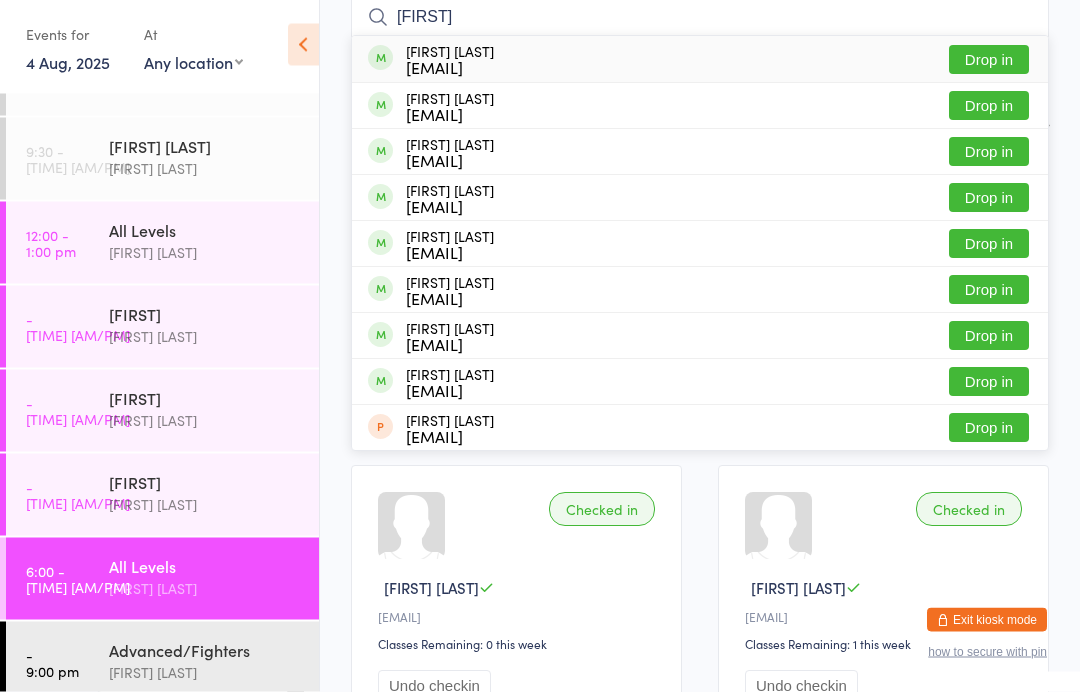 type on "[FIRST]" 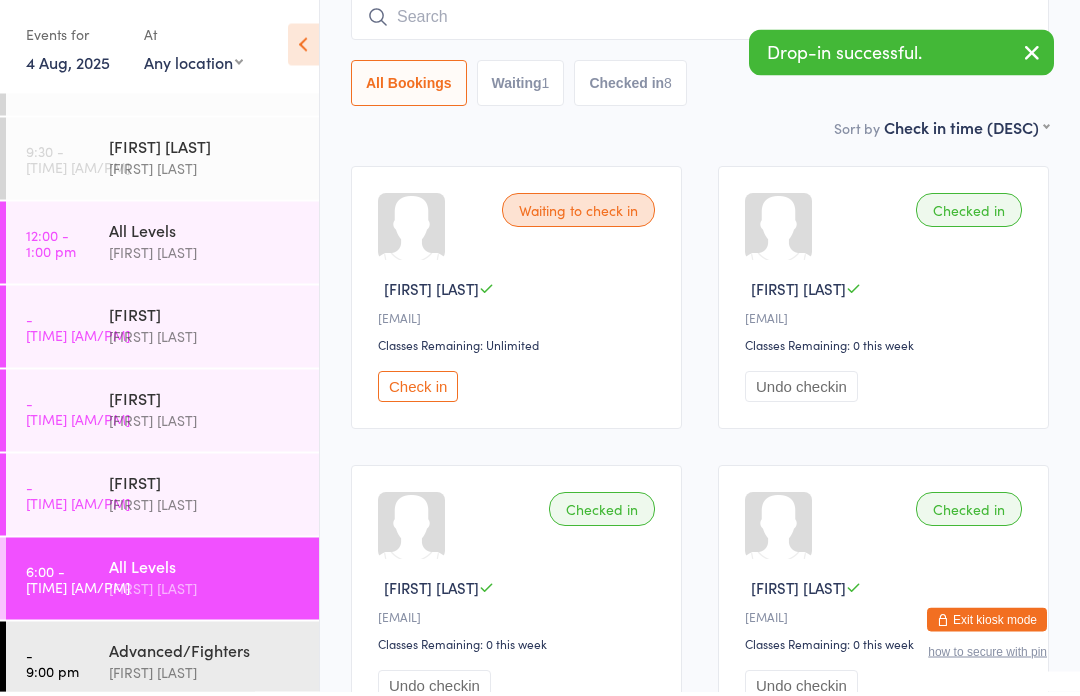 click at bounding box center [1032, 58] 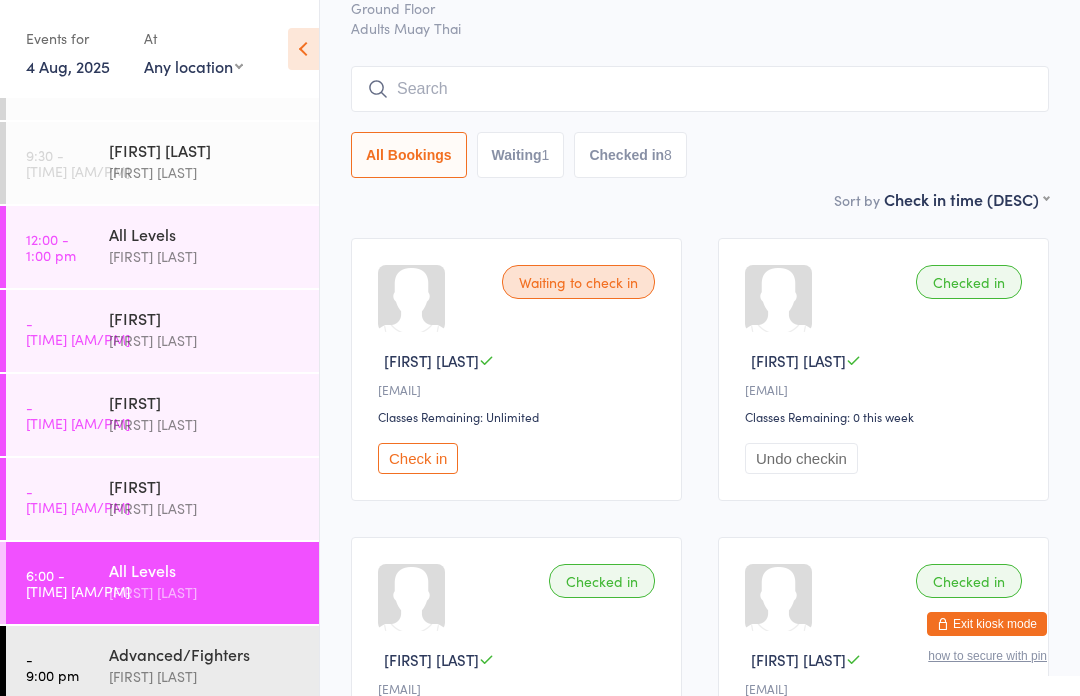 scroll, scrollTop: 105, scrollLeft: 0, axis: vertical 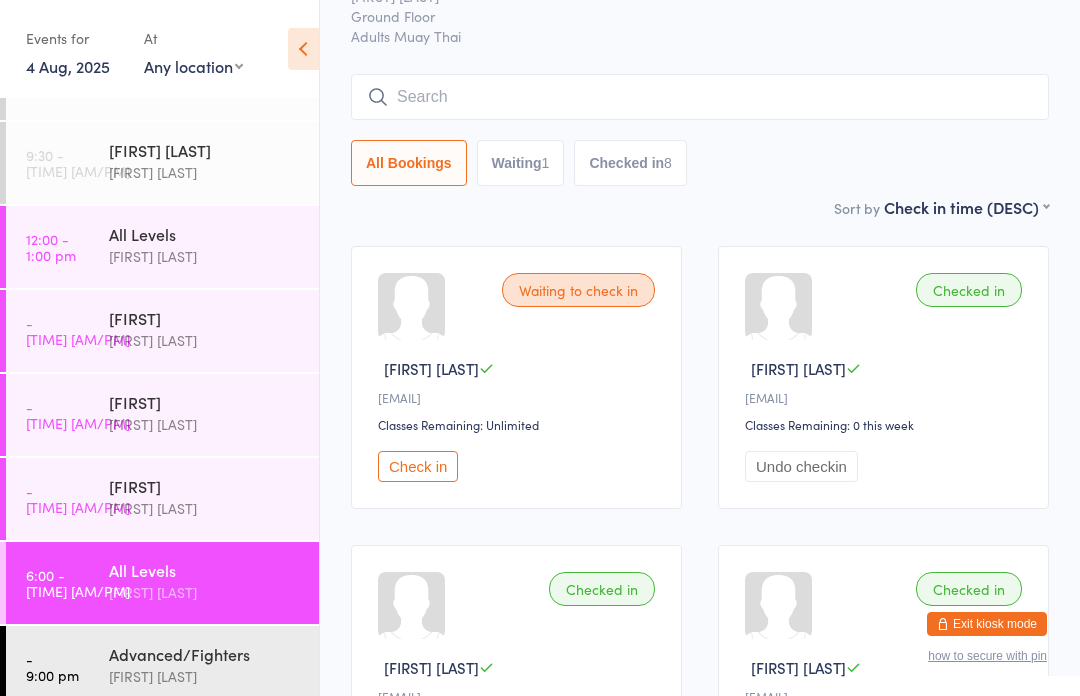 click at bounding box center (700, 97) 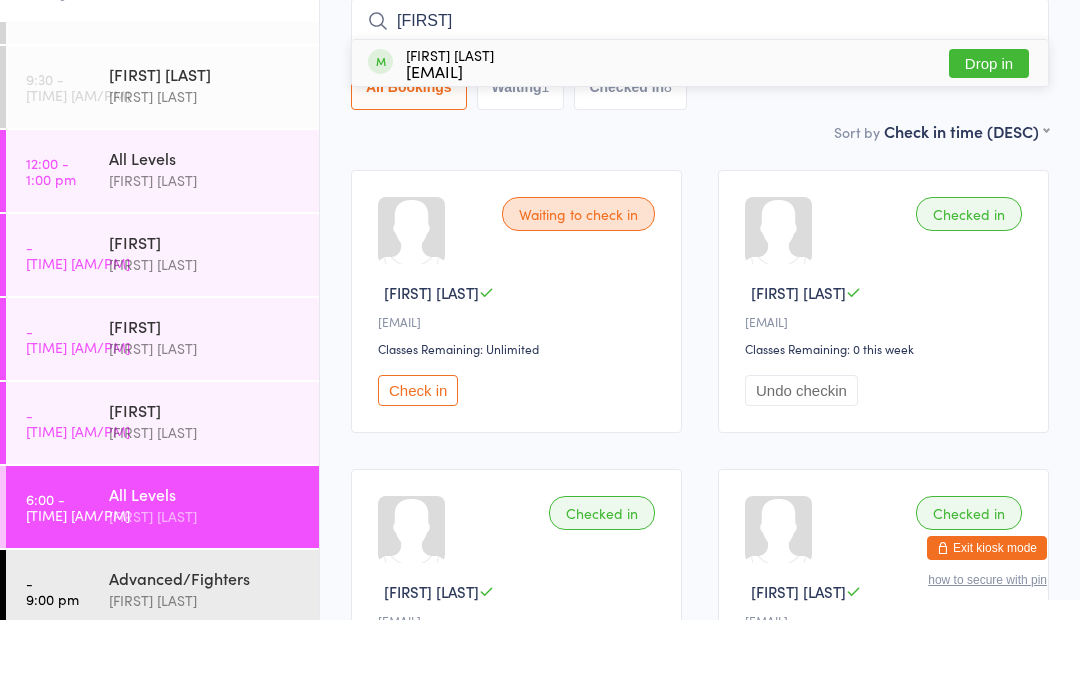 type on "[FIRST]" 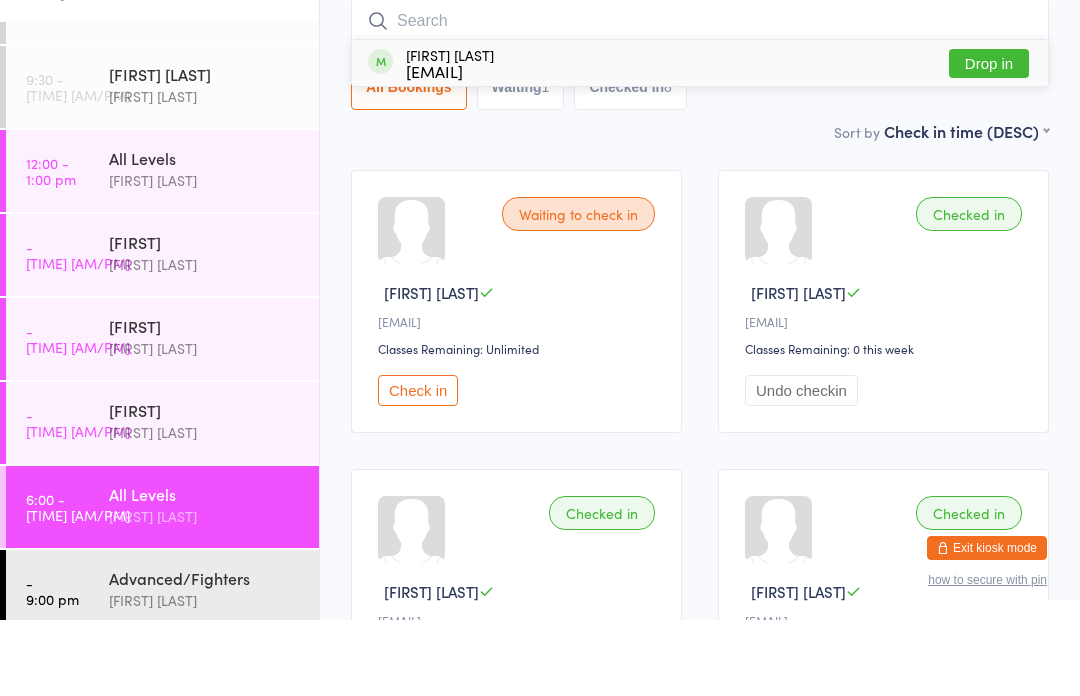 scroll, scrollTop: 181, scrollLeft: 0, axis: vertical 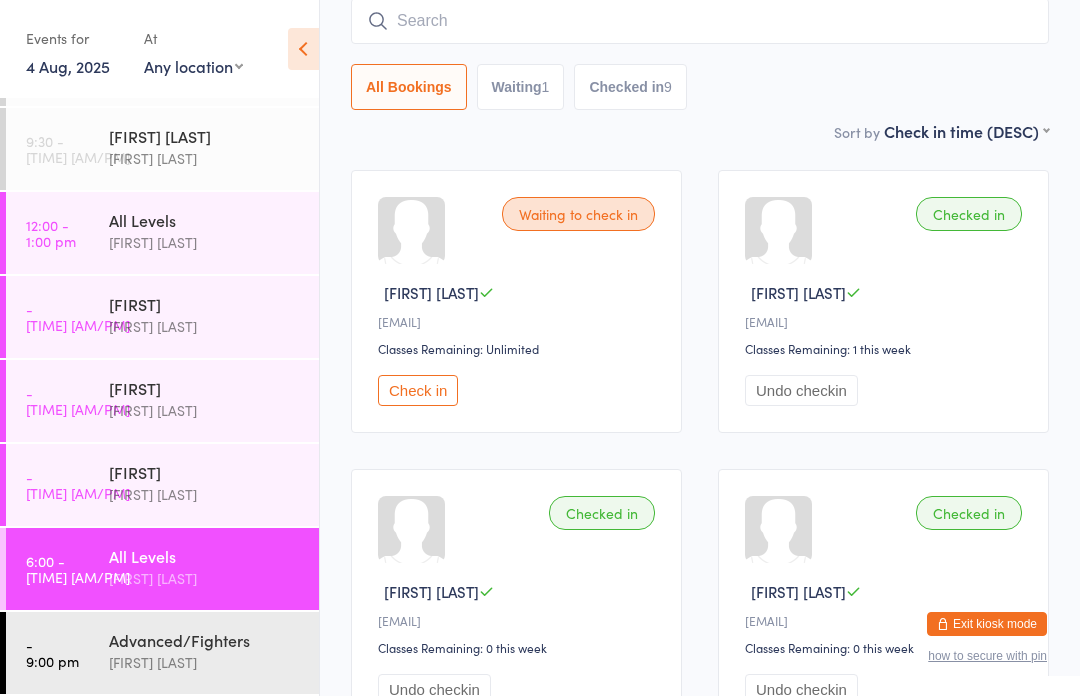 click on "Advanced/Fighters" at bounding box center (205, 640) 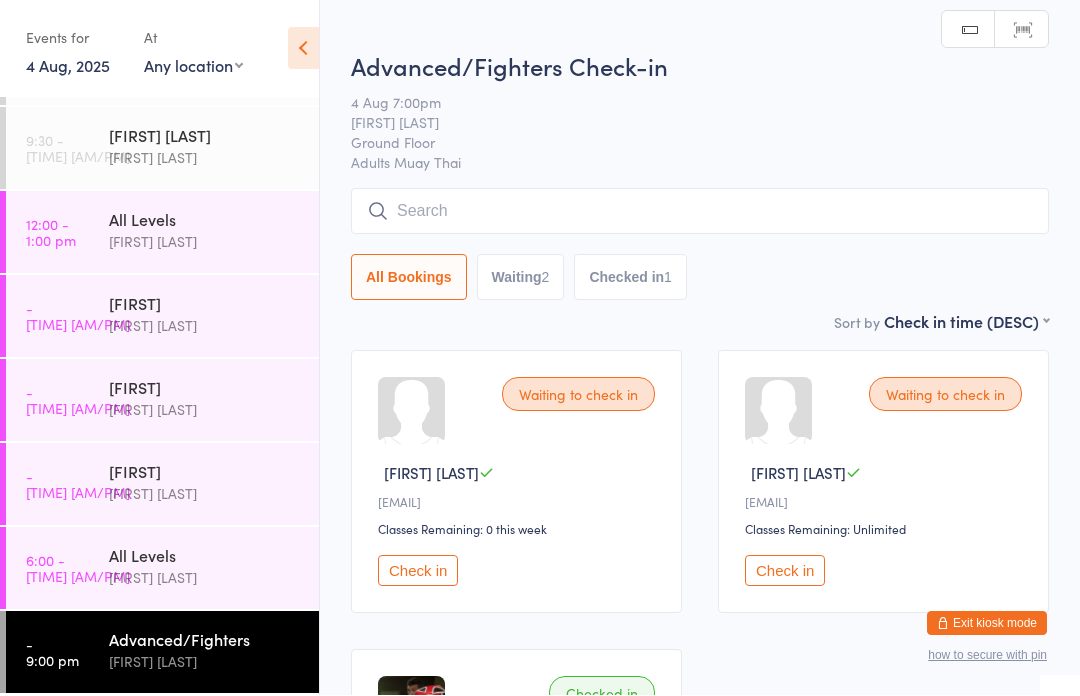 scroll, scrollTop: 1, scrollLeft: 0, axis: vertical 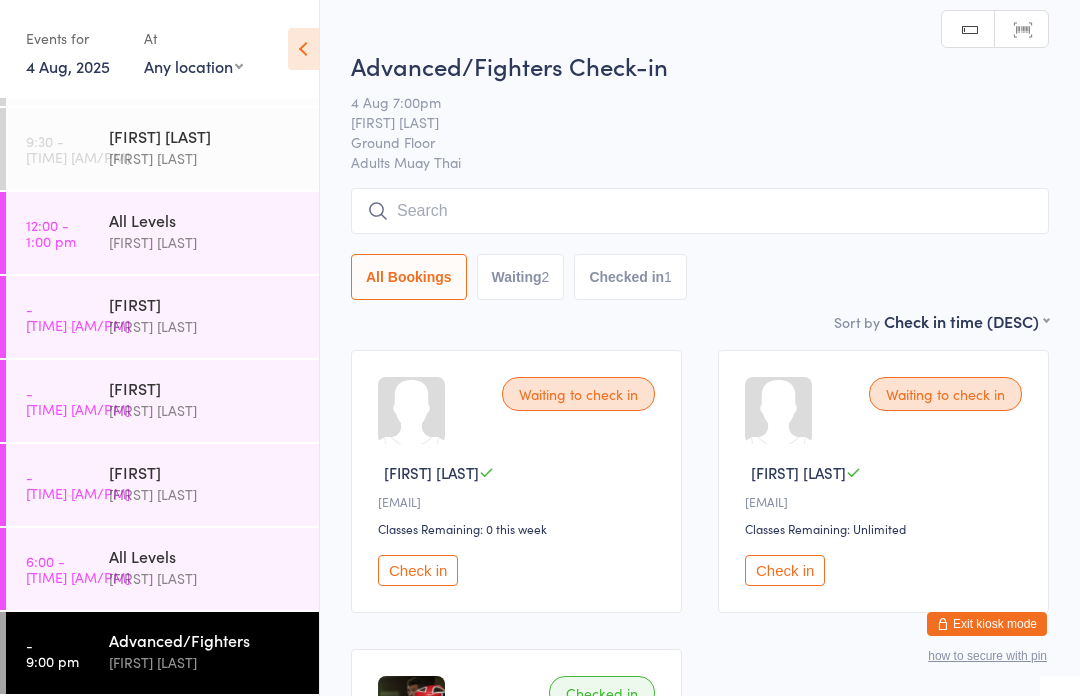 click at bounding box center (700, 211) 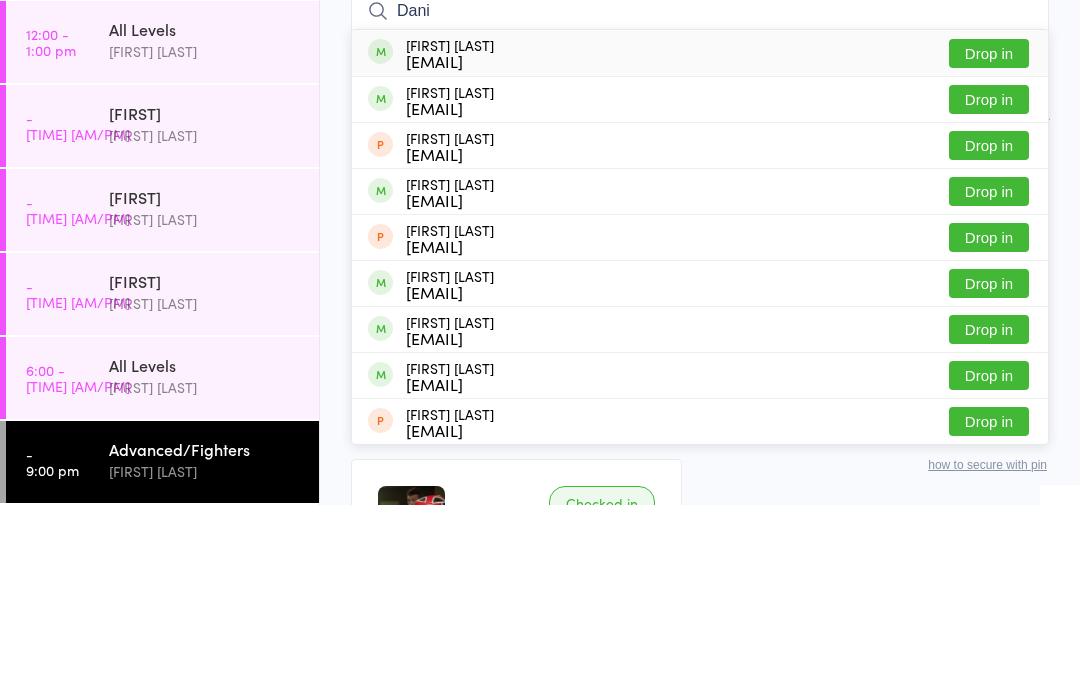 type on "Dani" 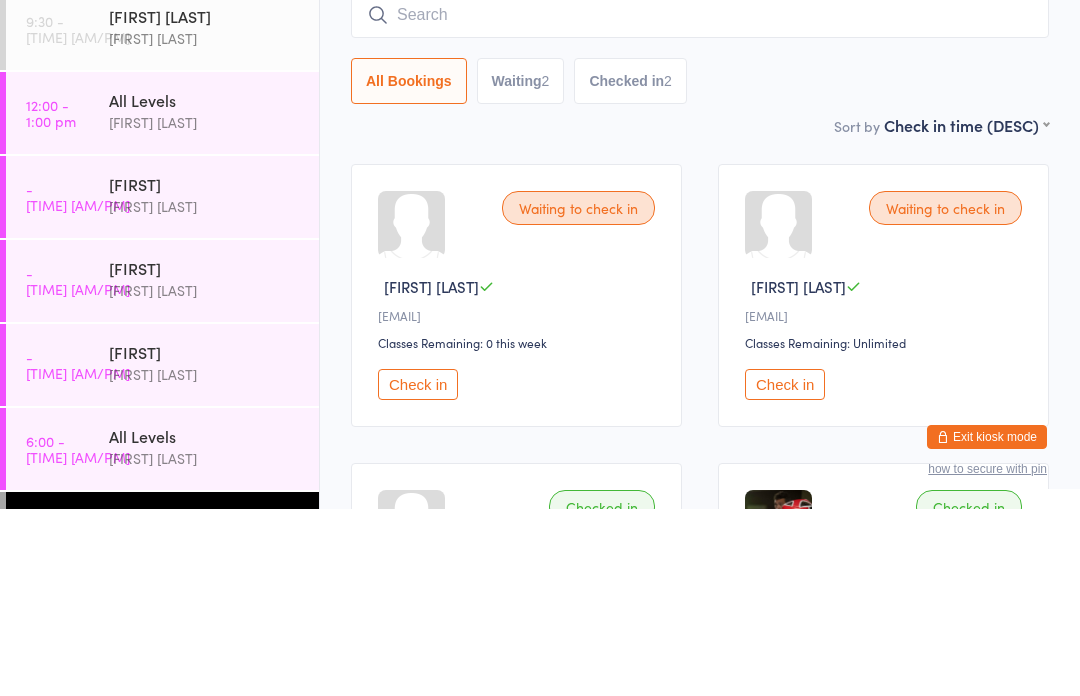 scroll, scrollTop: 5, scrollLeft: 0, axis: vertical 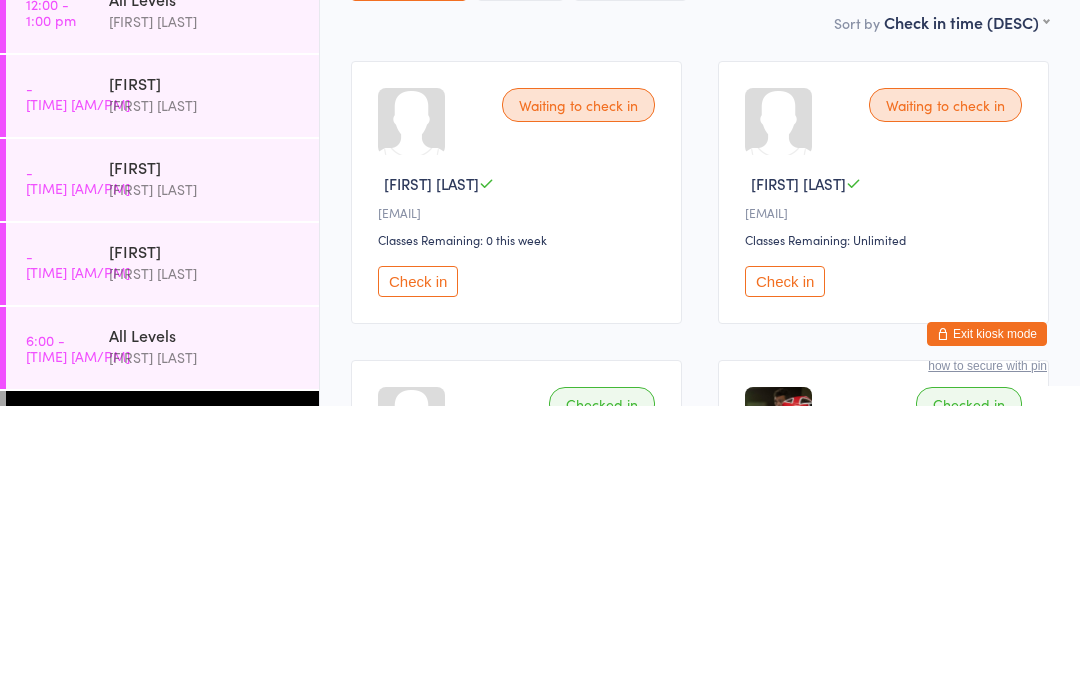 click on "[TIME] [TIME] [FIRST] [LAST]" at bounding box center [162, 554] 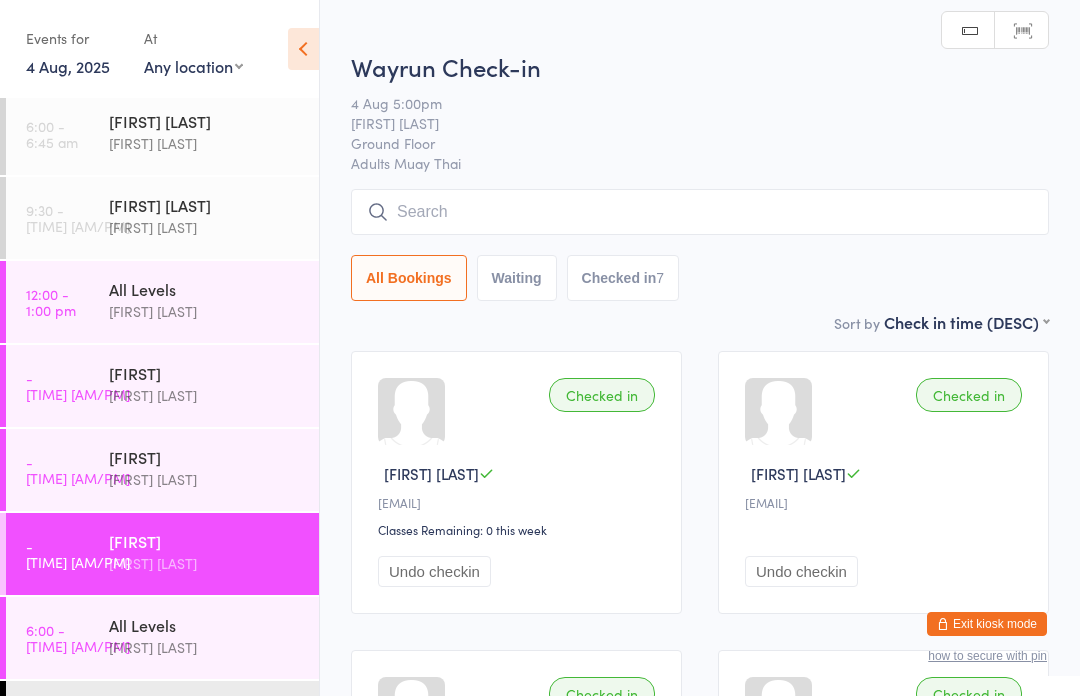 click at bounding box center [700, 212] 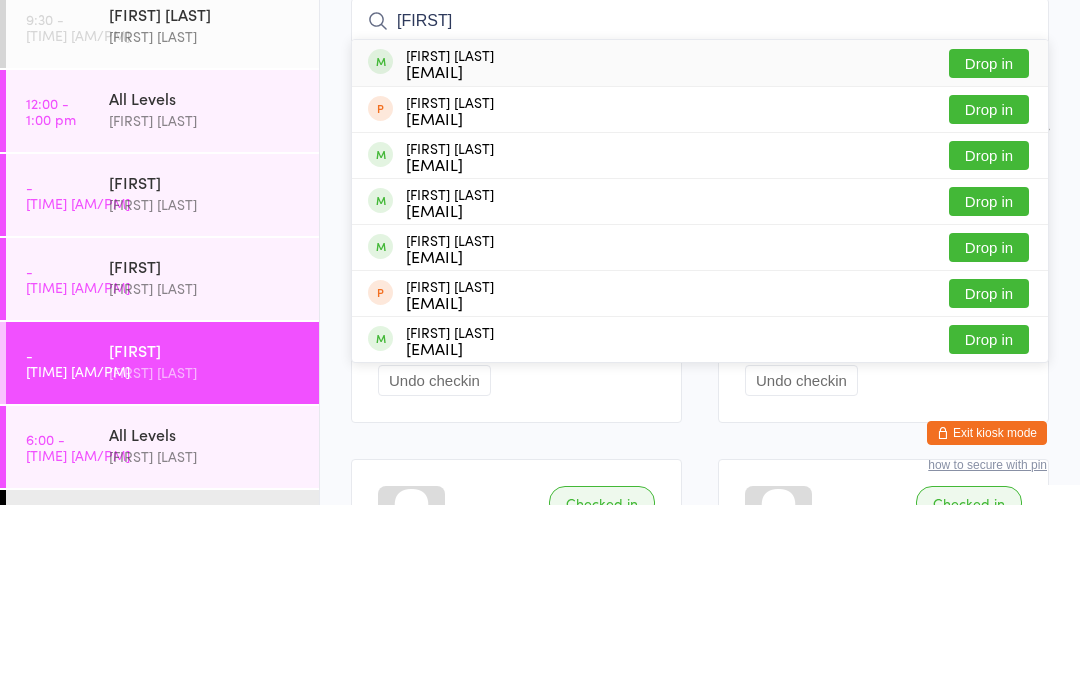type on "[FIRST]" 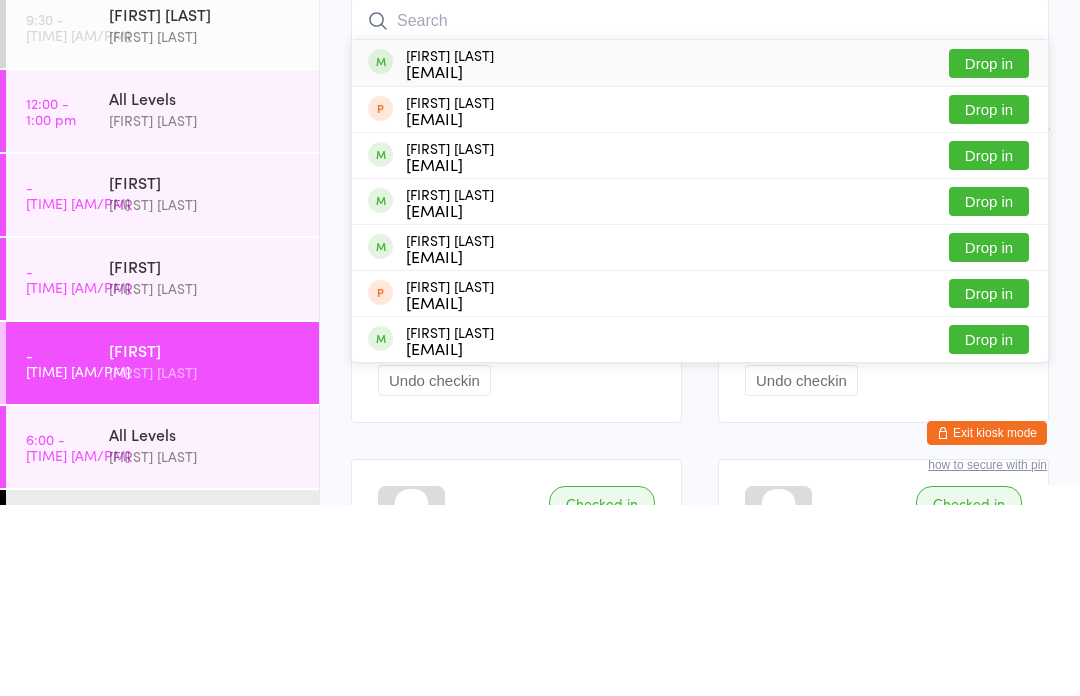 scroll, scrollTop: 191, scrollLeft: 0, axis: vertical 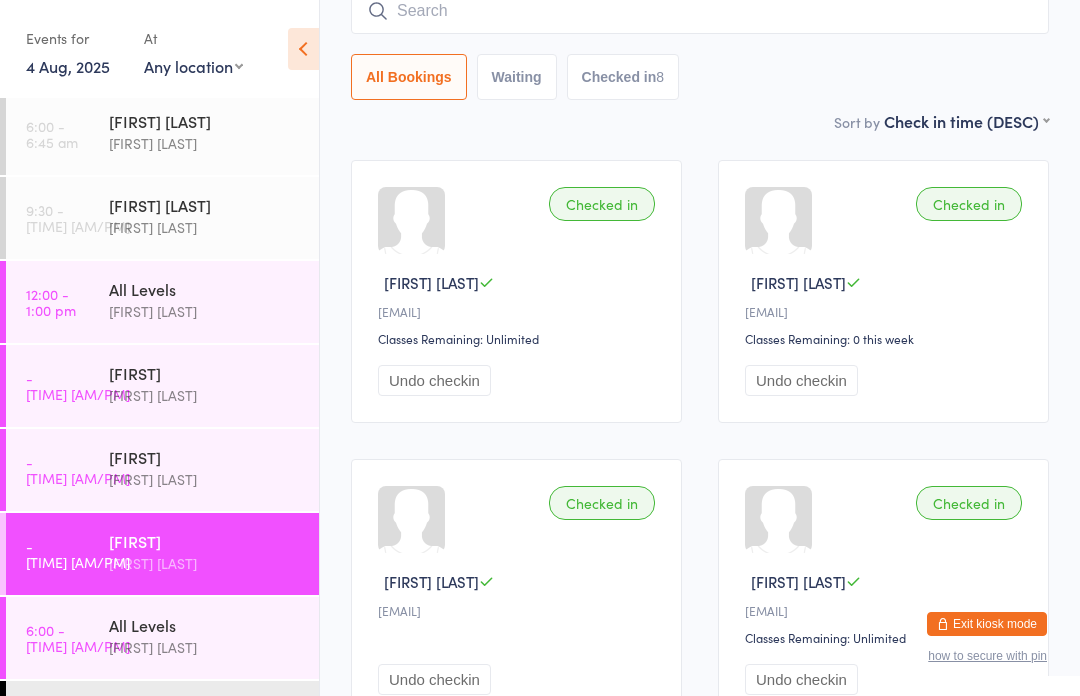 click at bounding box center (700, 11) 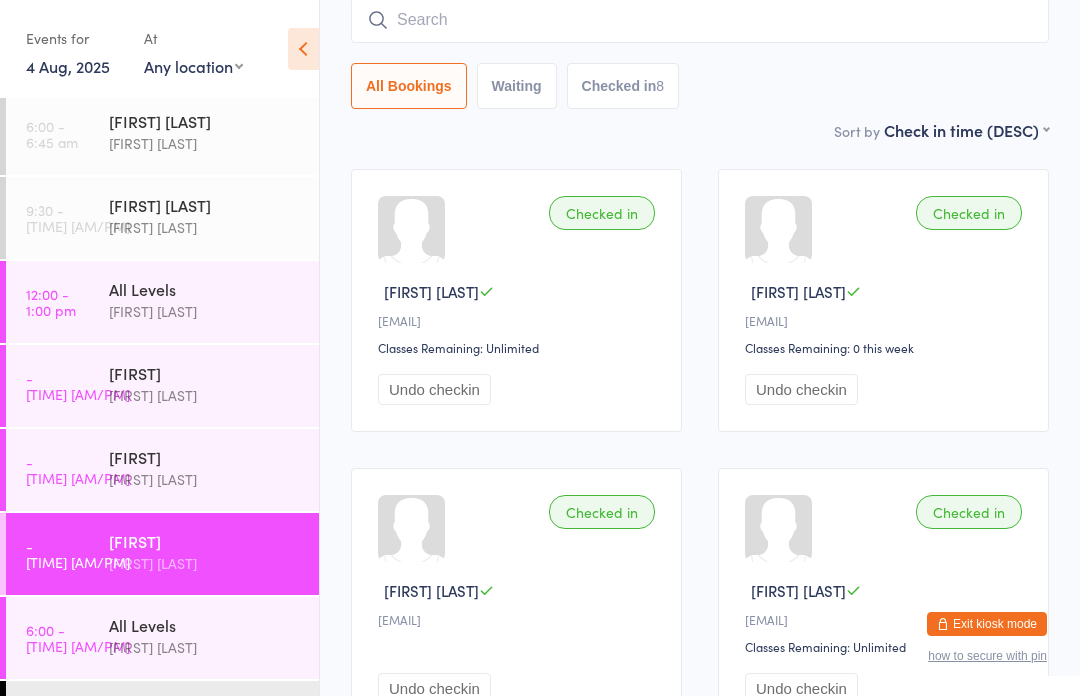 scroll, scrollTop: 181, scrollLeft: 0, axis: vertical 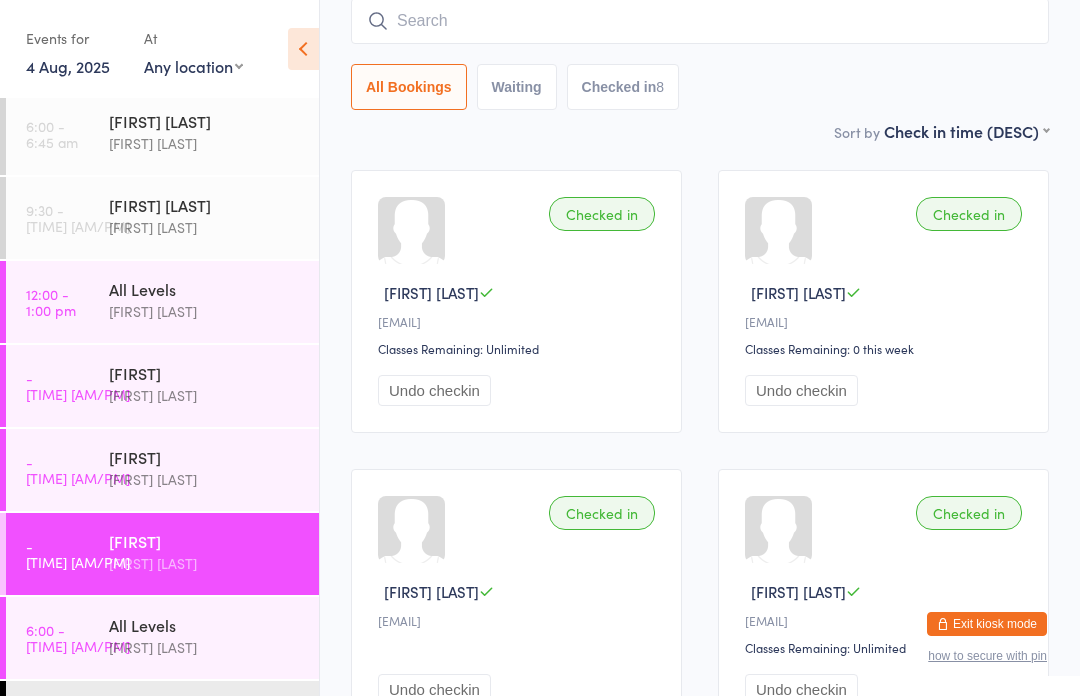 click on "[FIRST] [LAST] [EMAIL] [FIRST] [LAST] [EMAIL] [FIRST] [LAST] [EMAIL] [FIRST] [LAST] [EMAIL] [FIRST] [LAST] [EMAIL] [FIRST] [LAST] [EMAIL] [FIRST] [LAST] [EMAIL] [FIRST] [LAST] [EMAIL]" at bounding box center (700, 597) 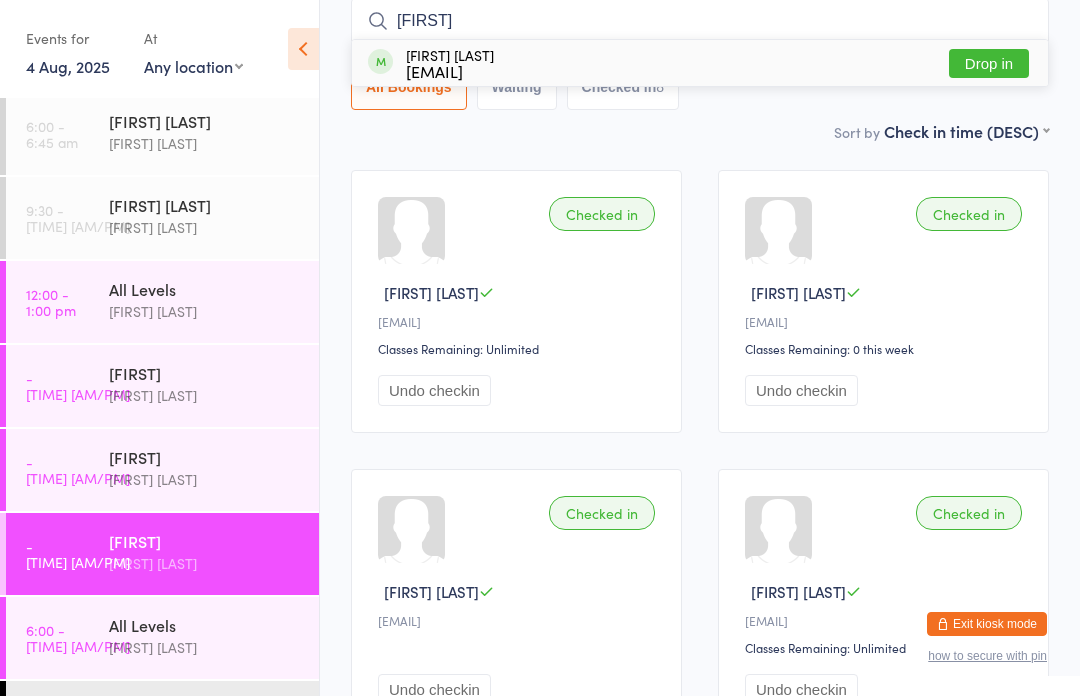 type on "[FIRST]" 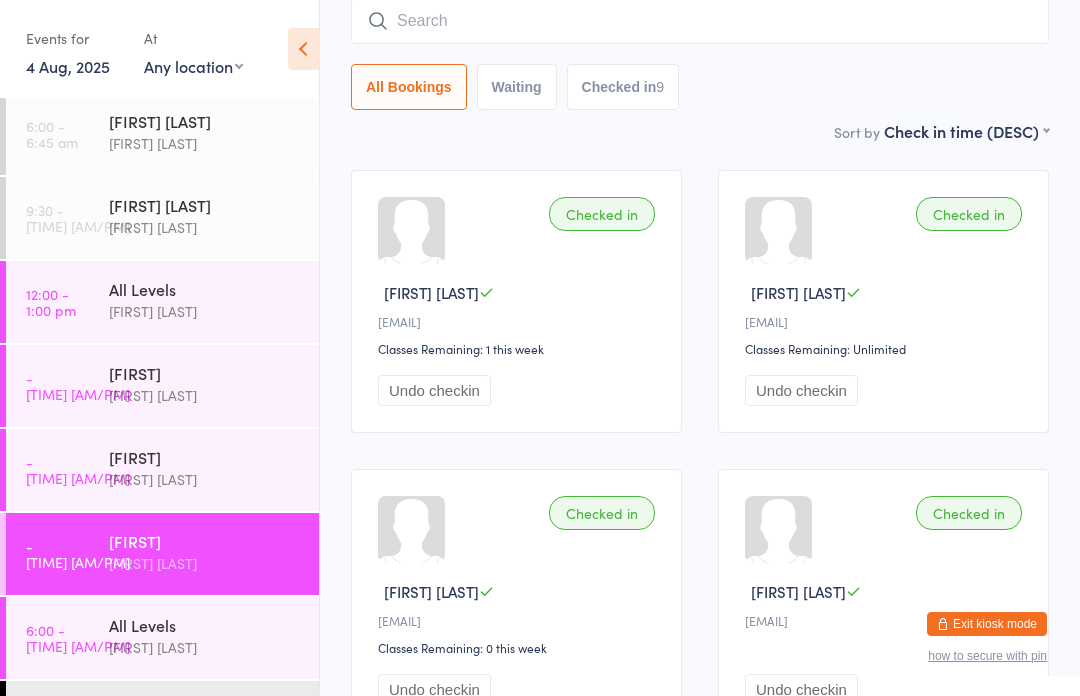 click at bounding box center (700, 21) 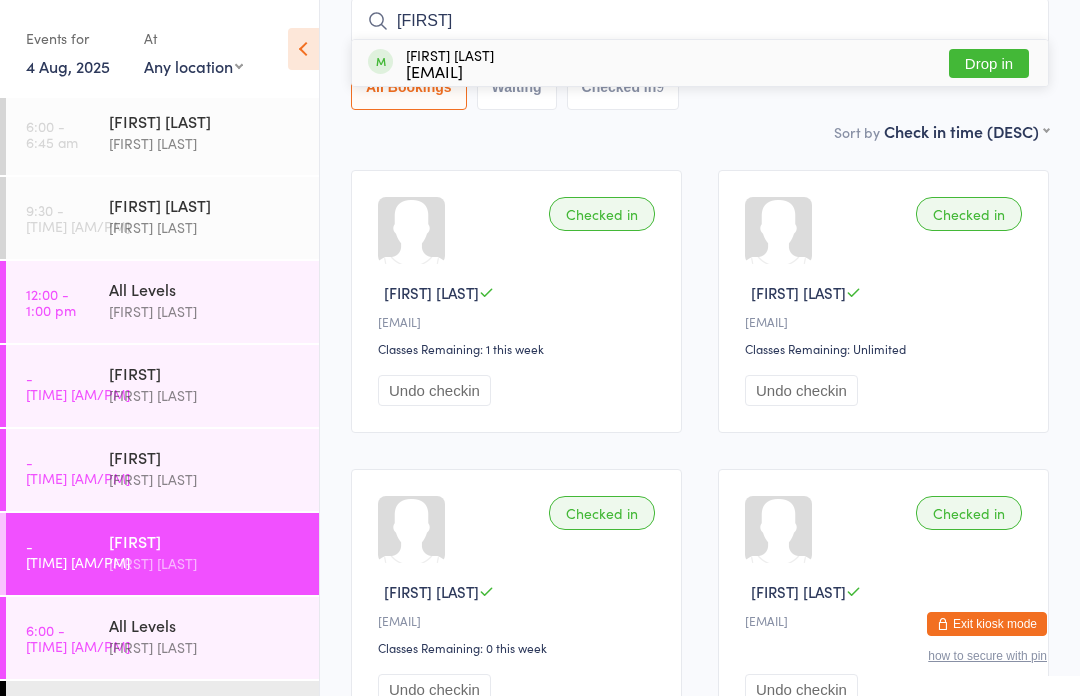 type on "[FIRST]" 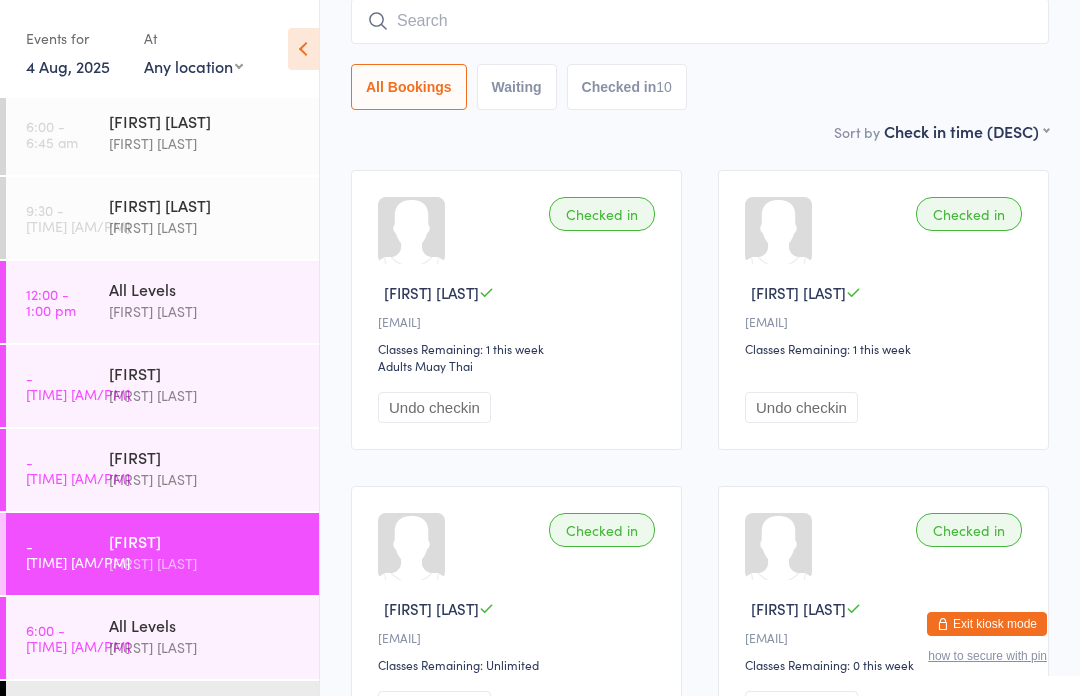 click at bounding box center [700, 21] 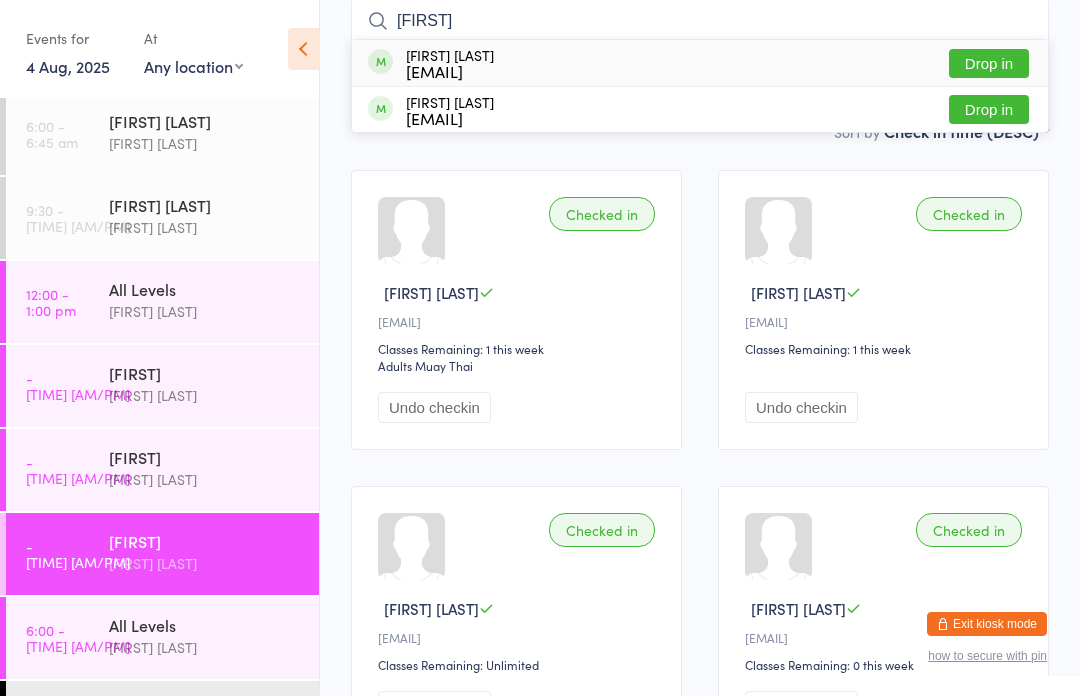 type on "[FIRST]" 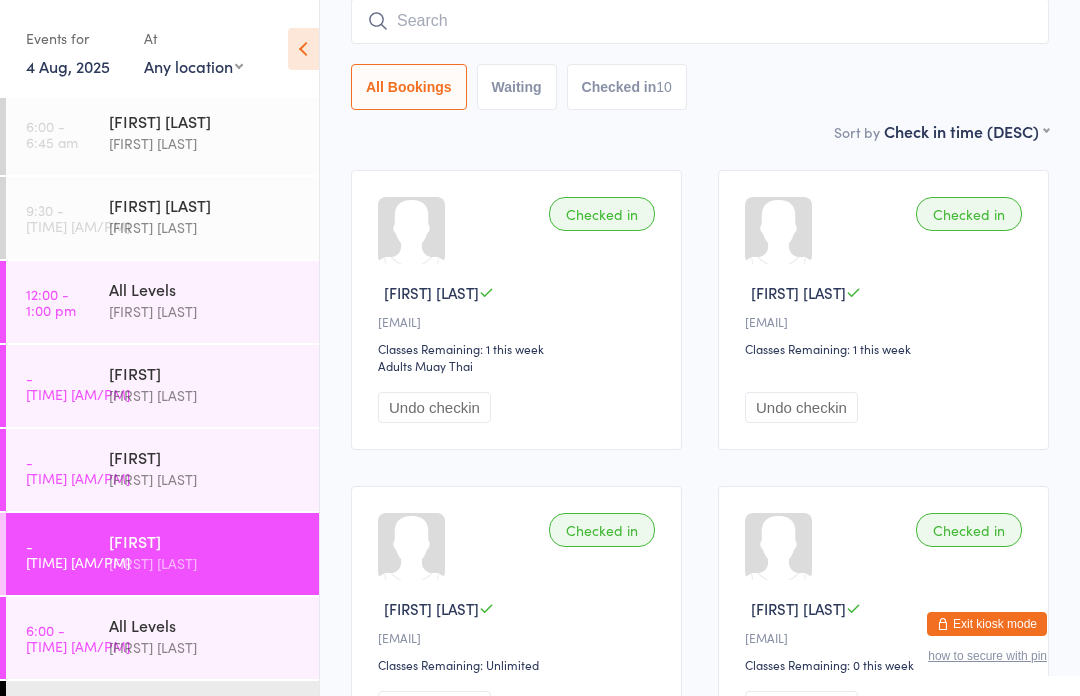 click on "All Bookings Waiting Checked in 10" at bounding box center [700, 54] 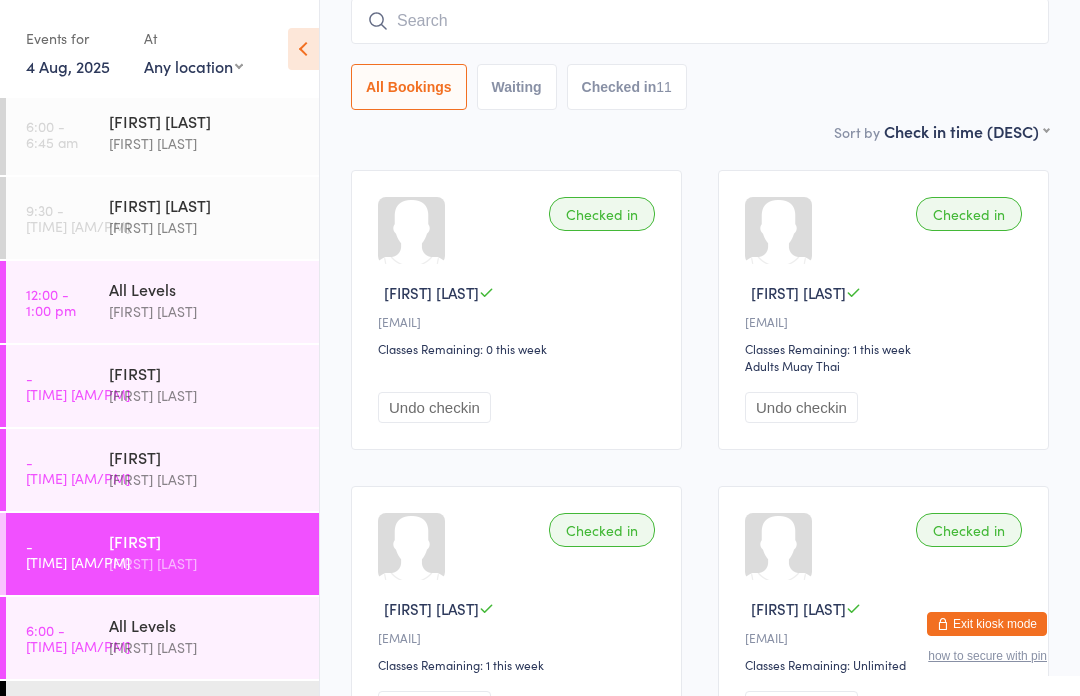 click at bounding box center [700, 21] 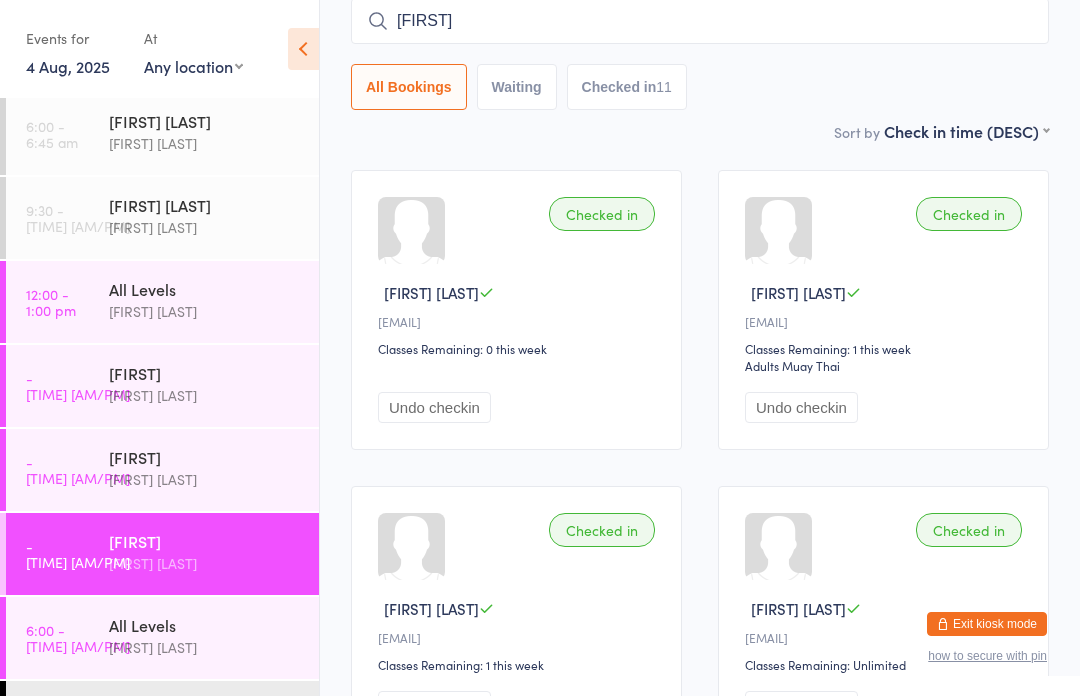 type on "[FIRST]" 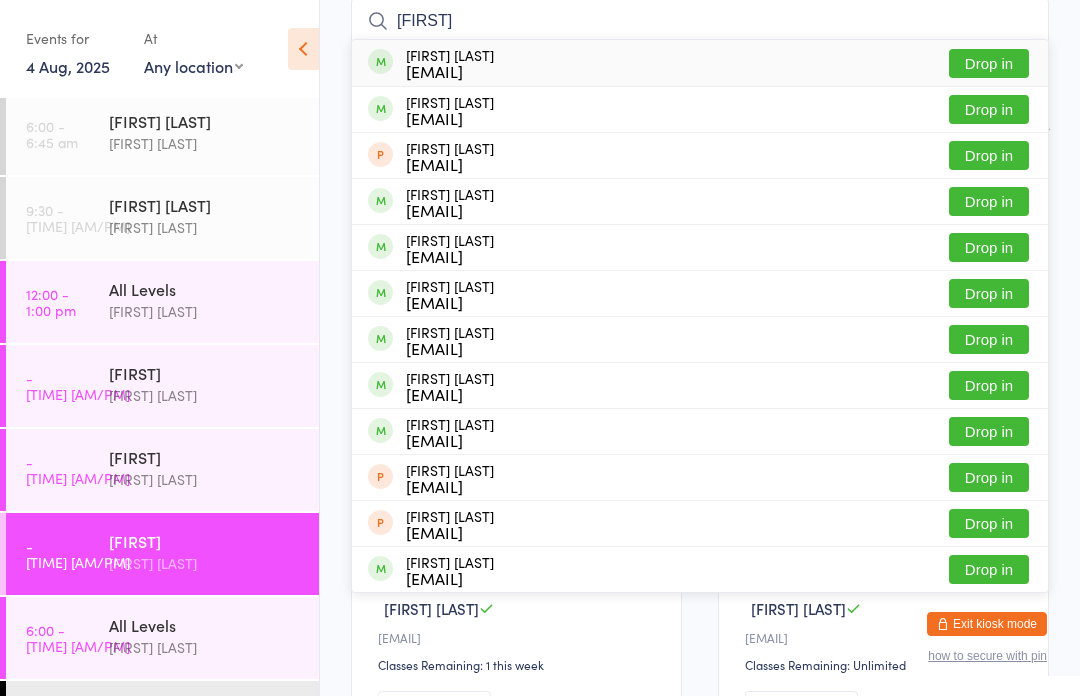 click on "Drop in" at bounding box center [989, 63] 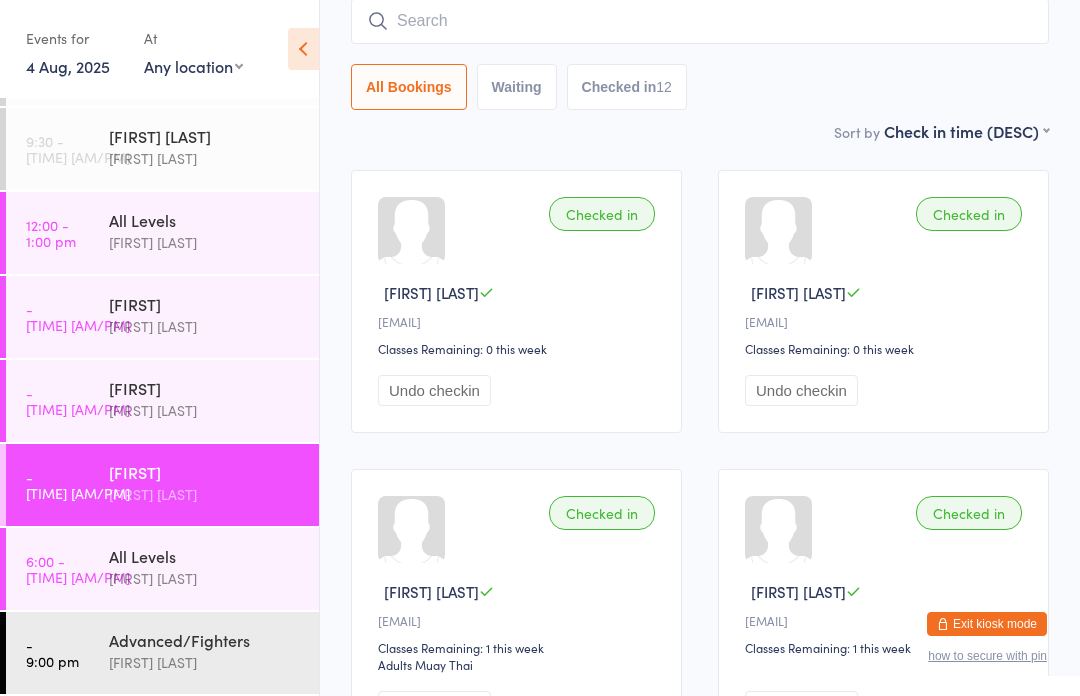 scroll, scrollTop: 74, scrollLeft: 0, axis: vertical 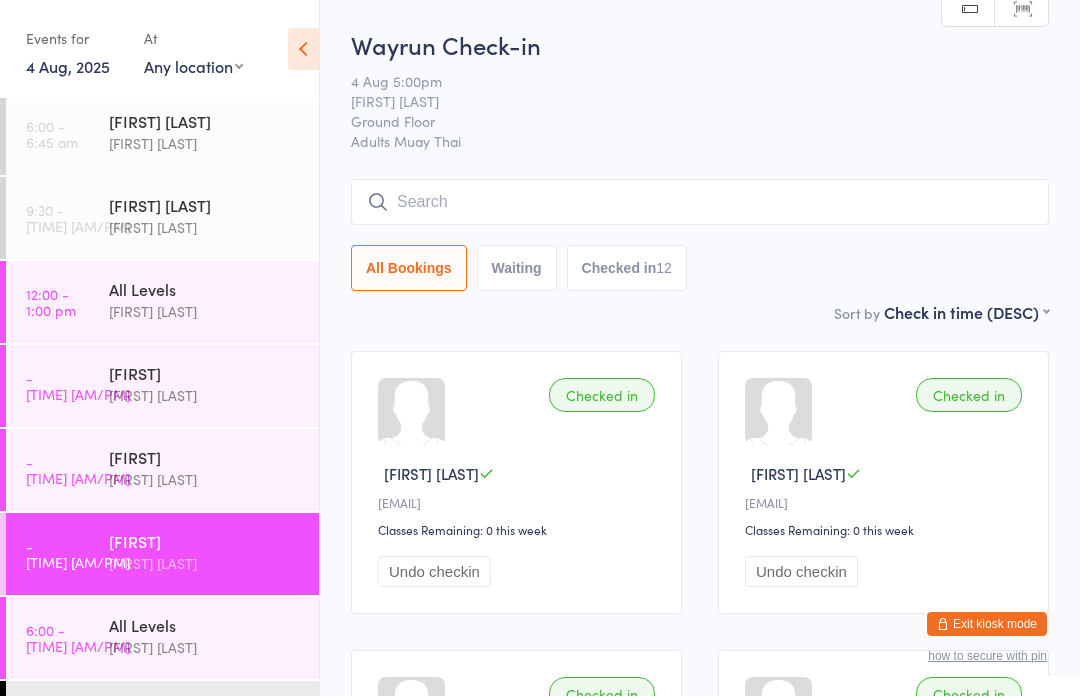 click at bounding box center [700, 202] 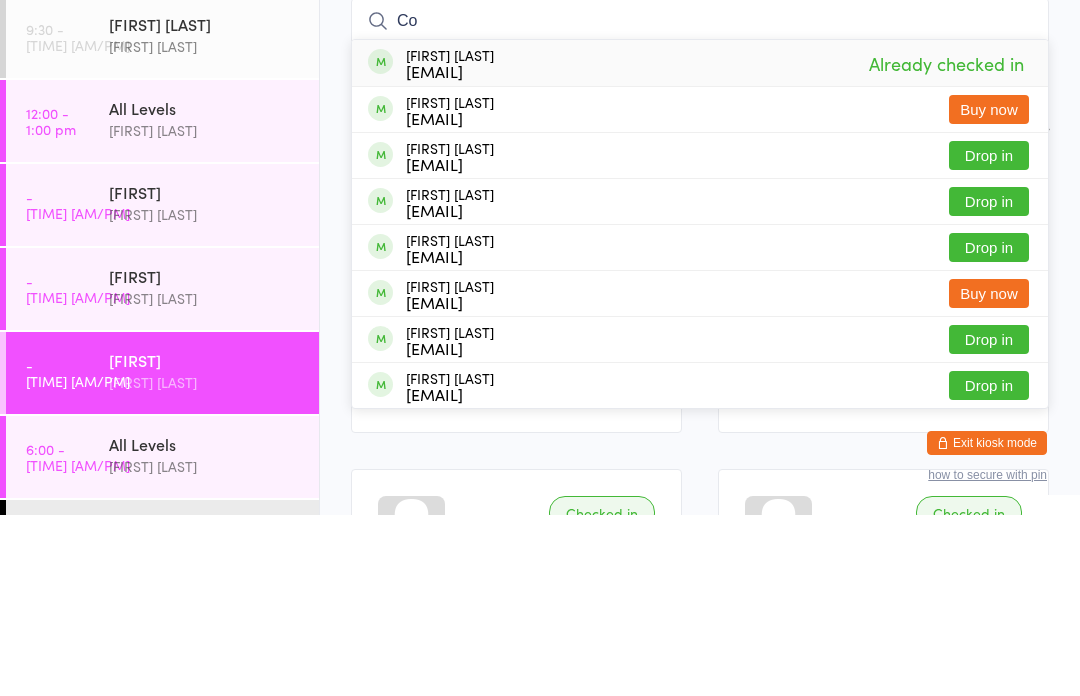 type on "C" 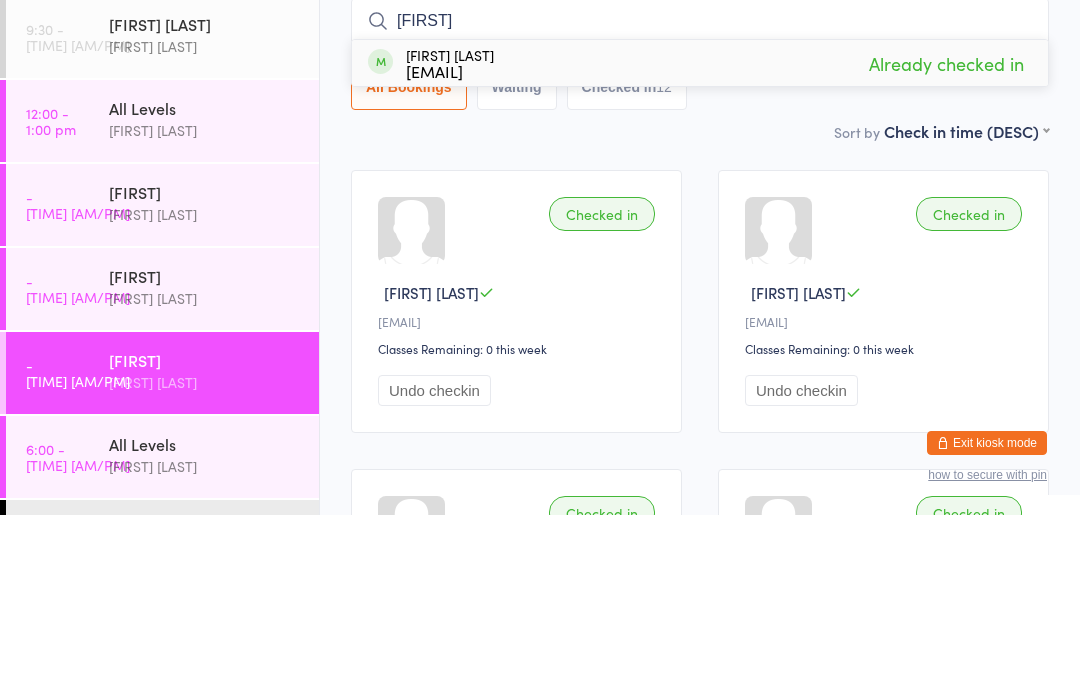 type on "R" 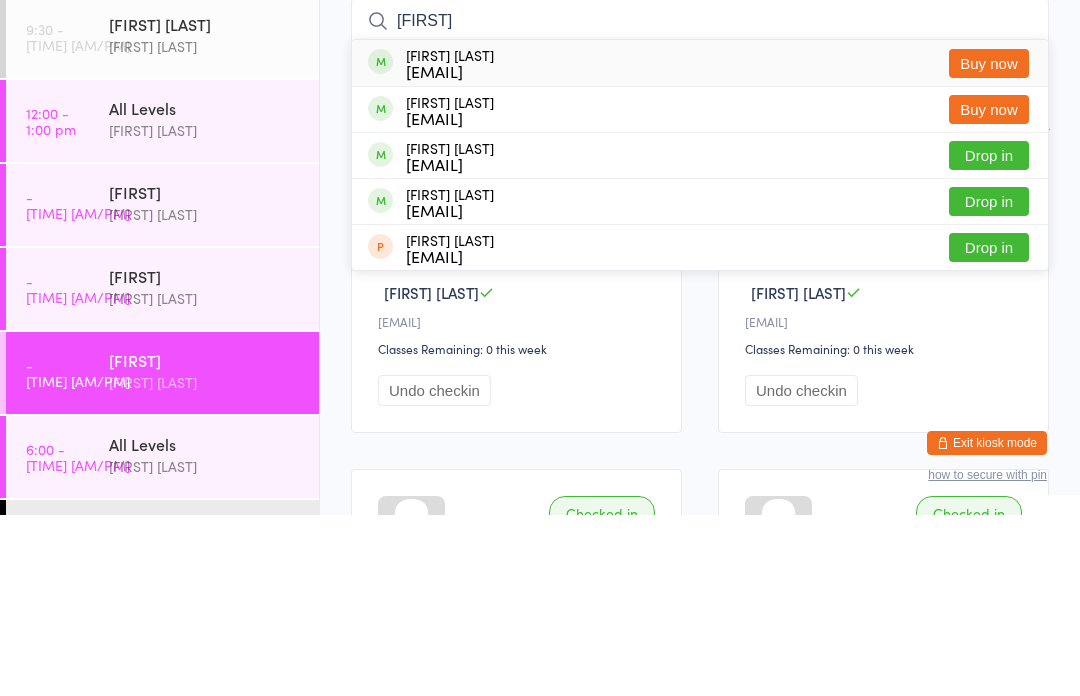 type on "B" 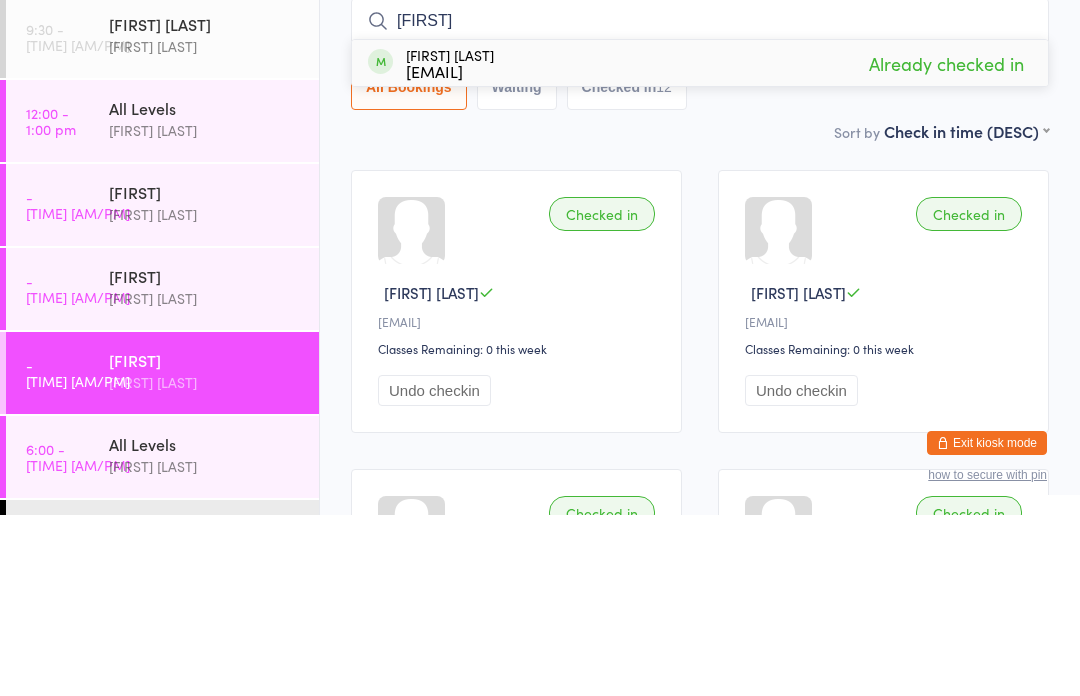 type on "I" 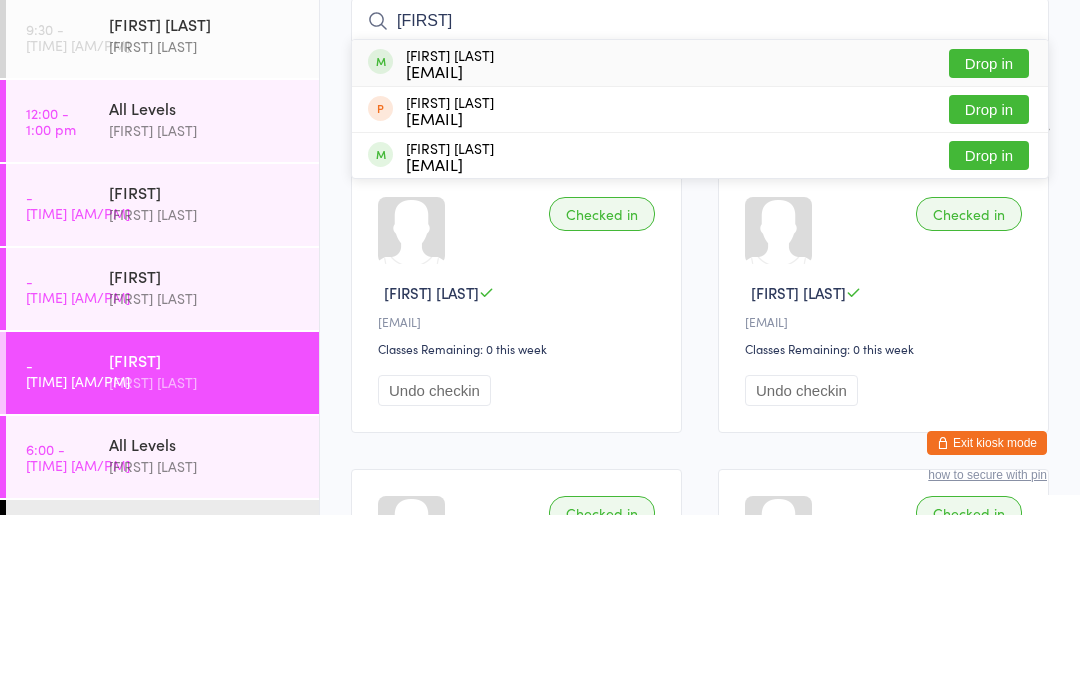 type on "[FIRST]" 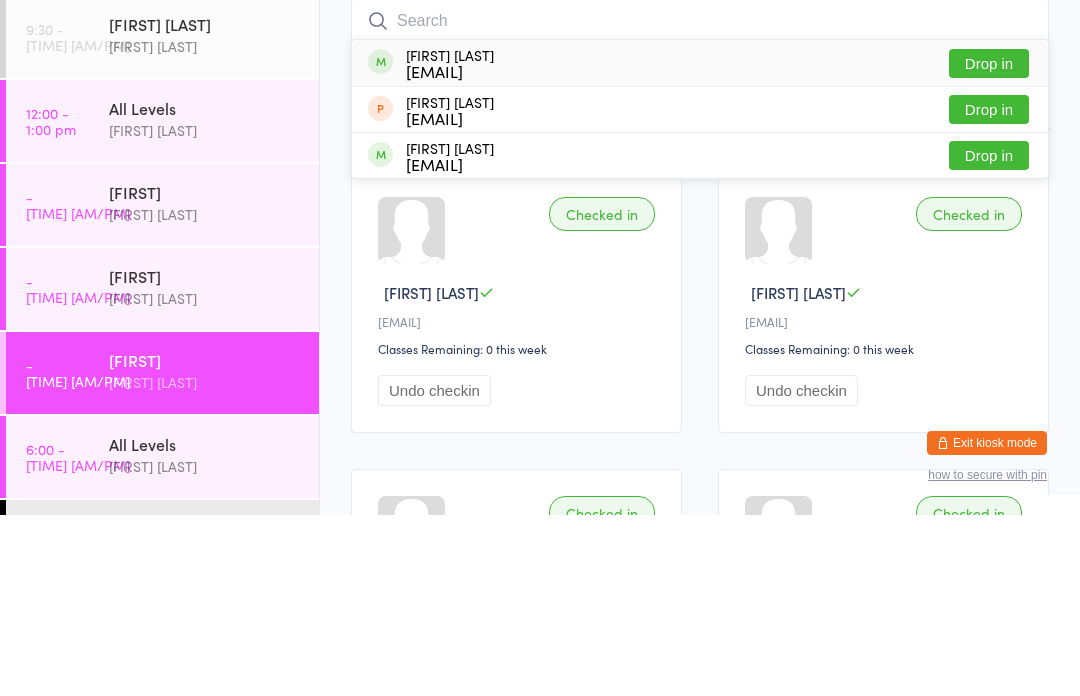 scroll, scrollTop: 181, scrollLeft: 0, axis: vertical 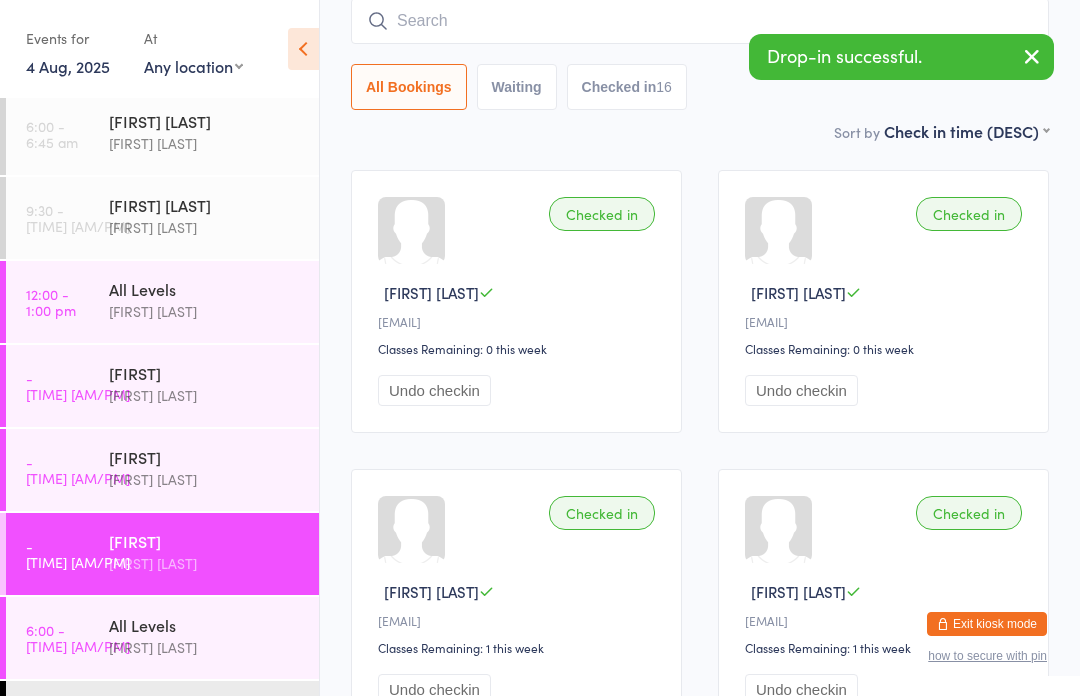 click at bounding box center (700, 21) 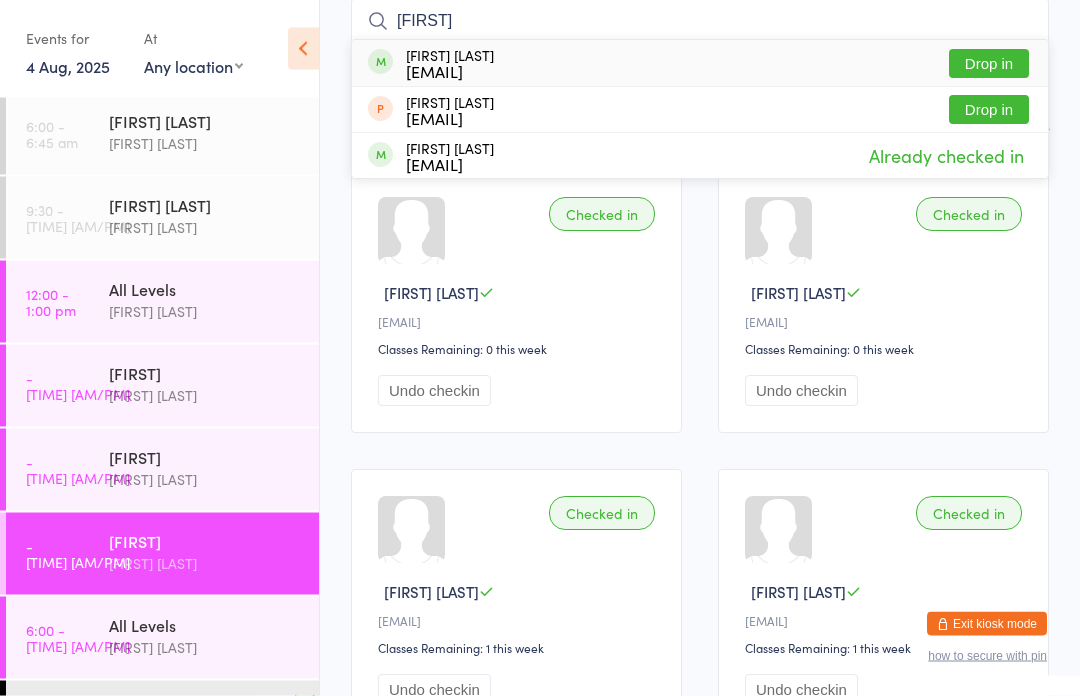 type on "O" 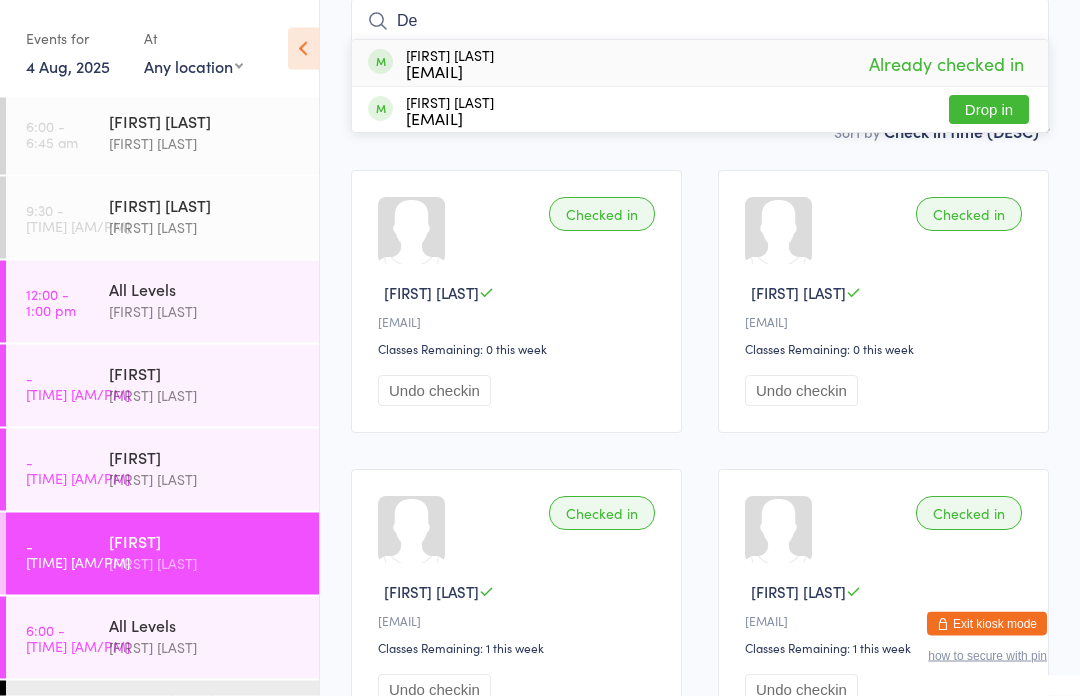 type on "D" 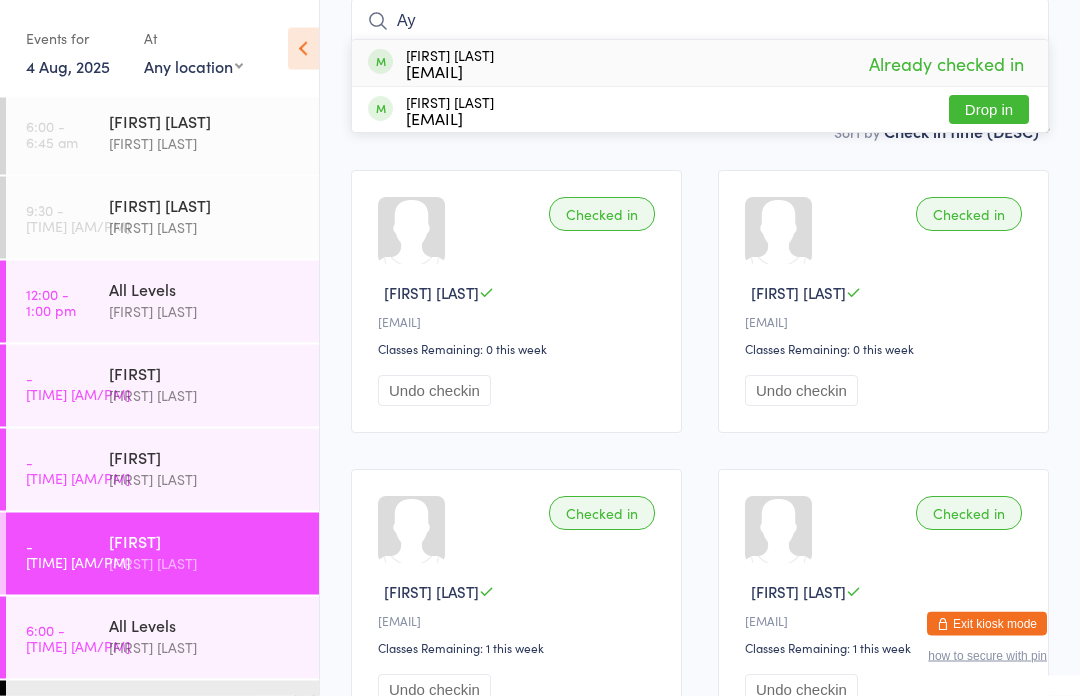 type on "A" 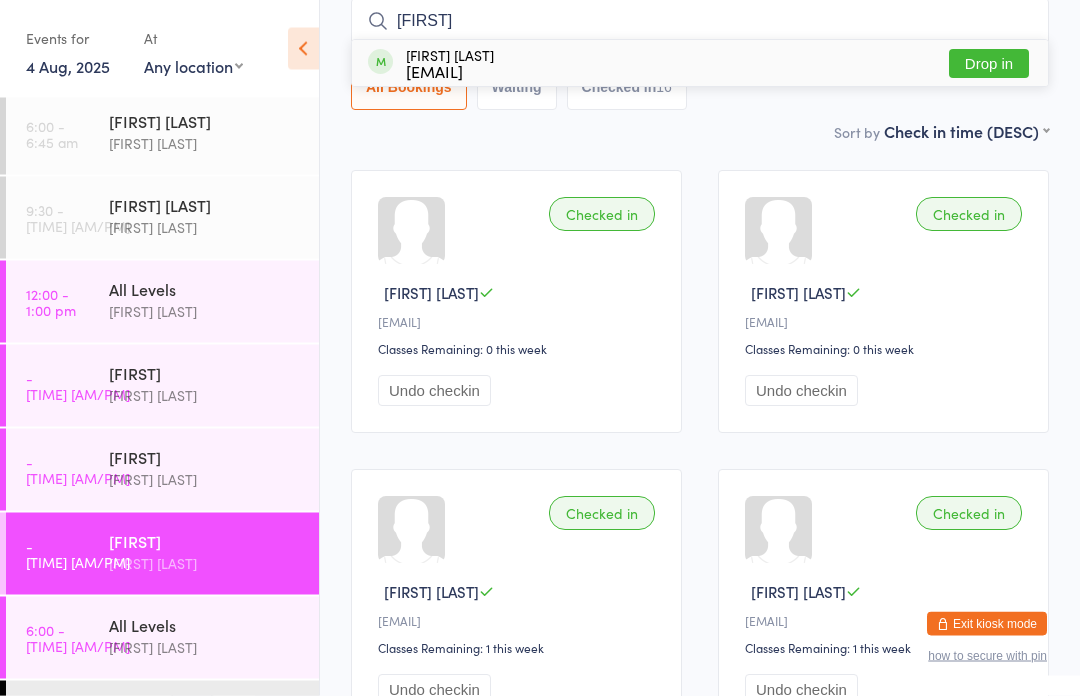 type on "[FIRST]" 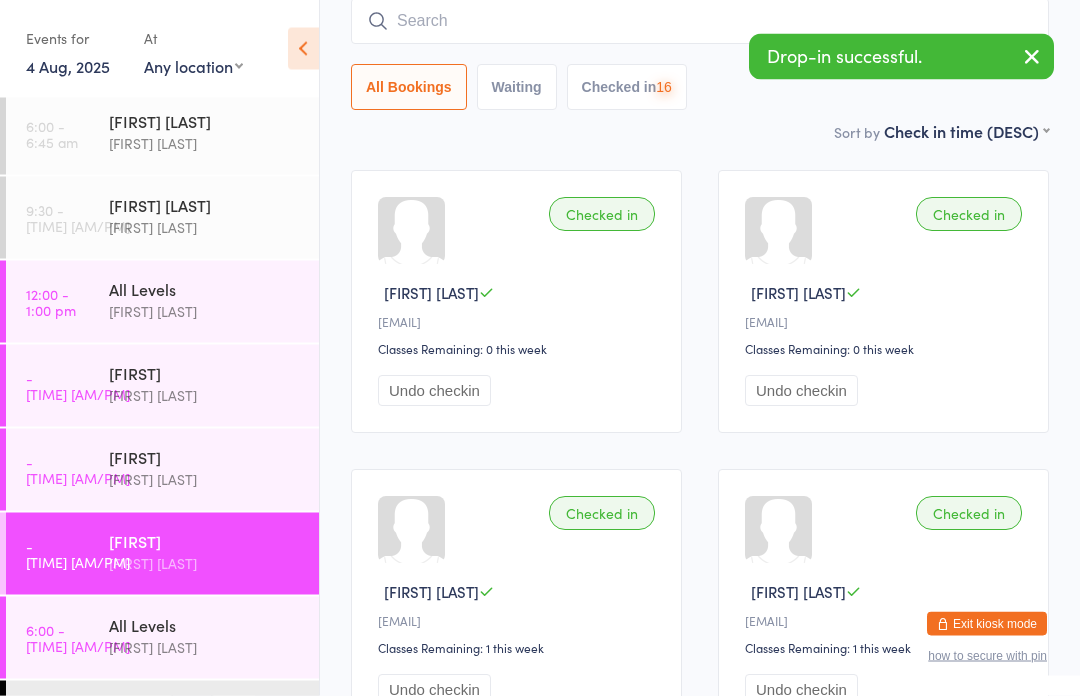 scroll, scrollTop: 181, scrollLeft: 0, axis: vertical 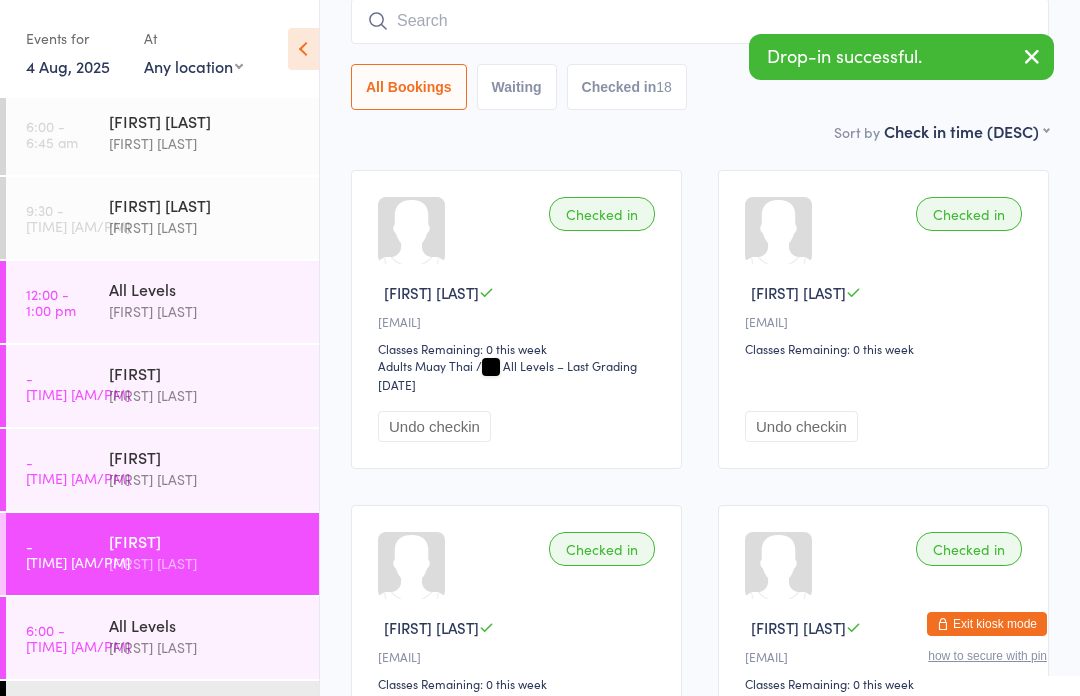 click at bounding box center (700, 21) 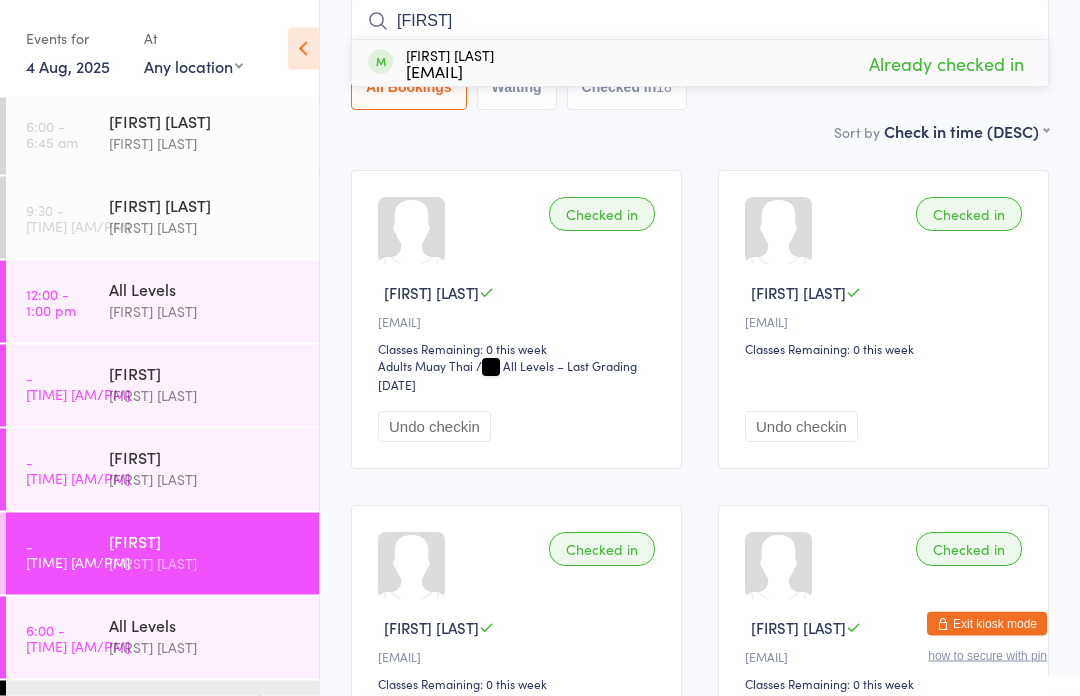 type on "S" 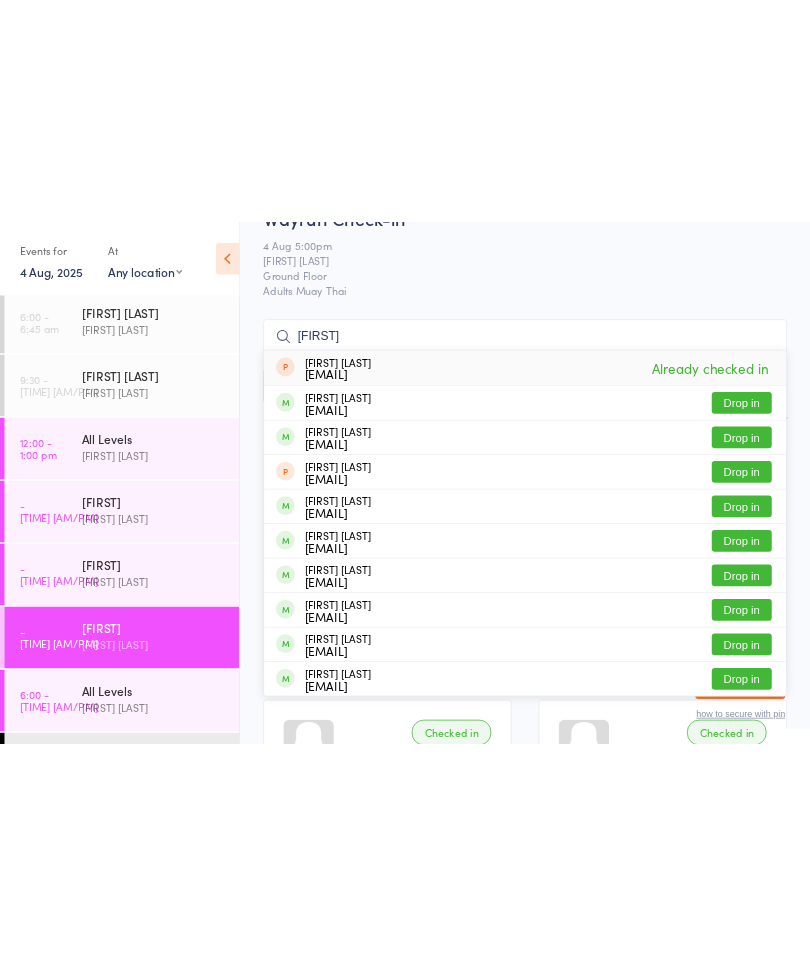 scroll, scrollTop: 0, scrollLeft: 0, axis: both 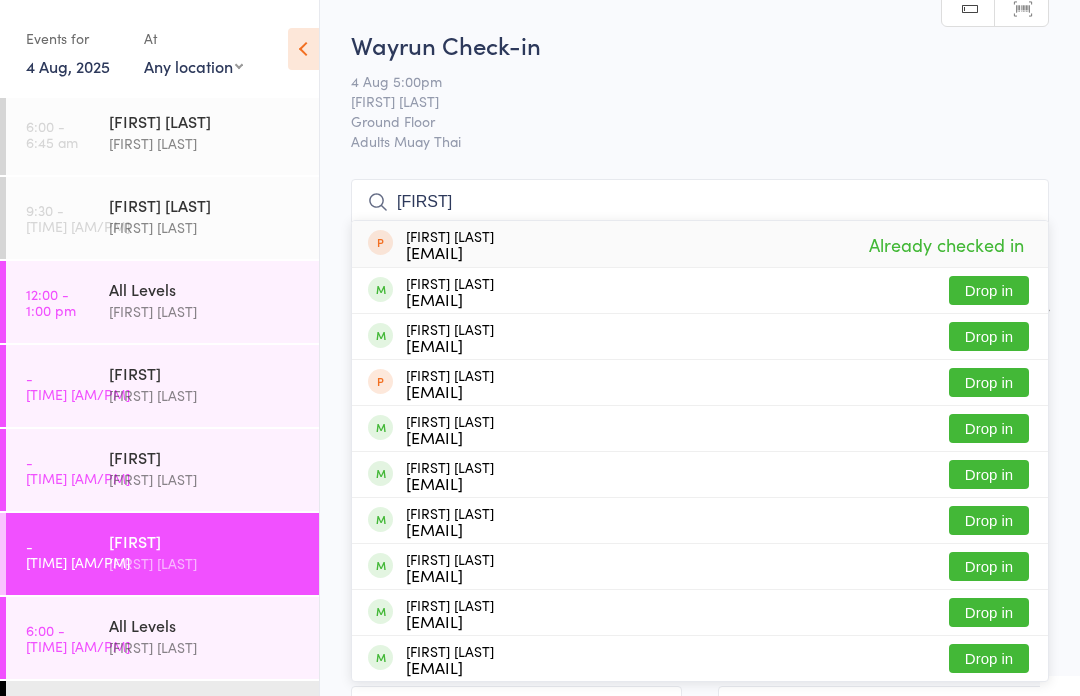 click on "[FIRST]" at bounding box center [700, 202] 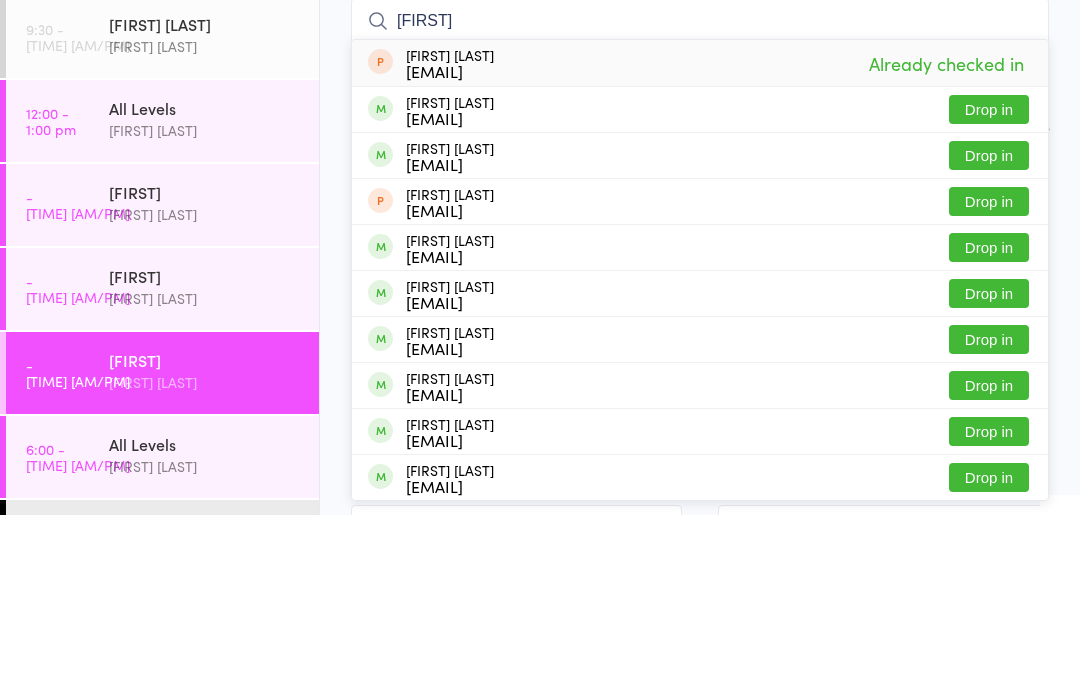 click on "[FIRST]" at bounding box center (700, 202) 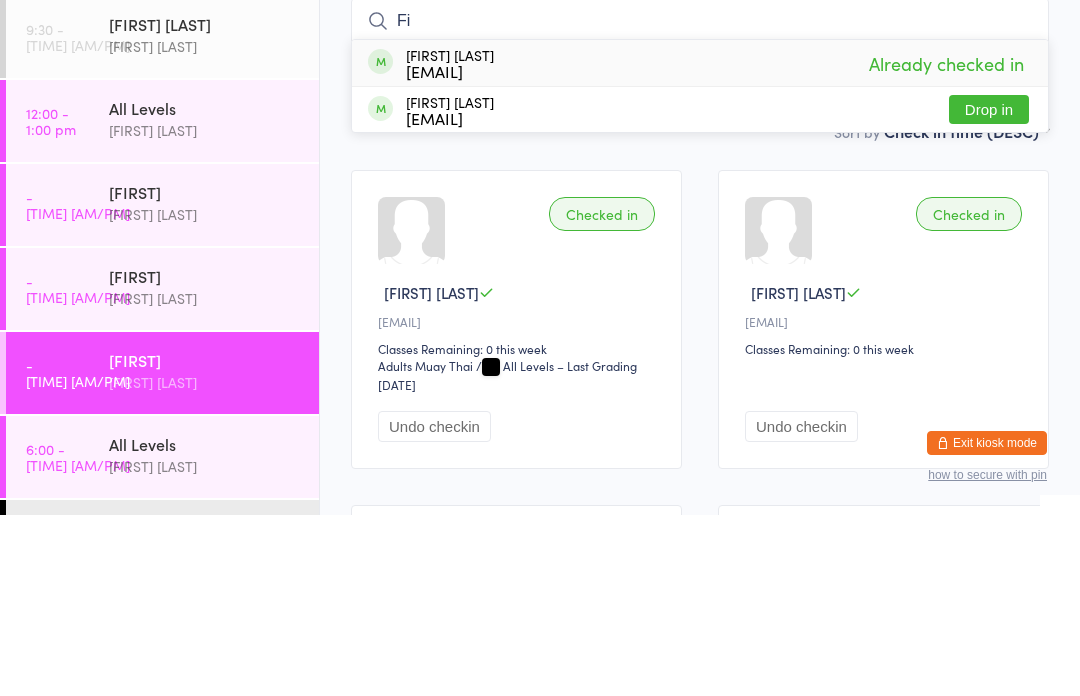 type on "F" 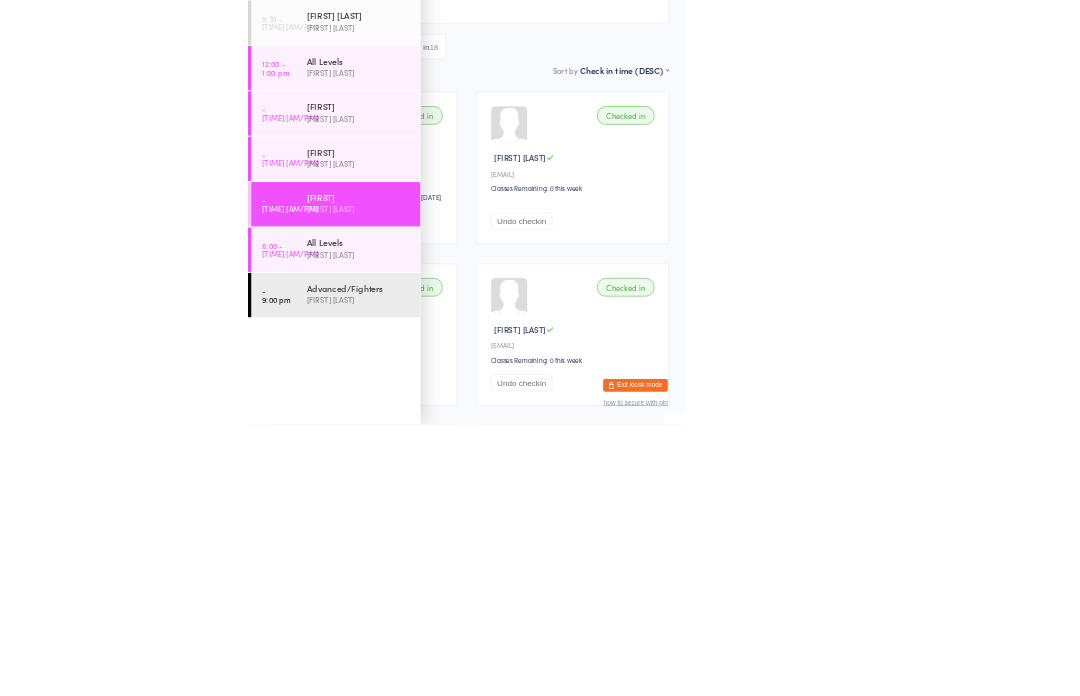 scroll, scrollTop: 0, scrollLeft: 0, axis: both 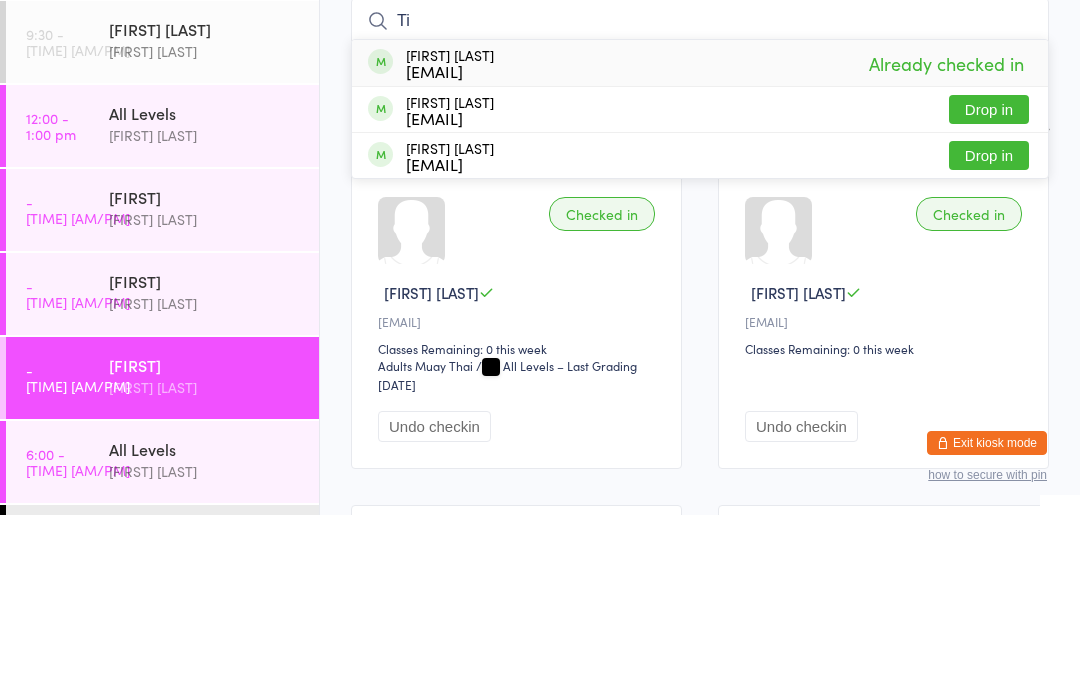 type on "T" 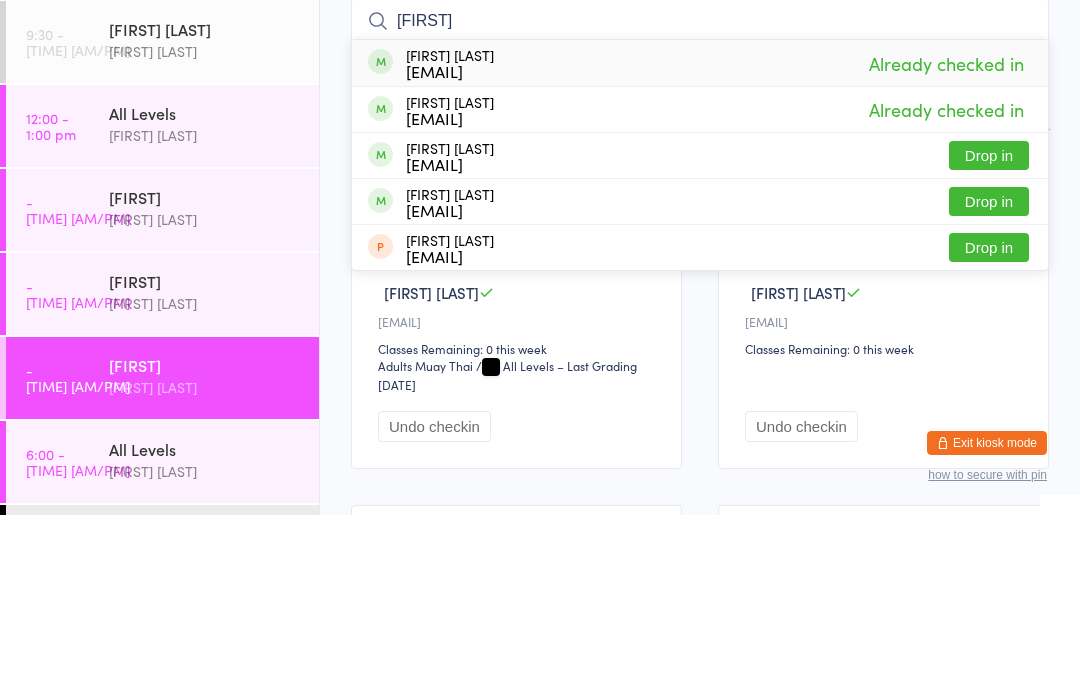 type on "[FIRST]" 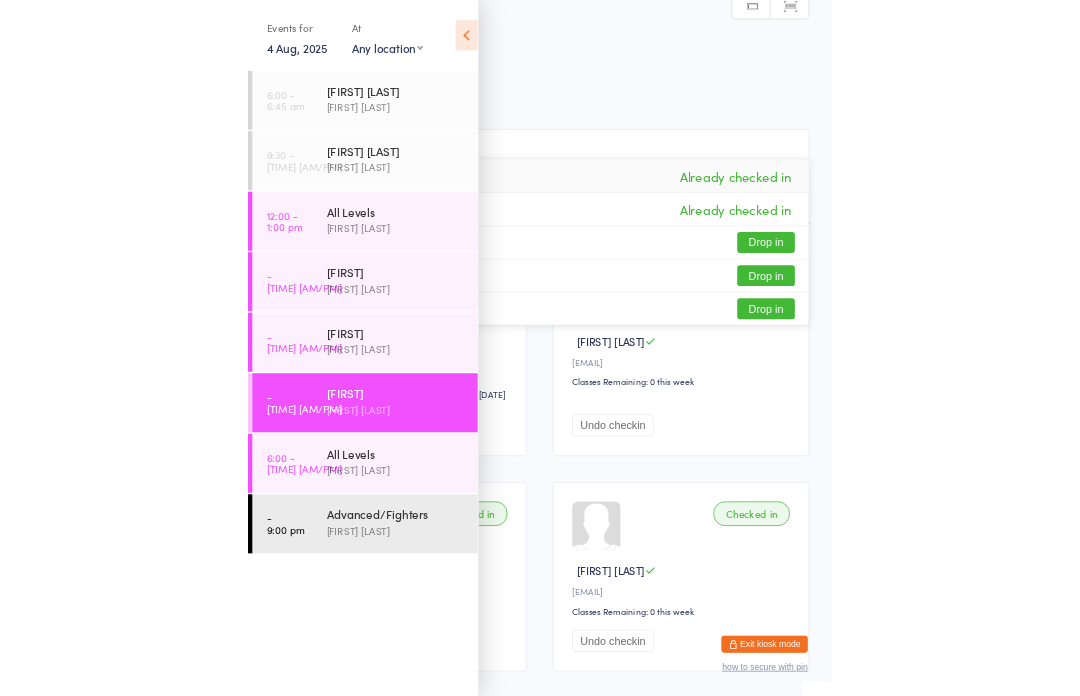 scroll, scrollTop: 181, scrollLeft: 0, axis: vertical 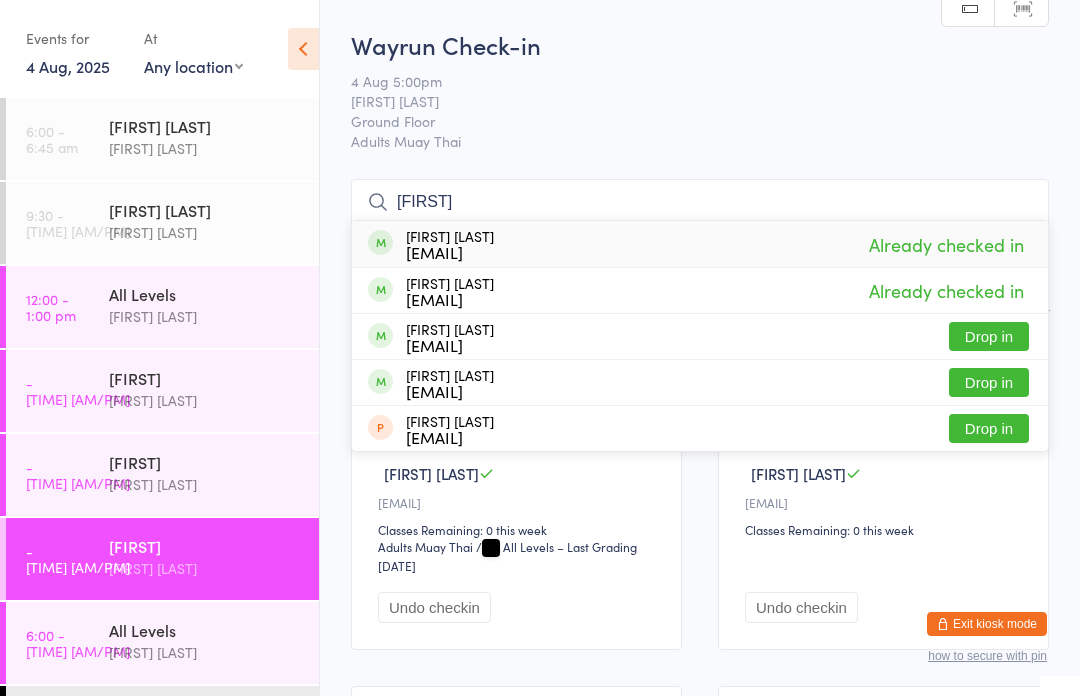 click on "[FIRST]" at bounding box center [700, 202] 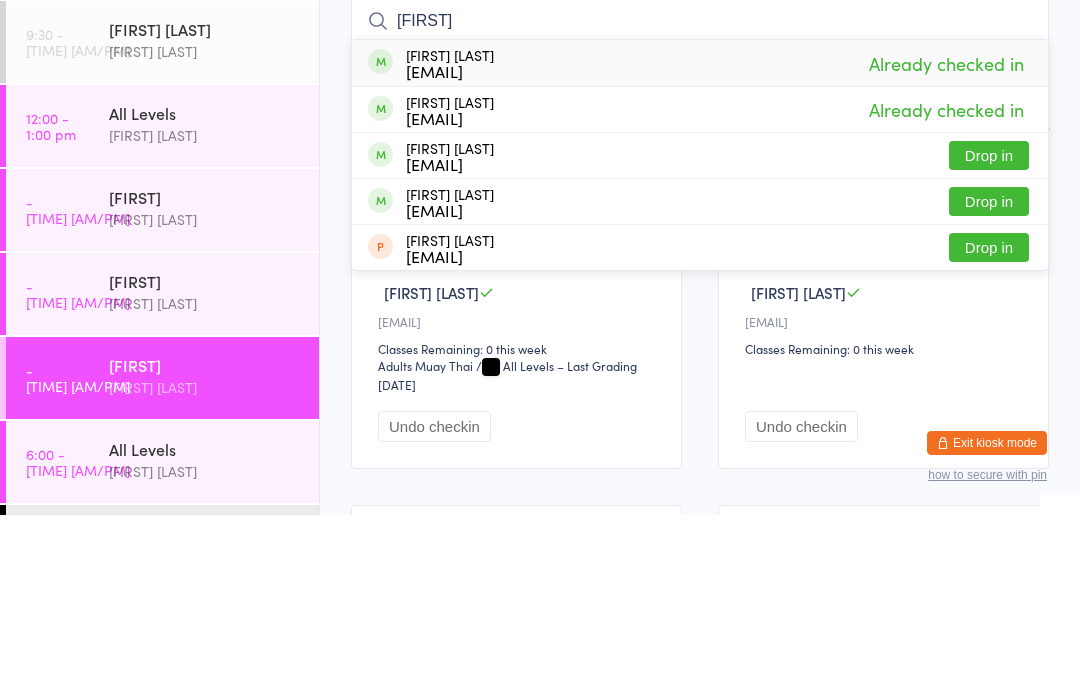 click on "[FIRST]" at bounding box center (700, 202) 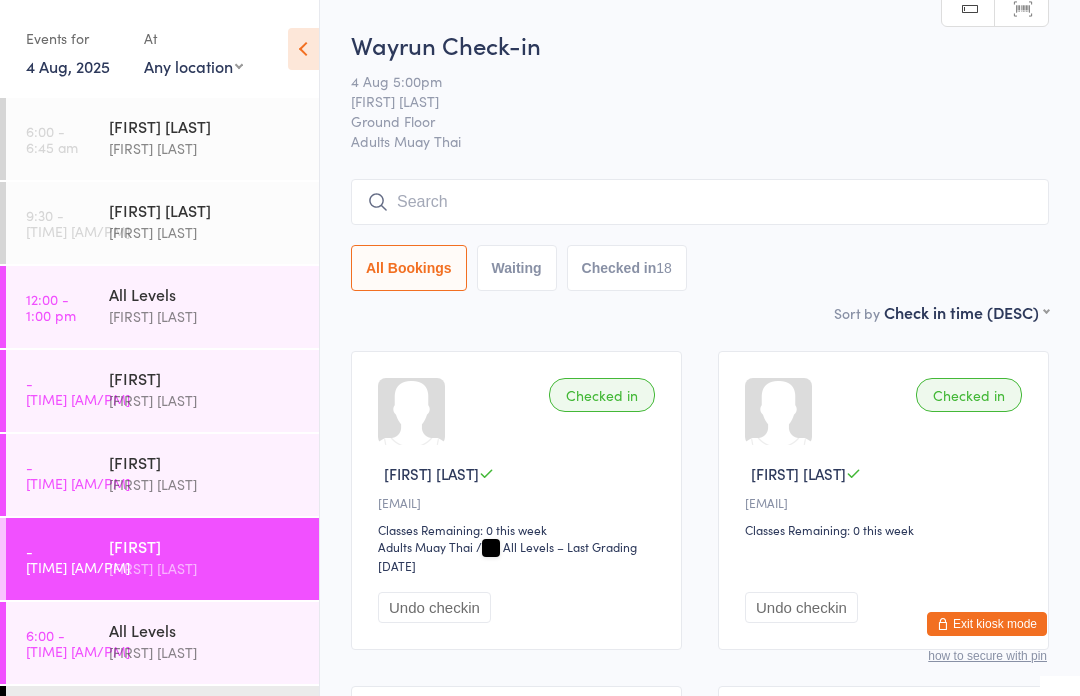 click at bounding box center [700, 202] 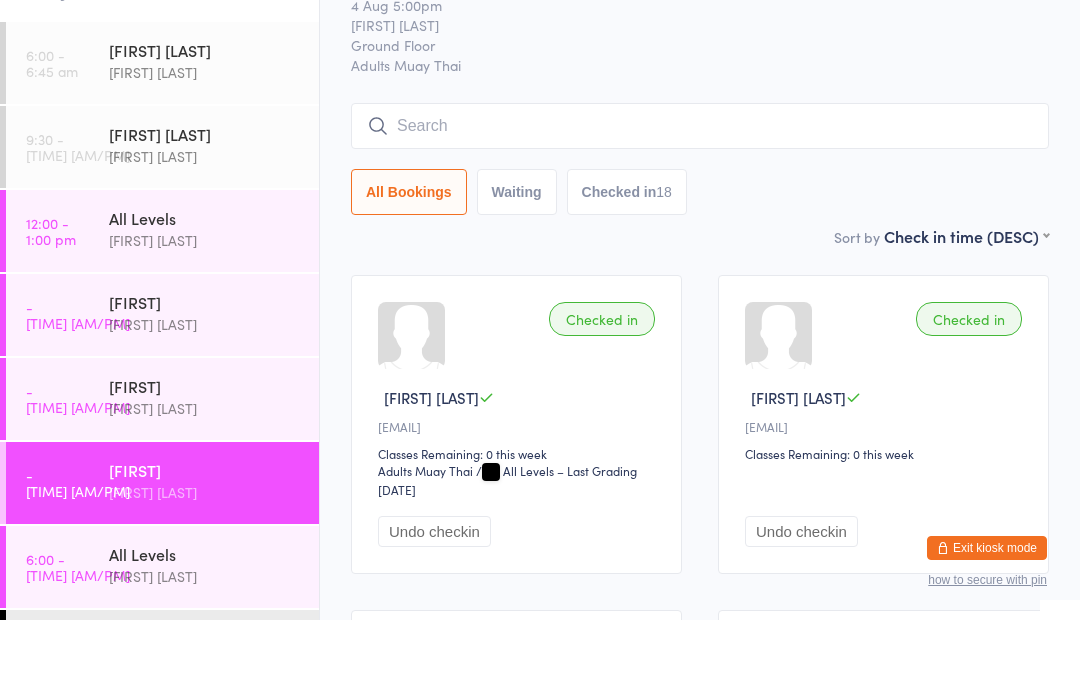 type 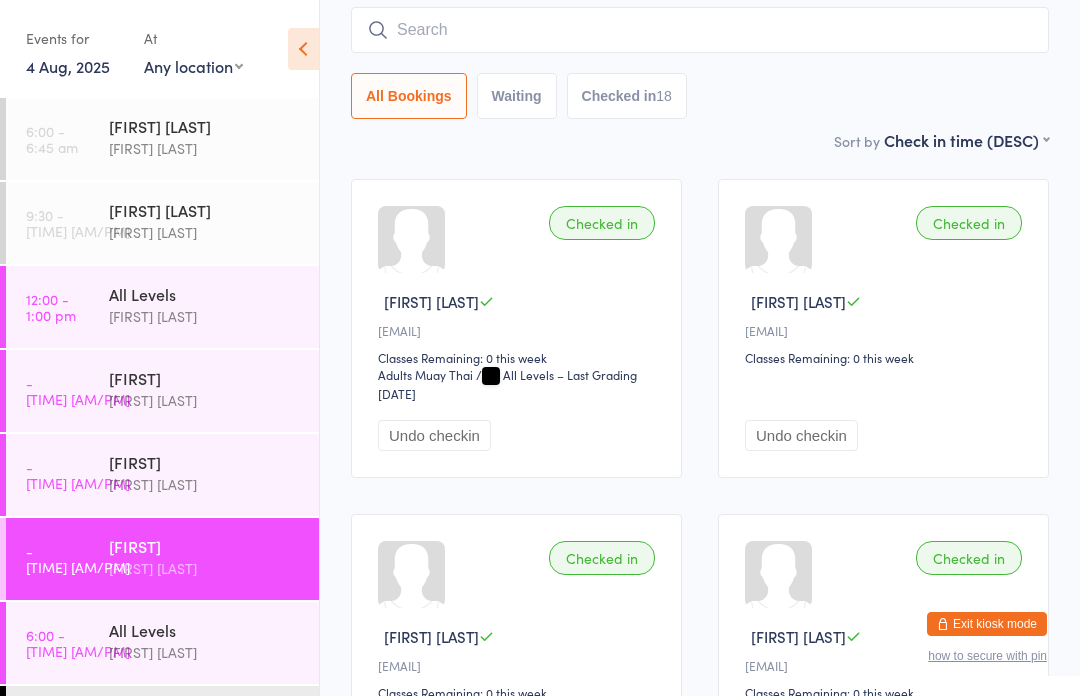scroll, scrollTop: 0, scrollLeft: 0, axis: both 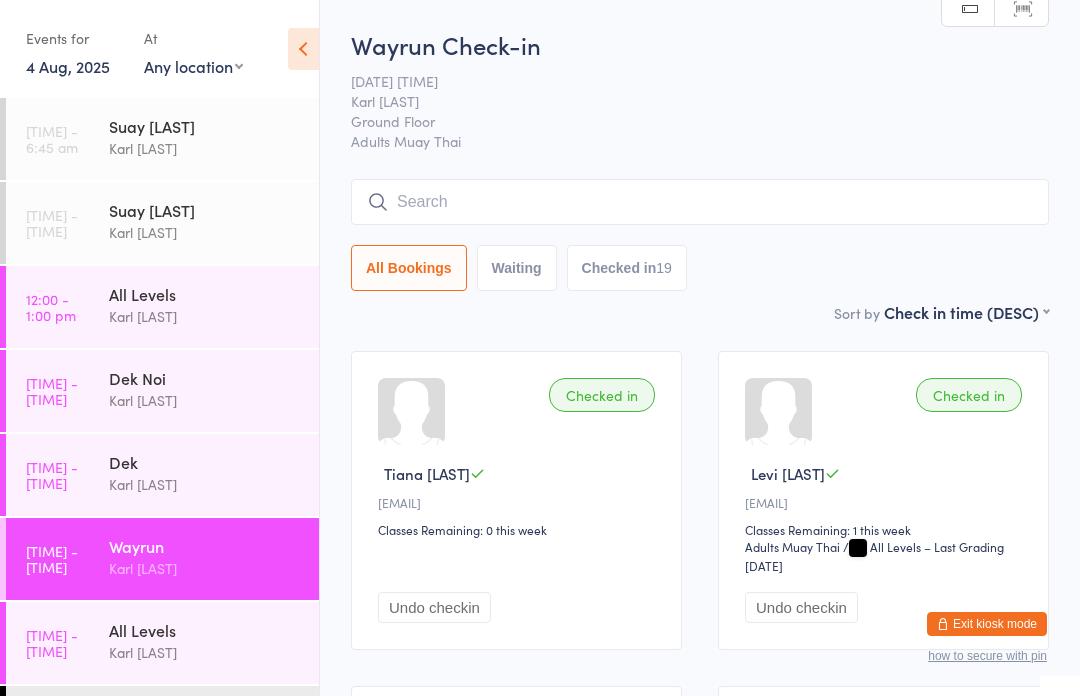click on "[TIME] - [TIME] All Levels [PERSON]" at bounding box center [162, 643] 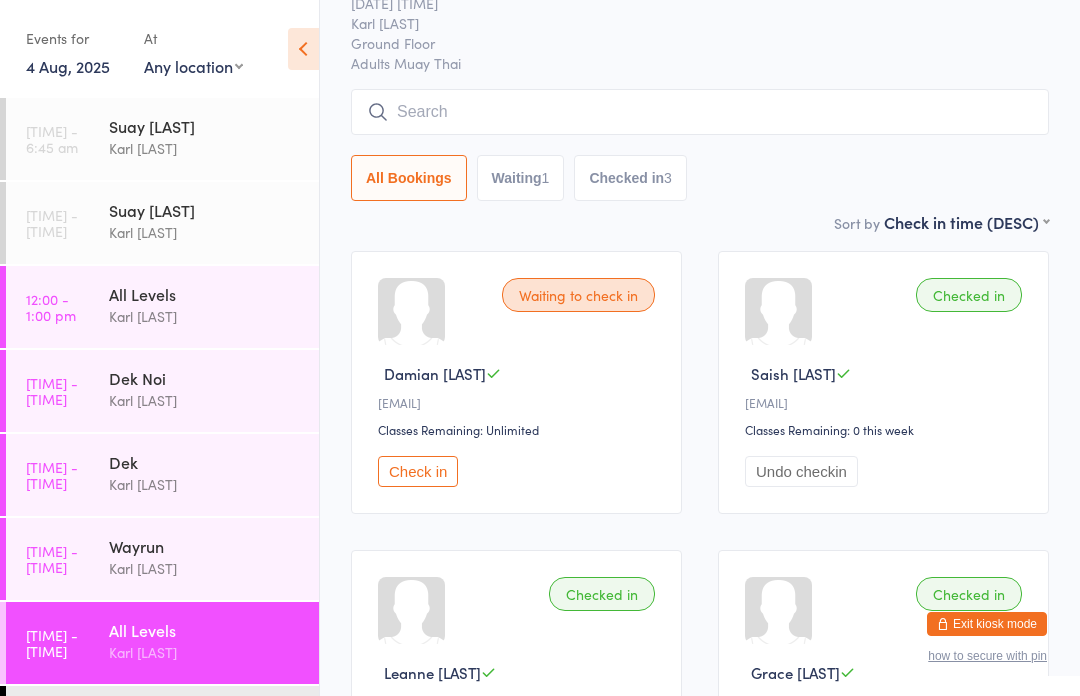 scroll, scrollTop: 99, scrollLeft: 0, axis: vertical 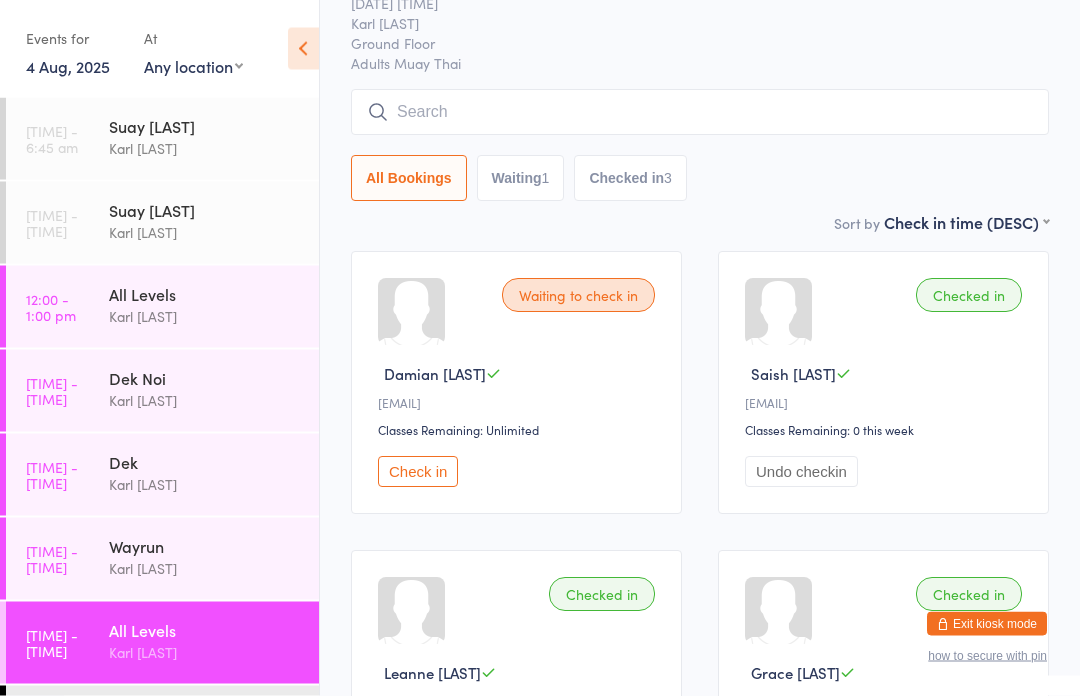 click at bounding box center [700, 113] 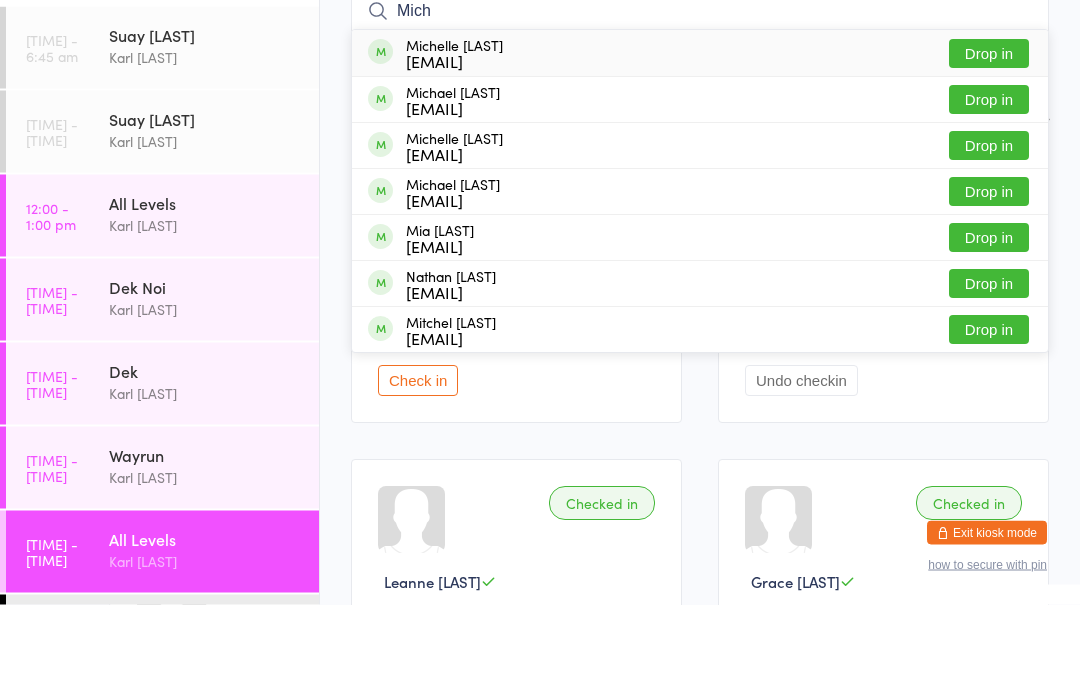type on "Mich" 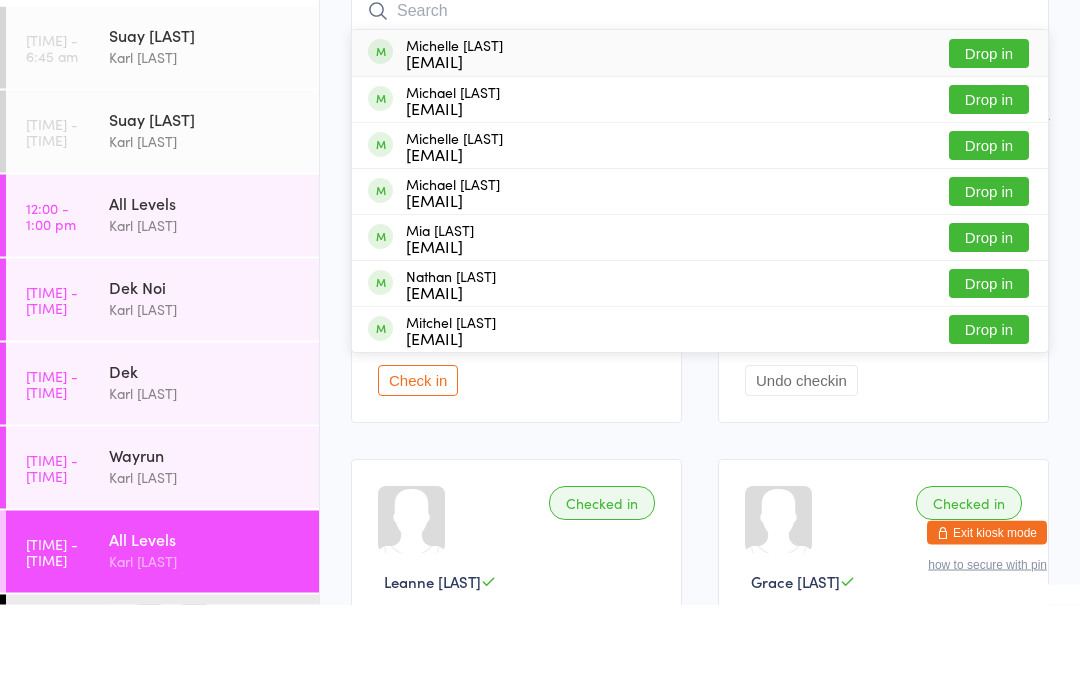 scroll, scrollTop: 191, scrollLeft: 0, axis: vertical 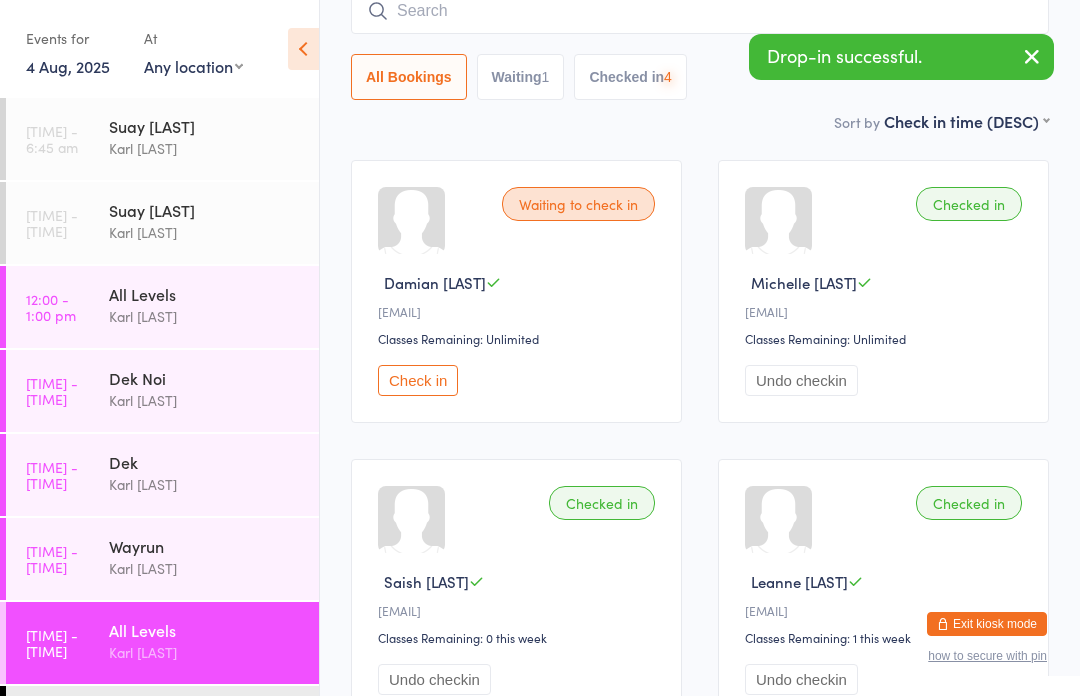 click at bounding box center [1032, 56] 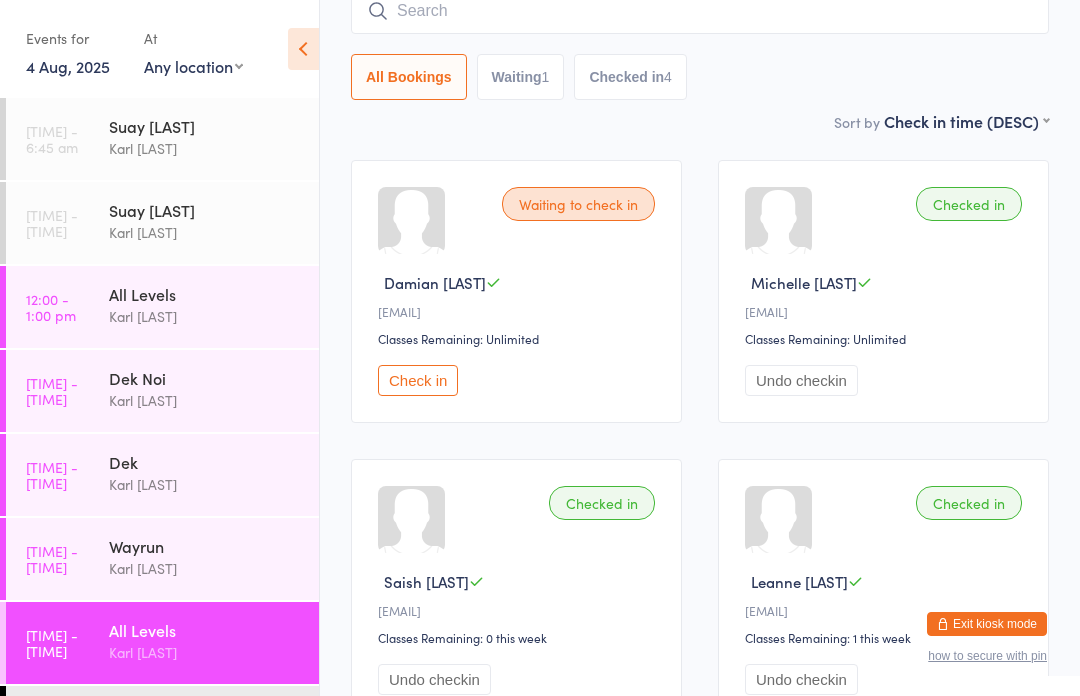 click on "Karl [LAST]" at bounding box center (205, 568) 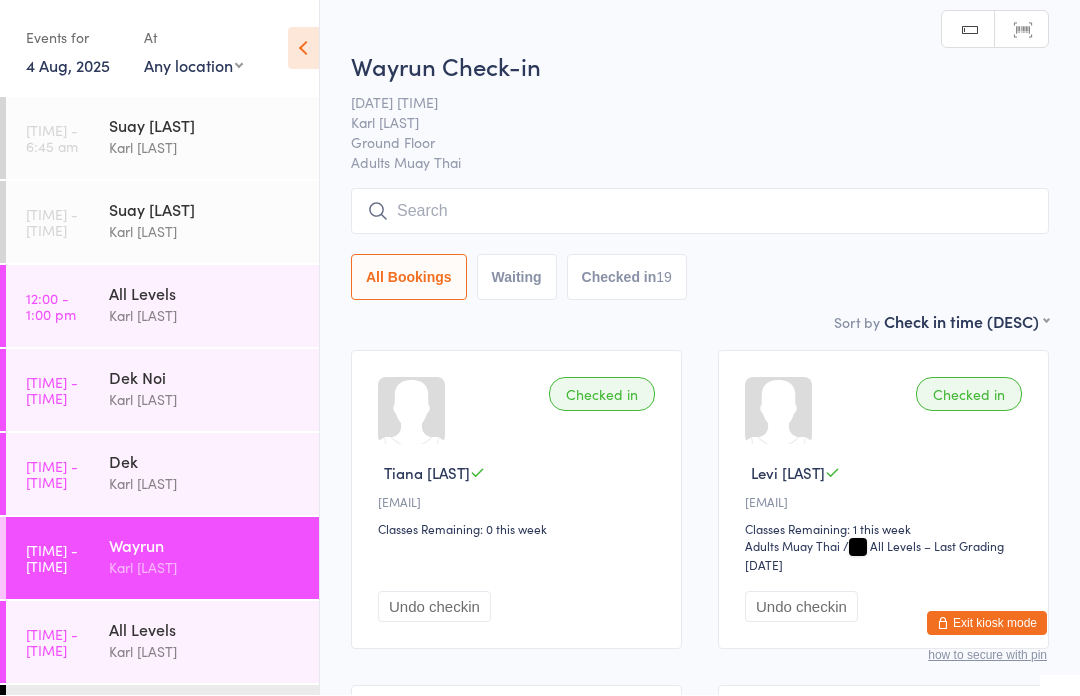 scroll, scrollTop: 1, scrollLeft: 0, axis: vertical 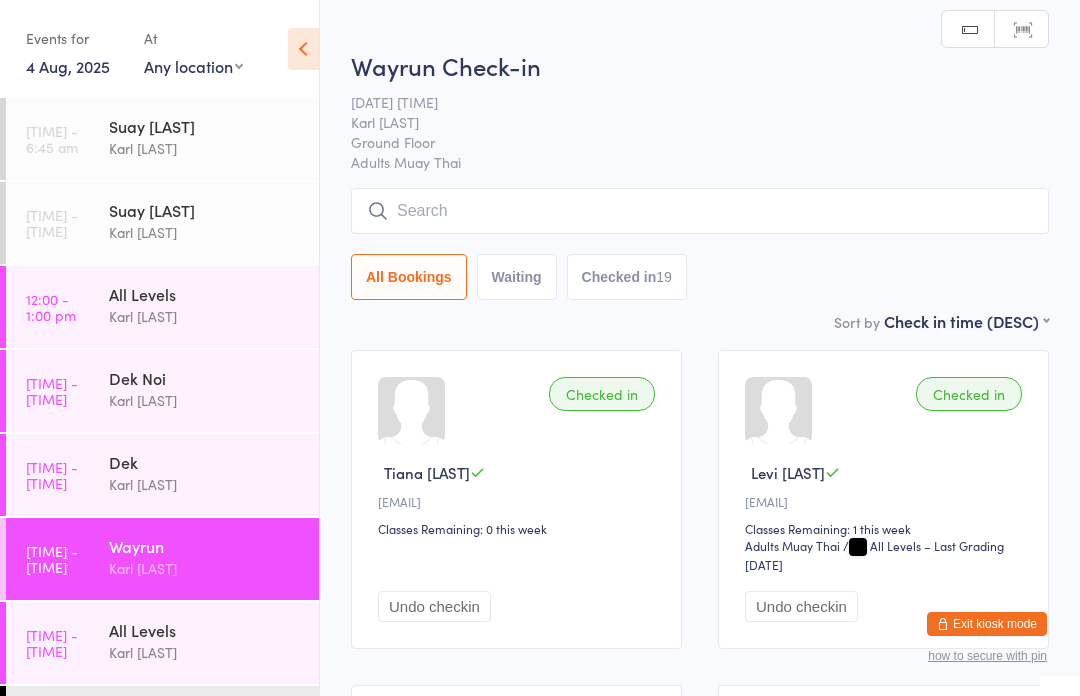 click at bounding box center [700, 211] 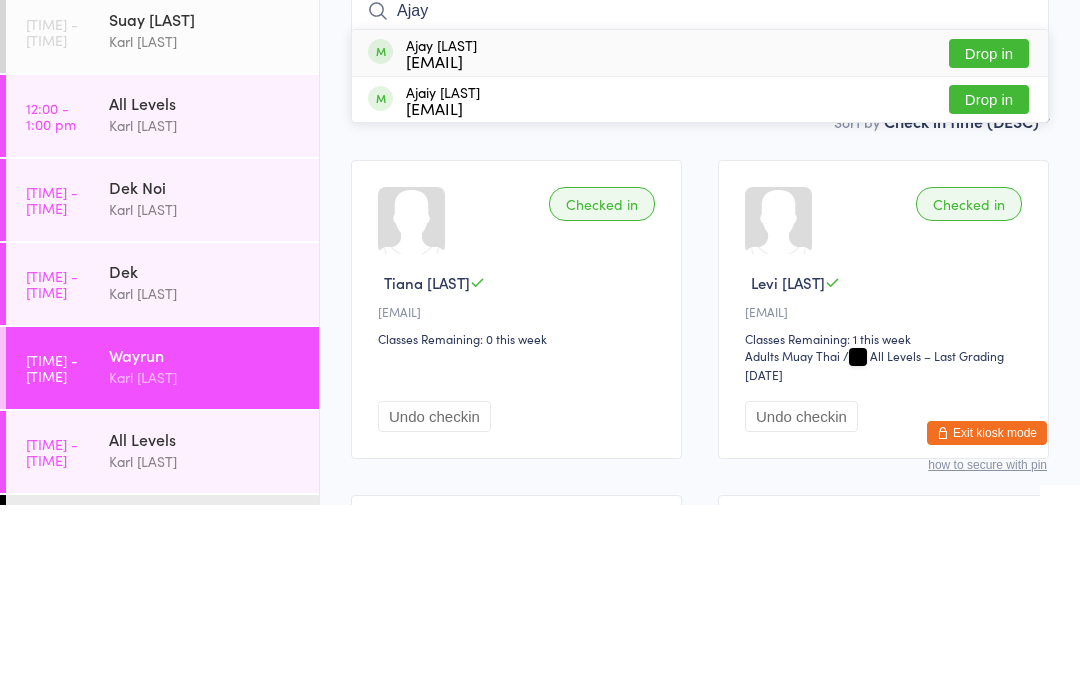 type on "Ajay" 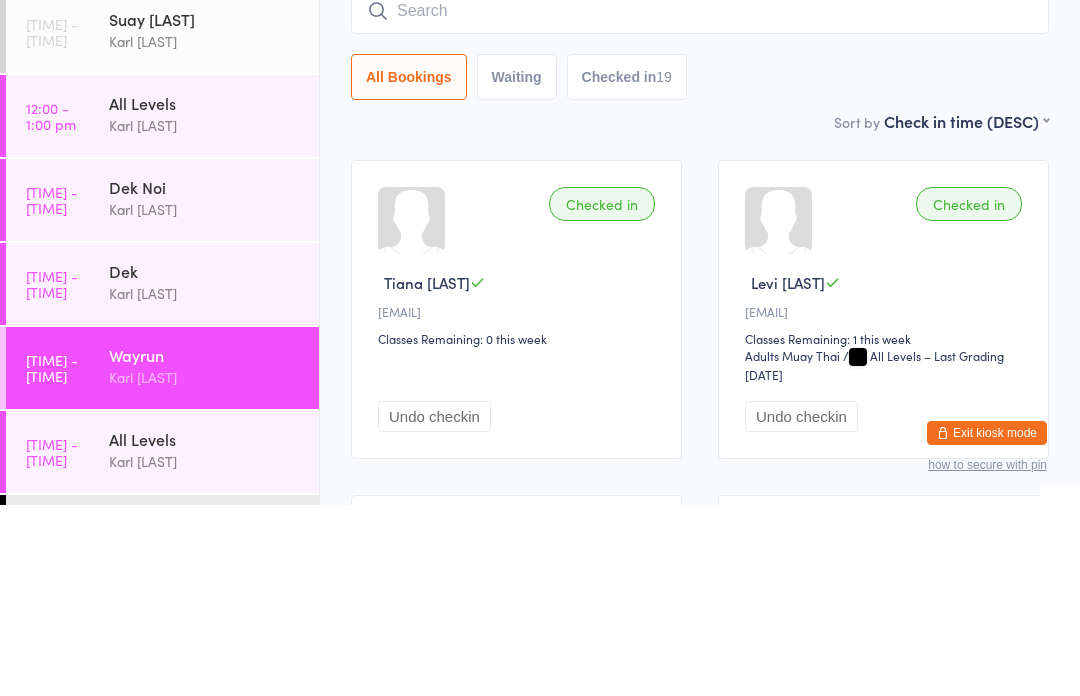 scroll, scrollTop: 191, scrollLeft: 0, axis: vertical 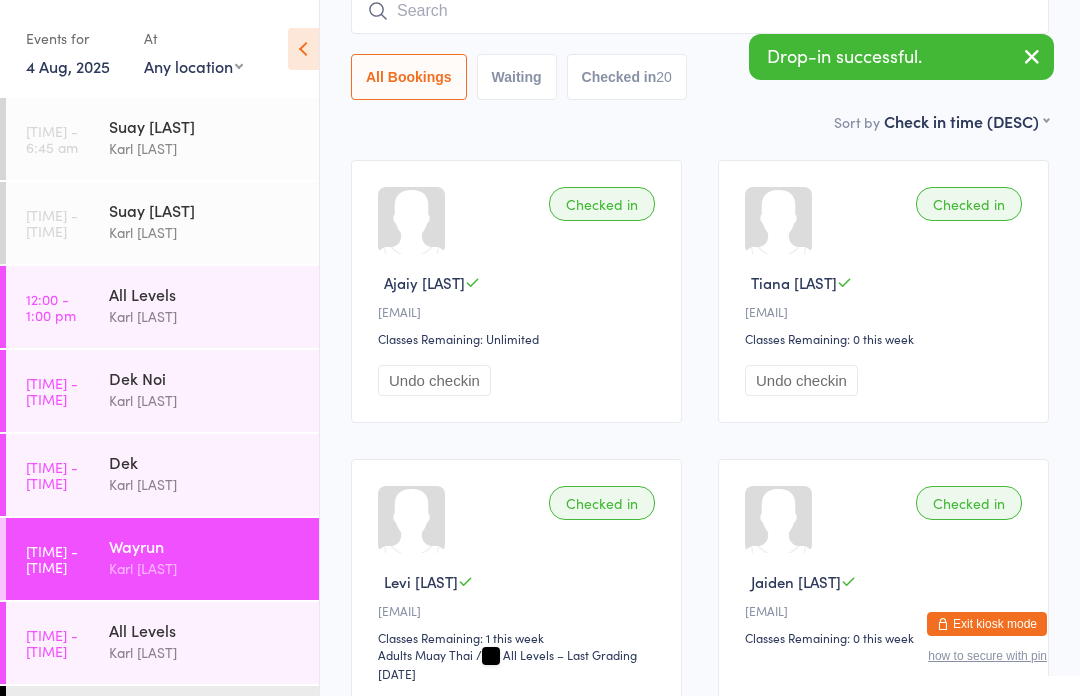 click at bounding box center (1032, 56) 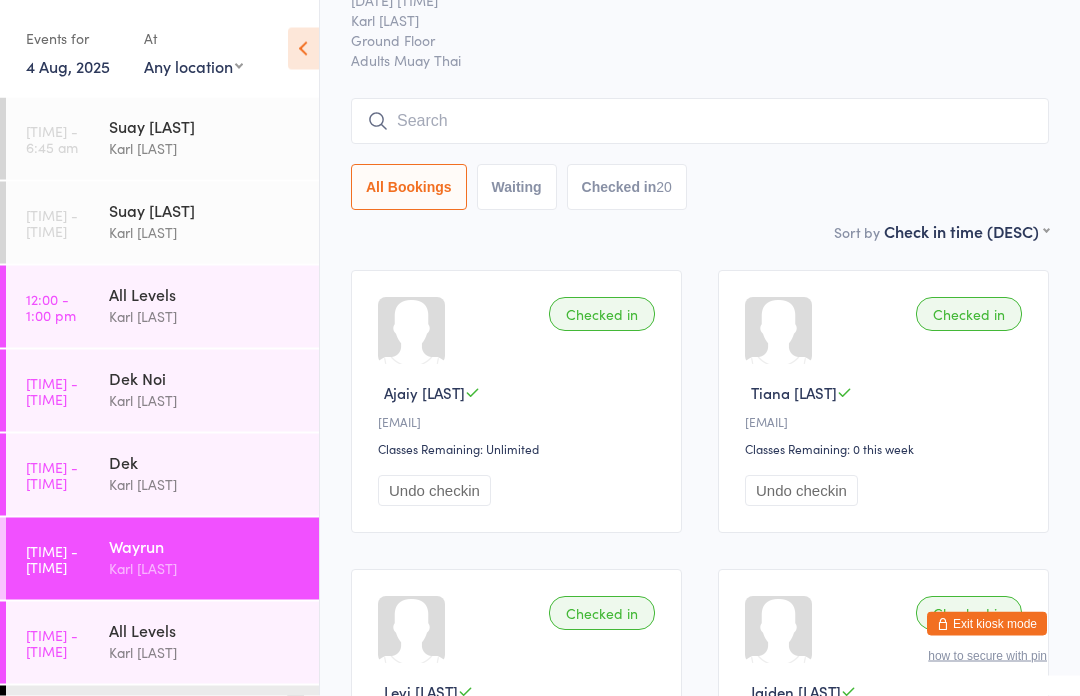 scroll, scrollTop: 81, scrollLeft: 0, axis: vertical 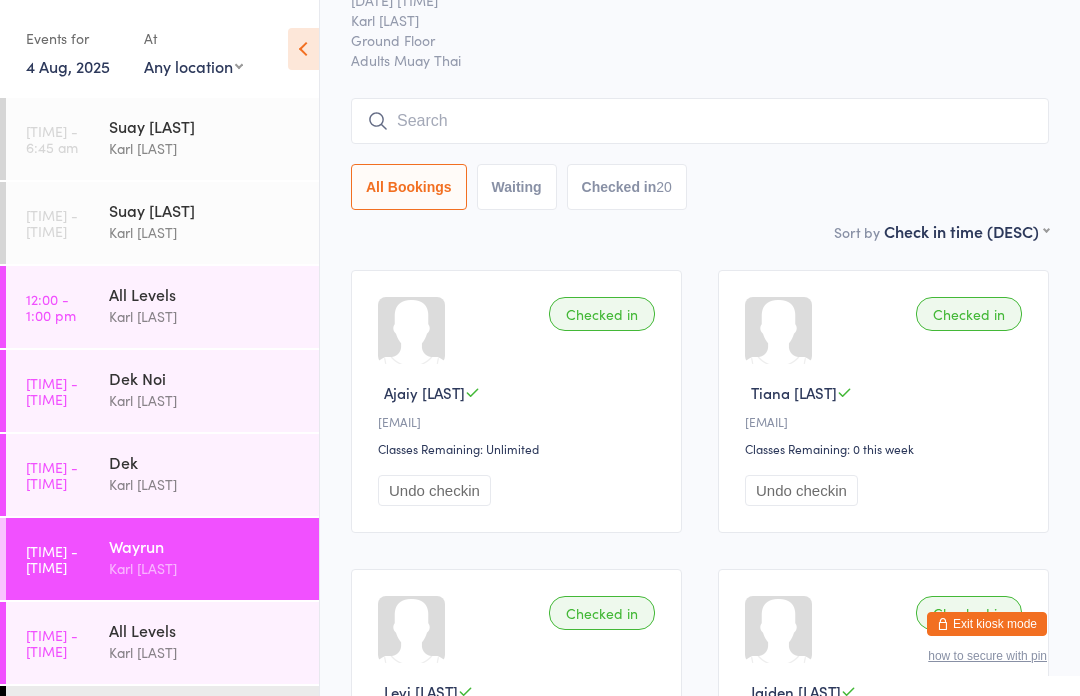 click on "[TIME] - [TIME] [PERSON]" at bounding box center (162, 559) 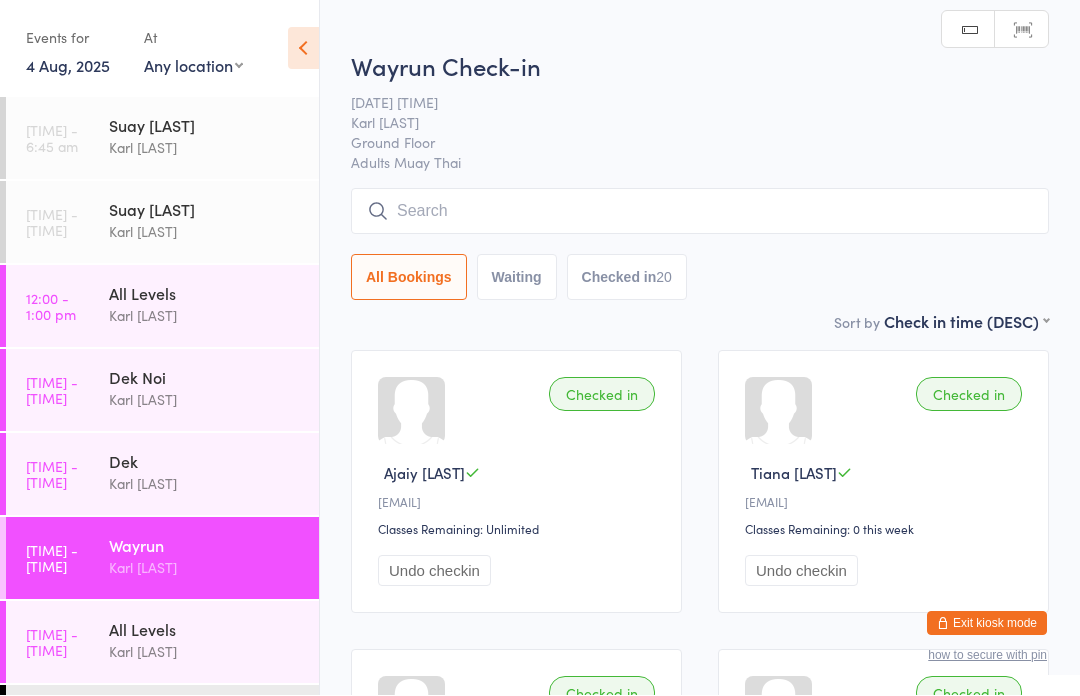 scroll, scrollTop: 1, scrollLeft: 0, axis: vertical 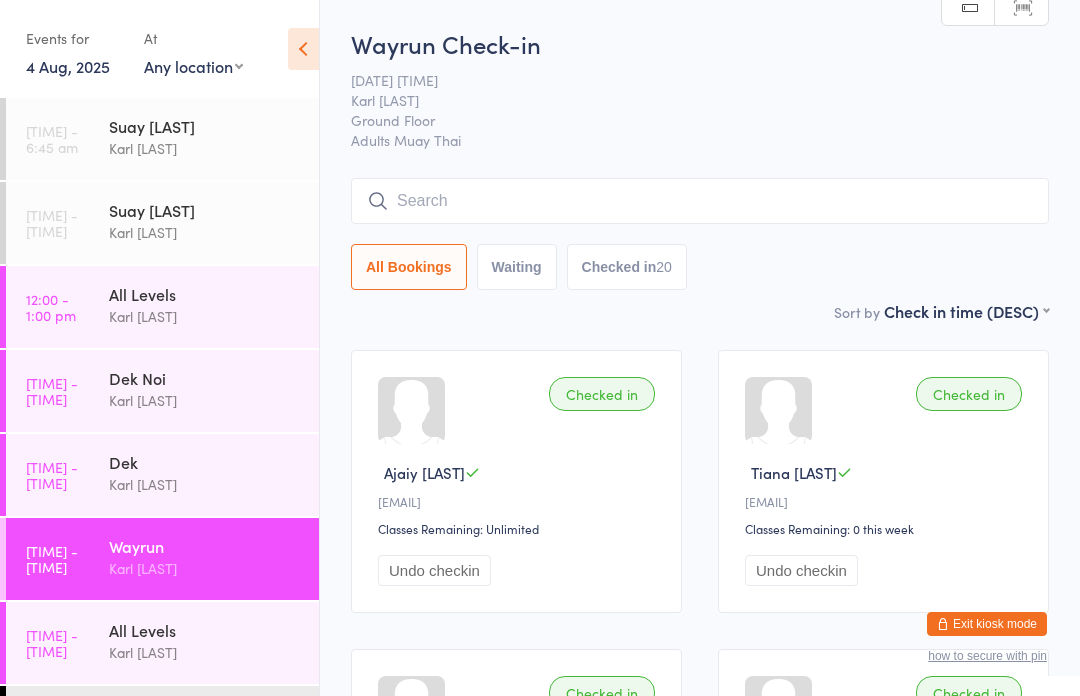 click on "[TIME] - [TIME] All Levels [PERSON]" at bounding box center [162, 643] 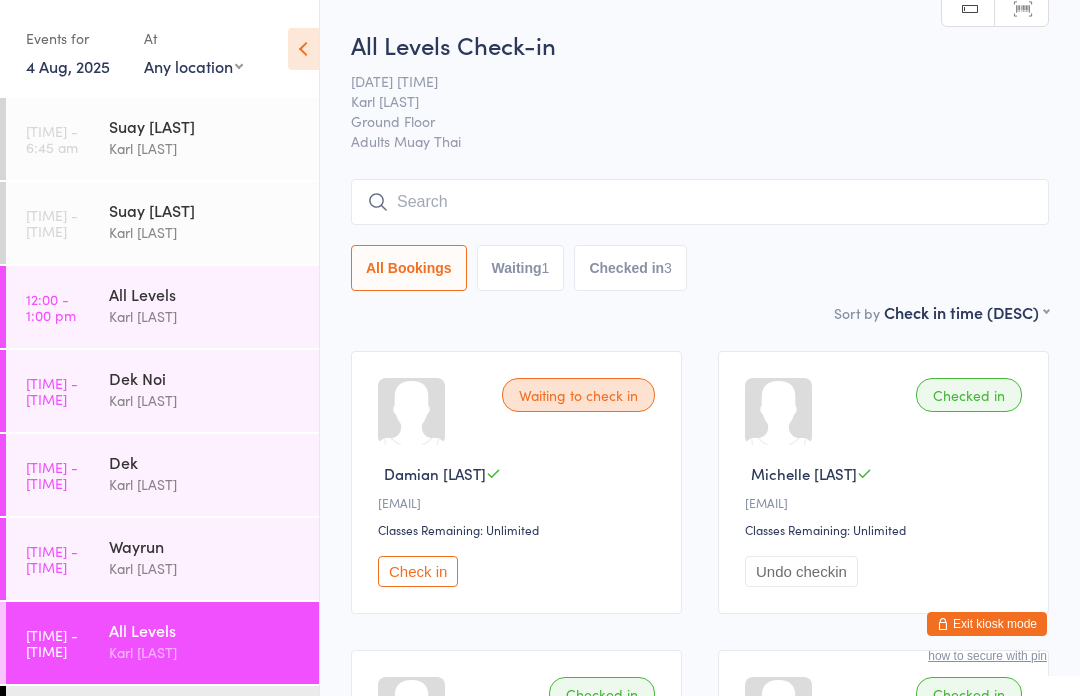 click at bounding box center (700, 202) 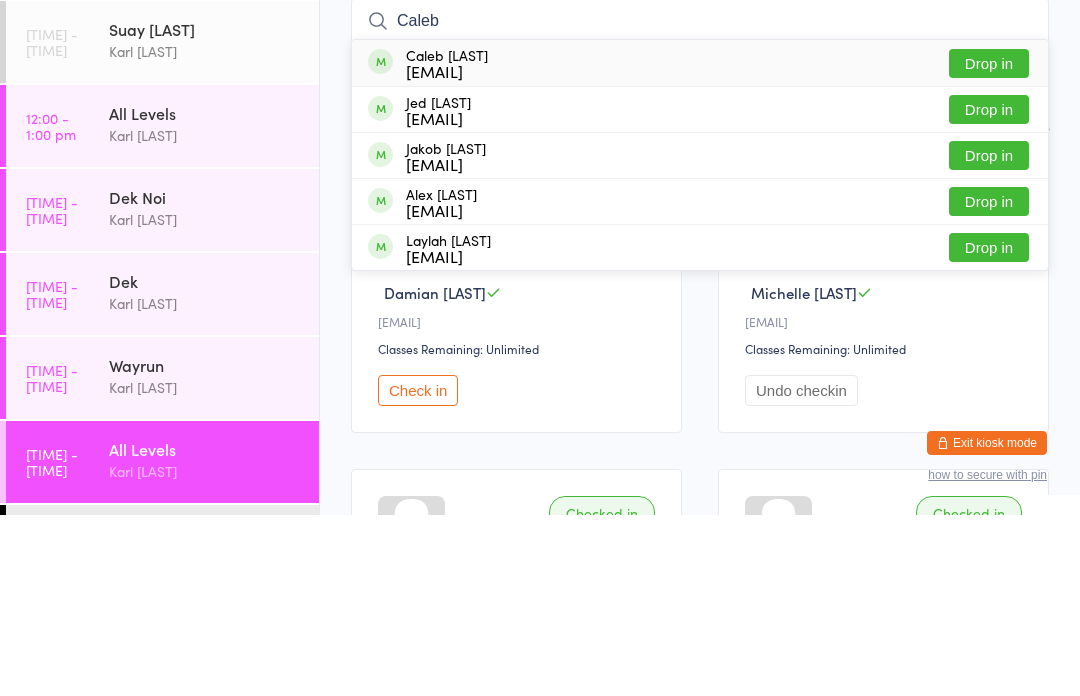 type on "Caleb" 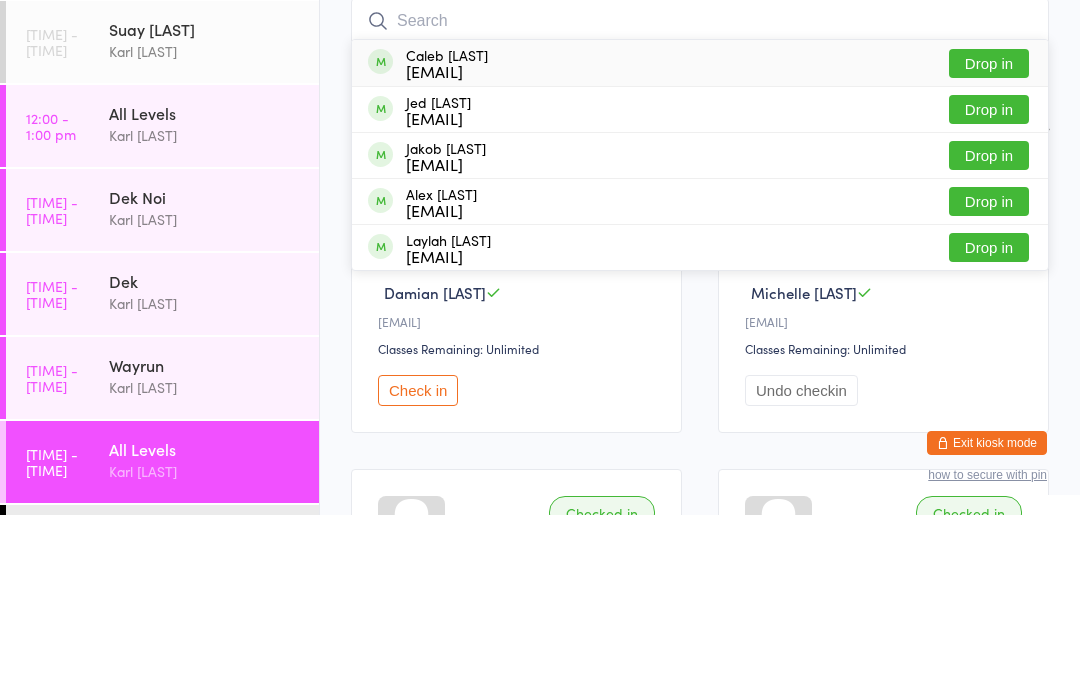 scroll, scrollTop: 181, scrollLeft: 0, axis: vertical 